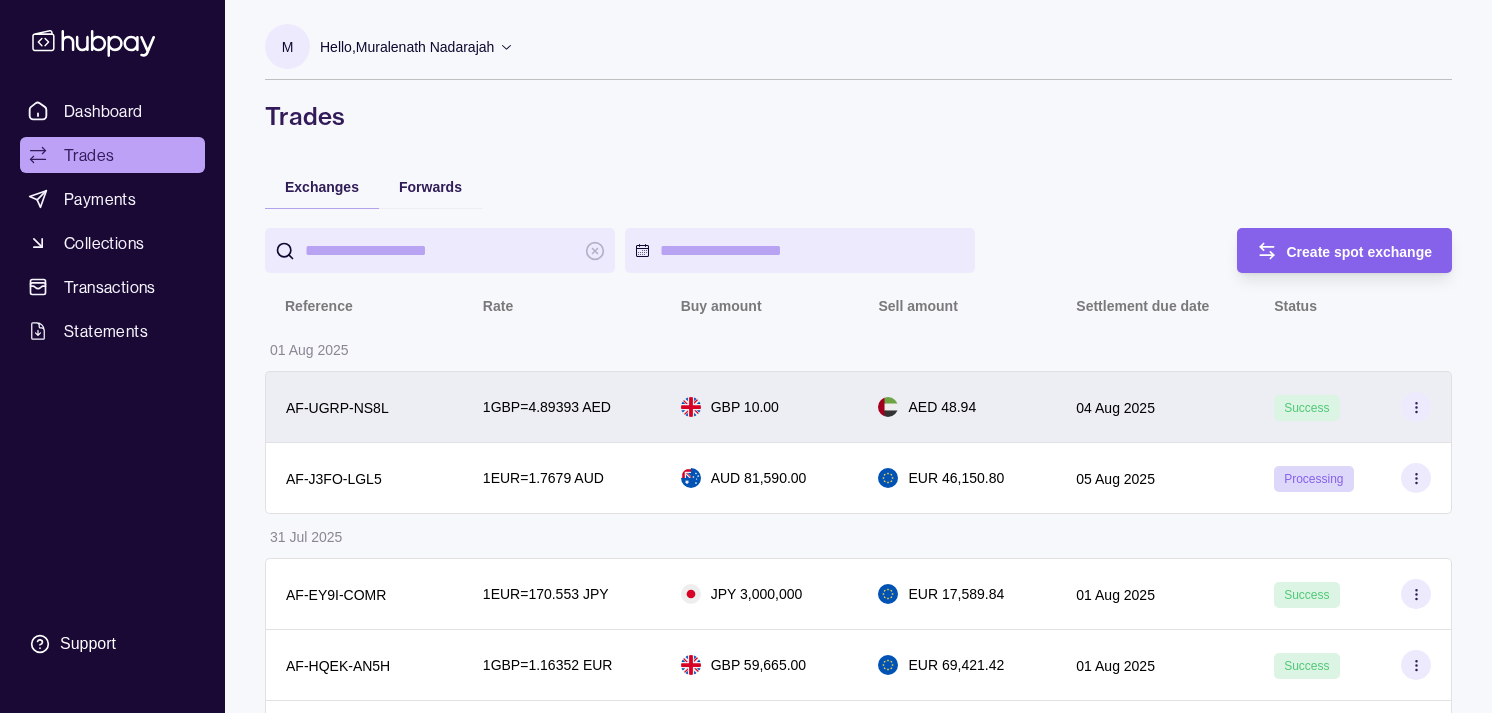 scroll, scrollTop: 0, scrollLeft: 0, axis: both 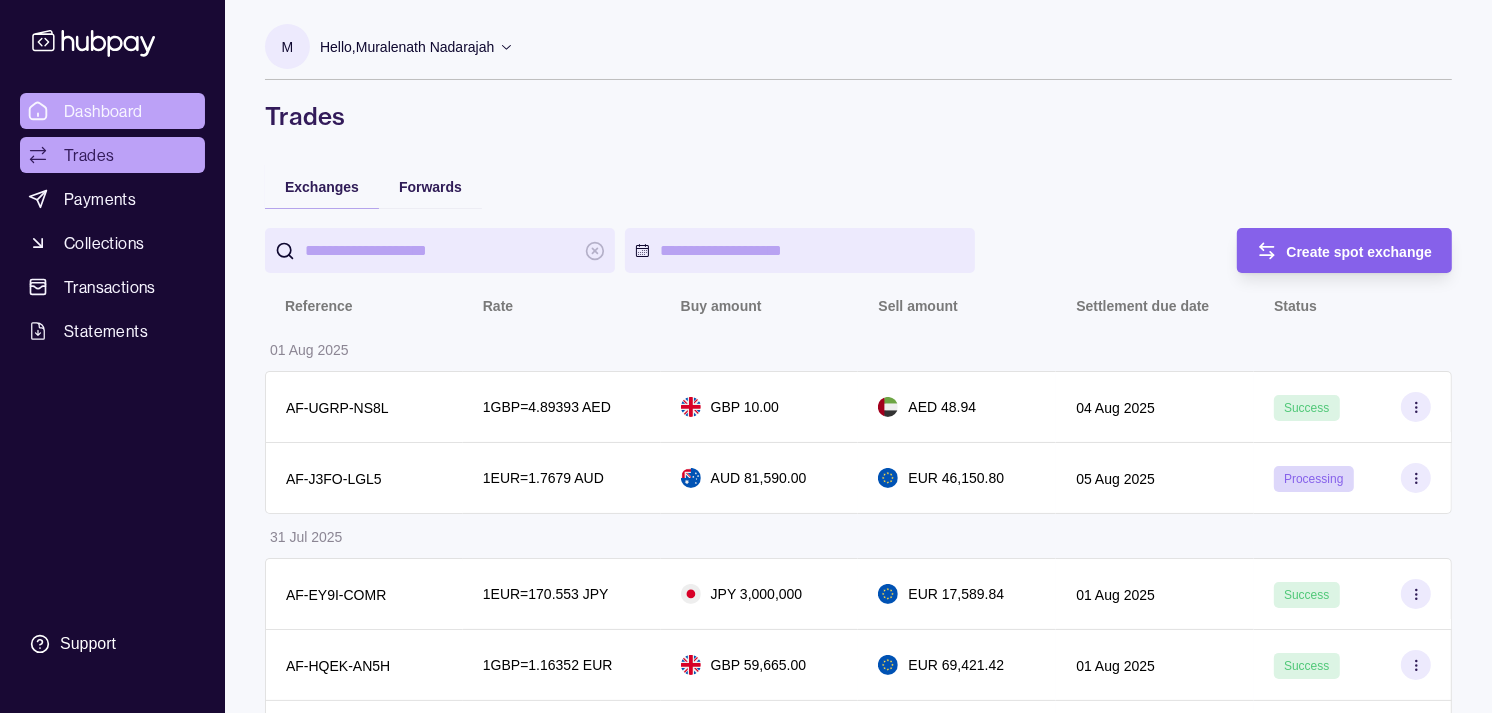 click on "Dashboard" at bounding box center (103, 111) 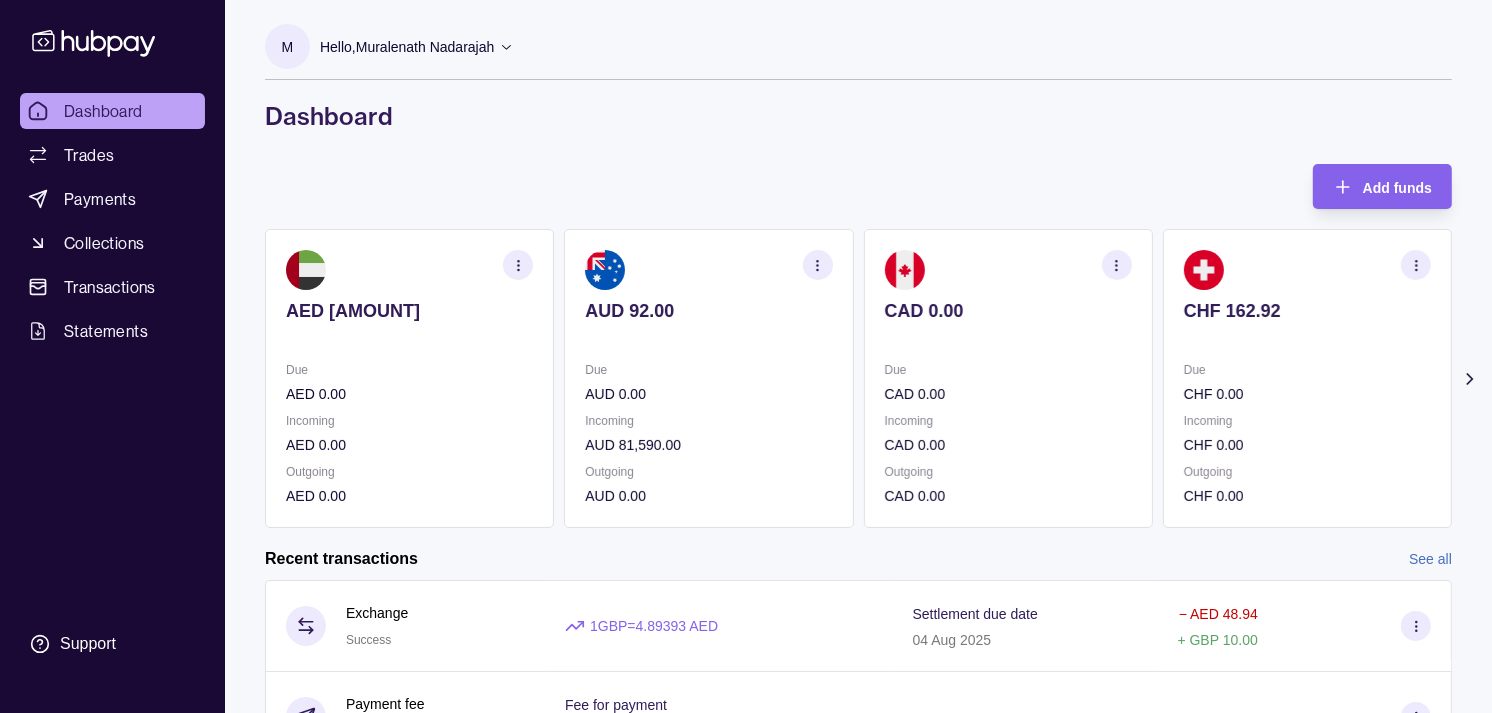 click at bounding box center [1008, 338] 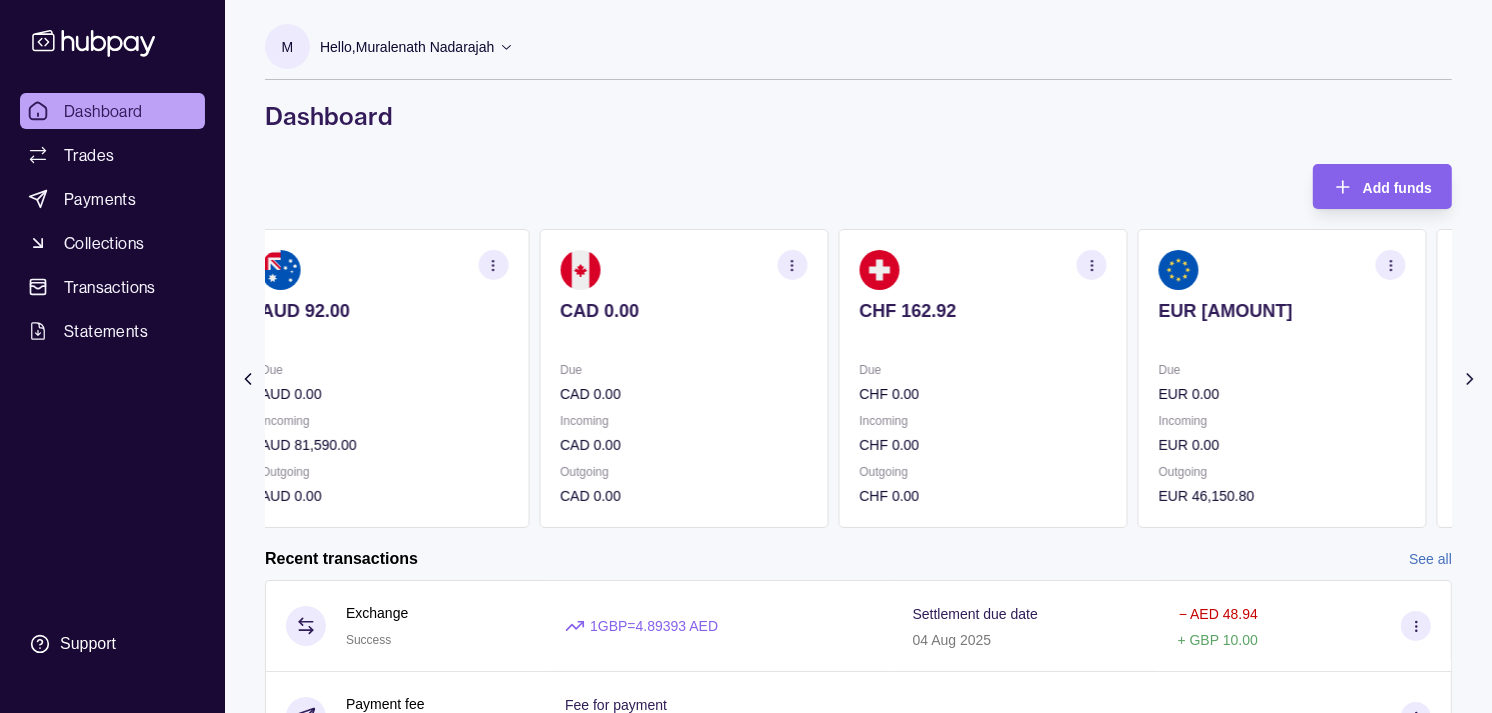 click at bounding box center [982, 338] 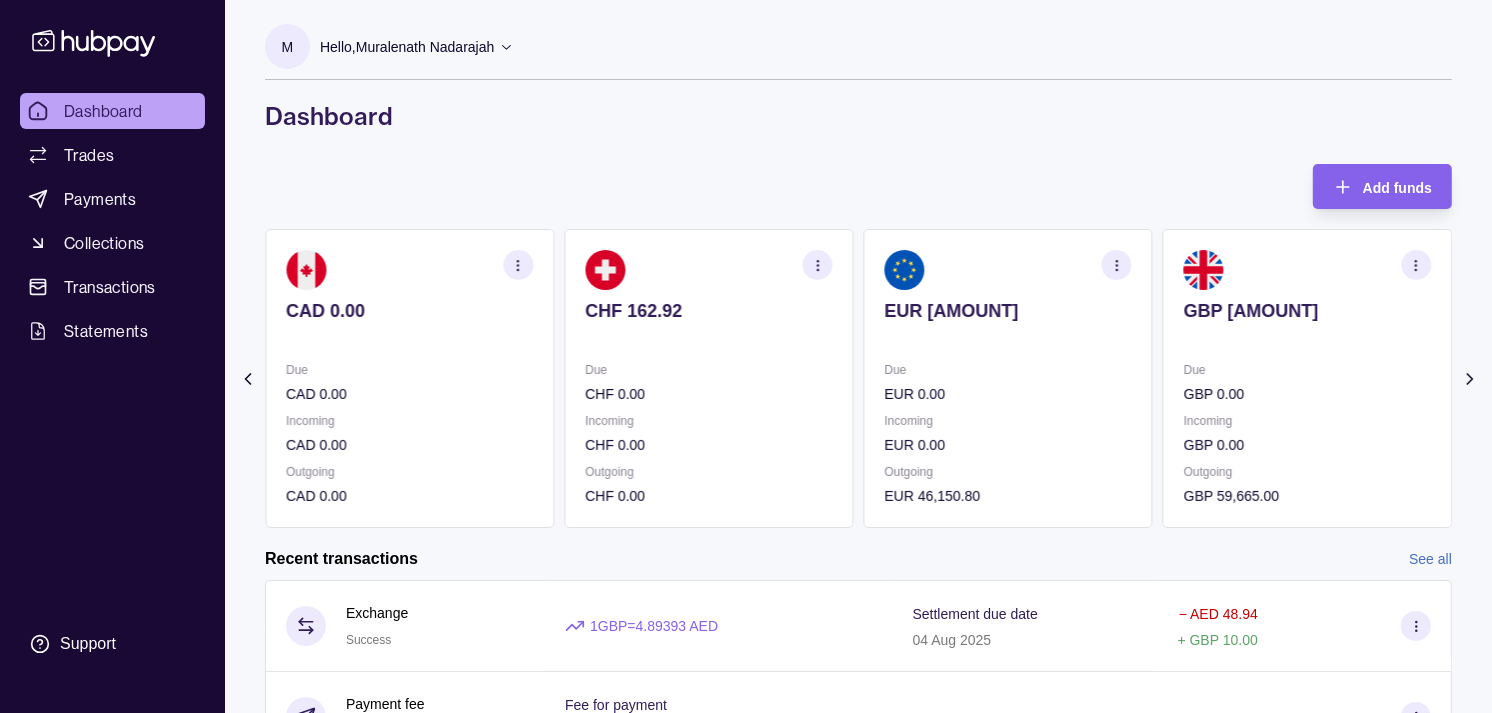 click at bounding box center (1008, 338) 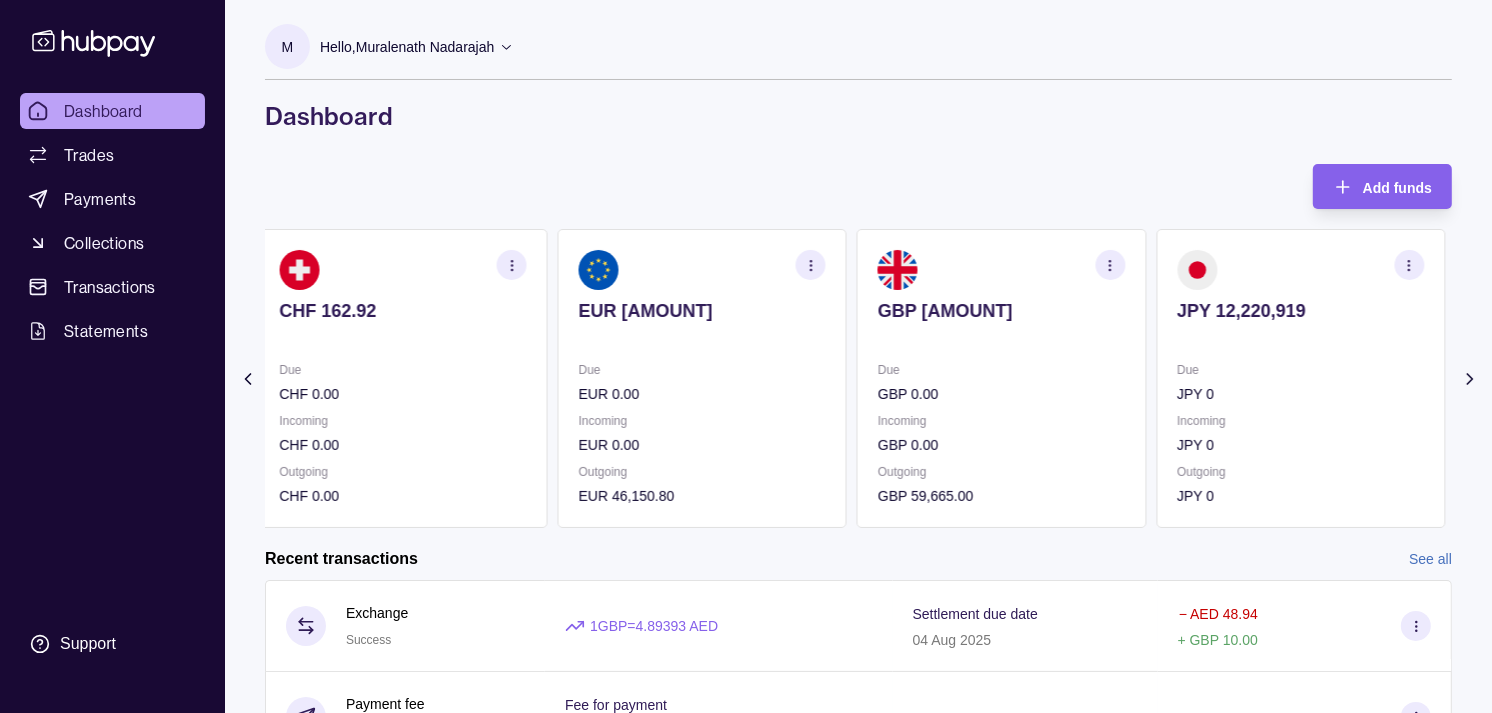 click at bounding box center (1001, 338) 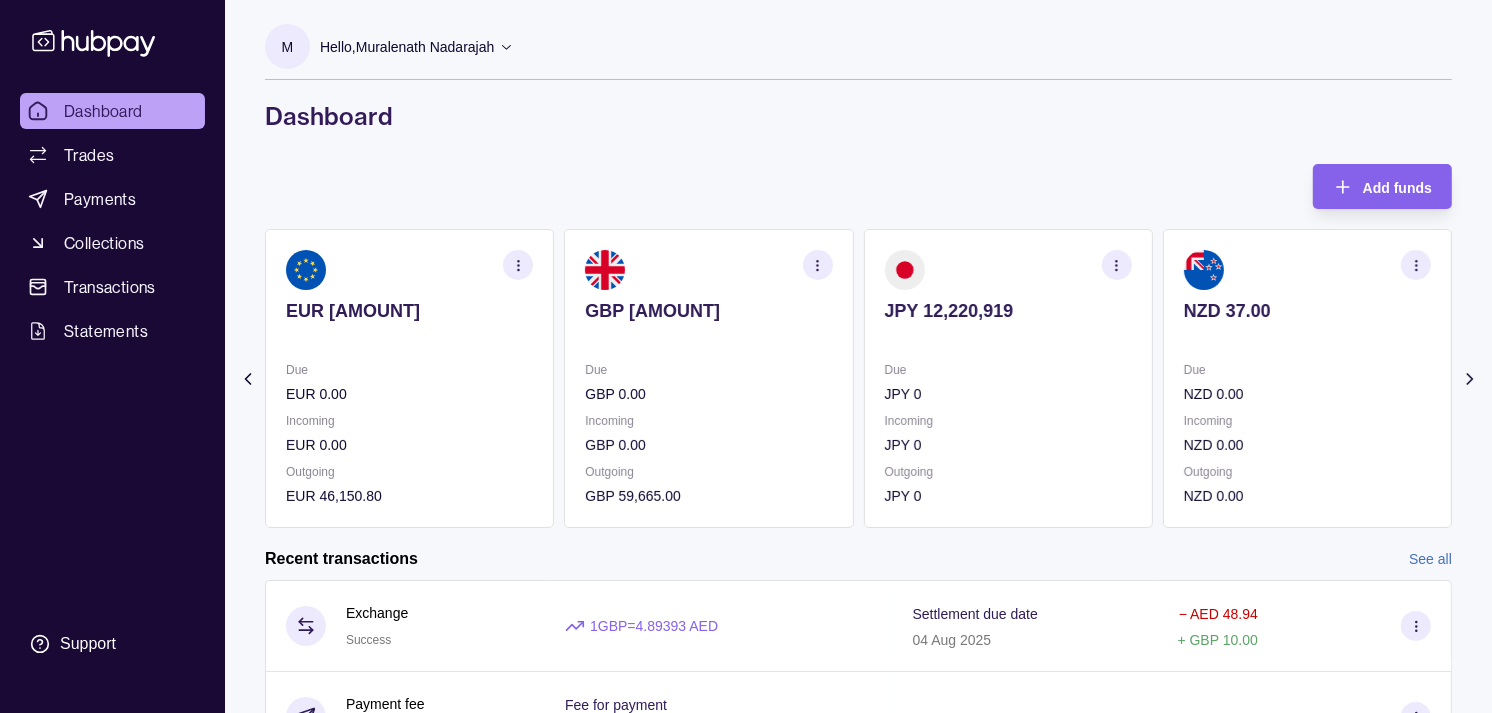 click 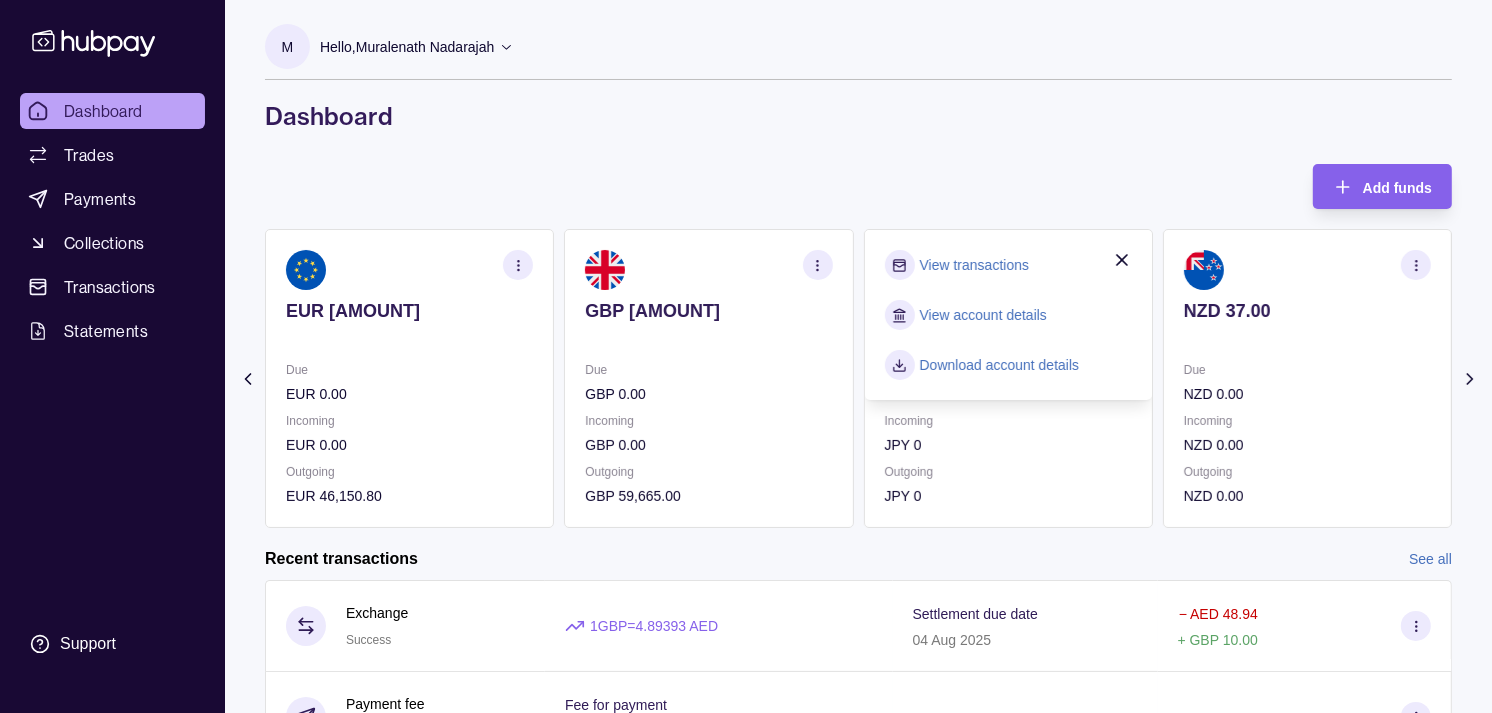 click on "View transactions" at bounding box center [974, 265] 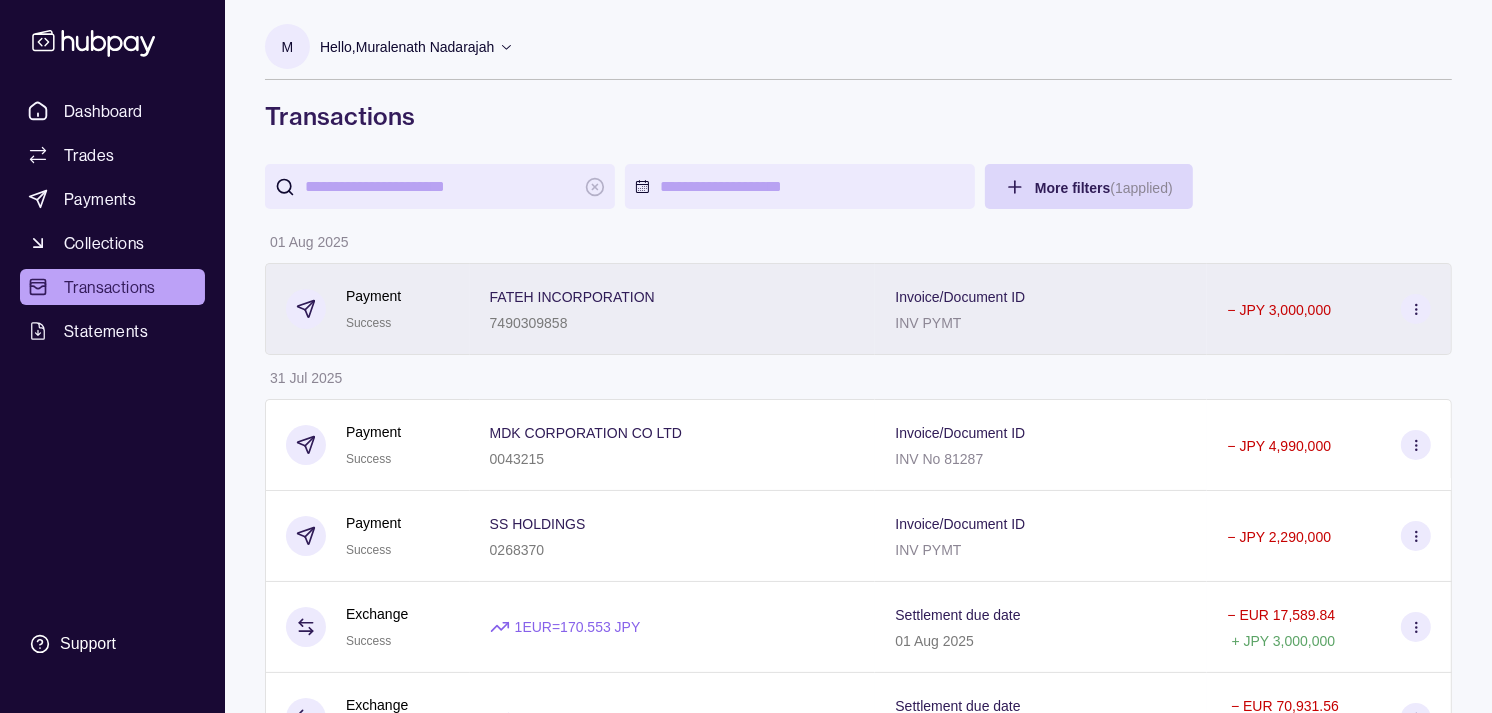 click on "7490309858" at bounding box center (572, 322) 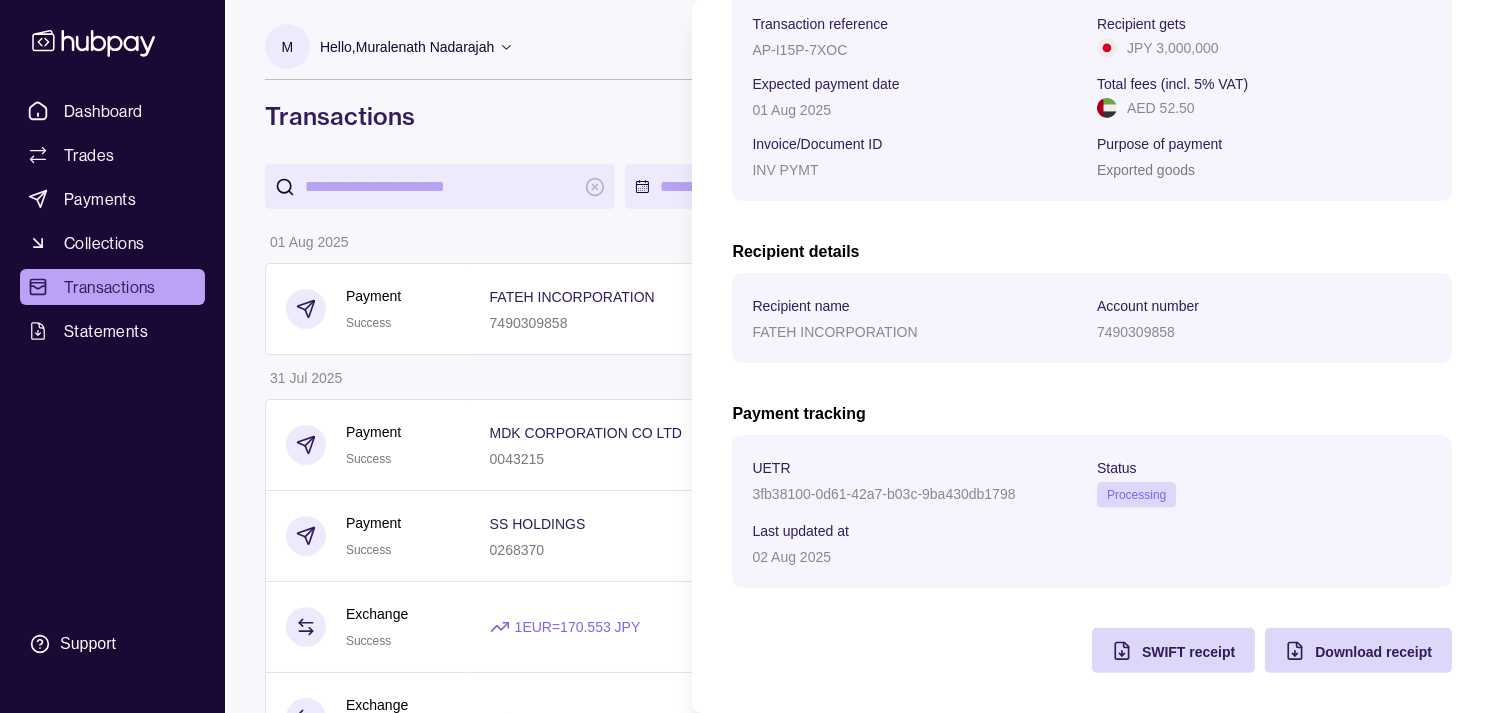 scroll, scrollTop: 334, scrollLeft: 0, axis: vertical 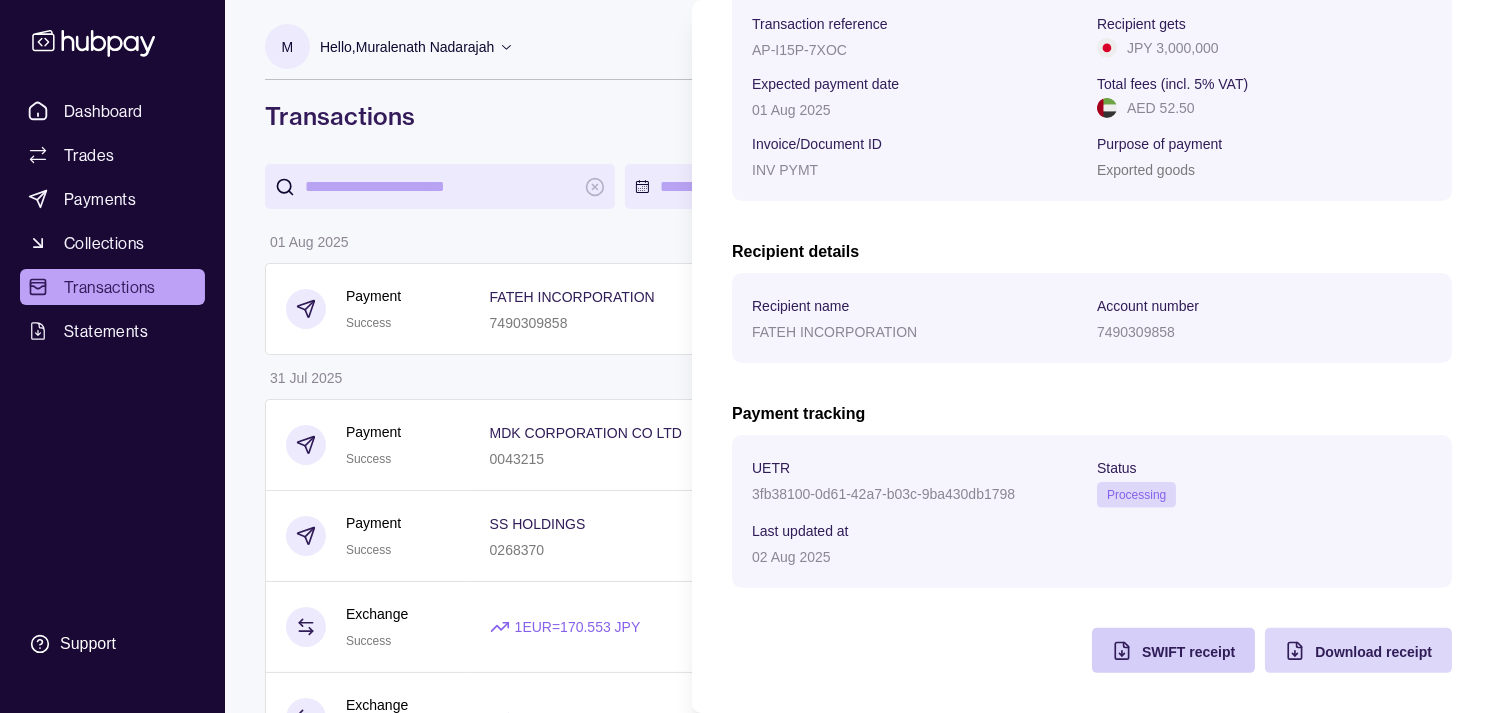click 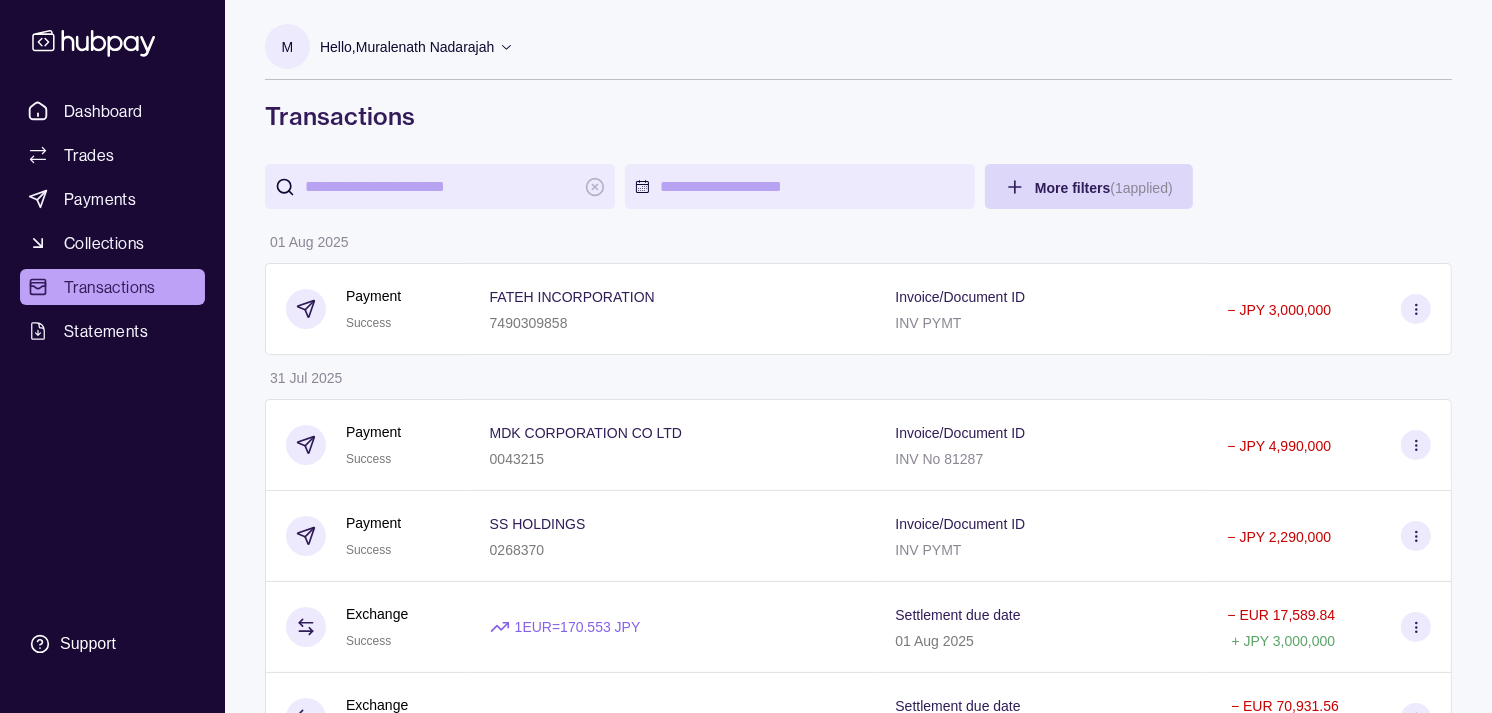 click on "Hello, [FIRST] [LAST]" at bounding box center [407, 47] 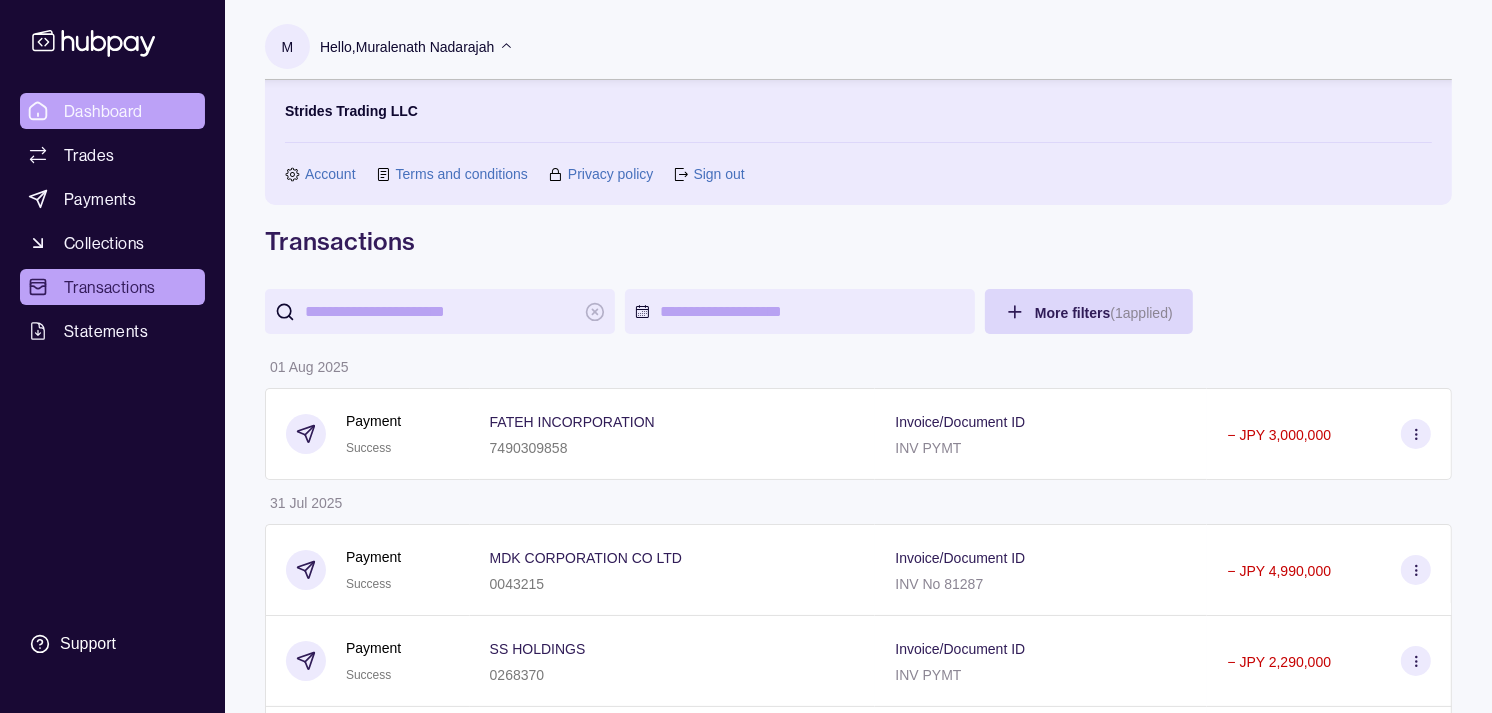 click on "Dashboard" at bounding box center [112, 111] 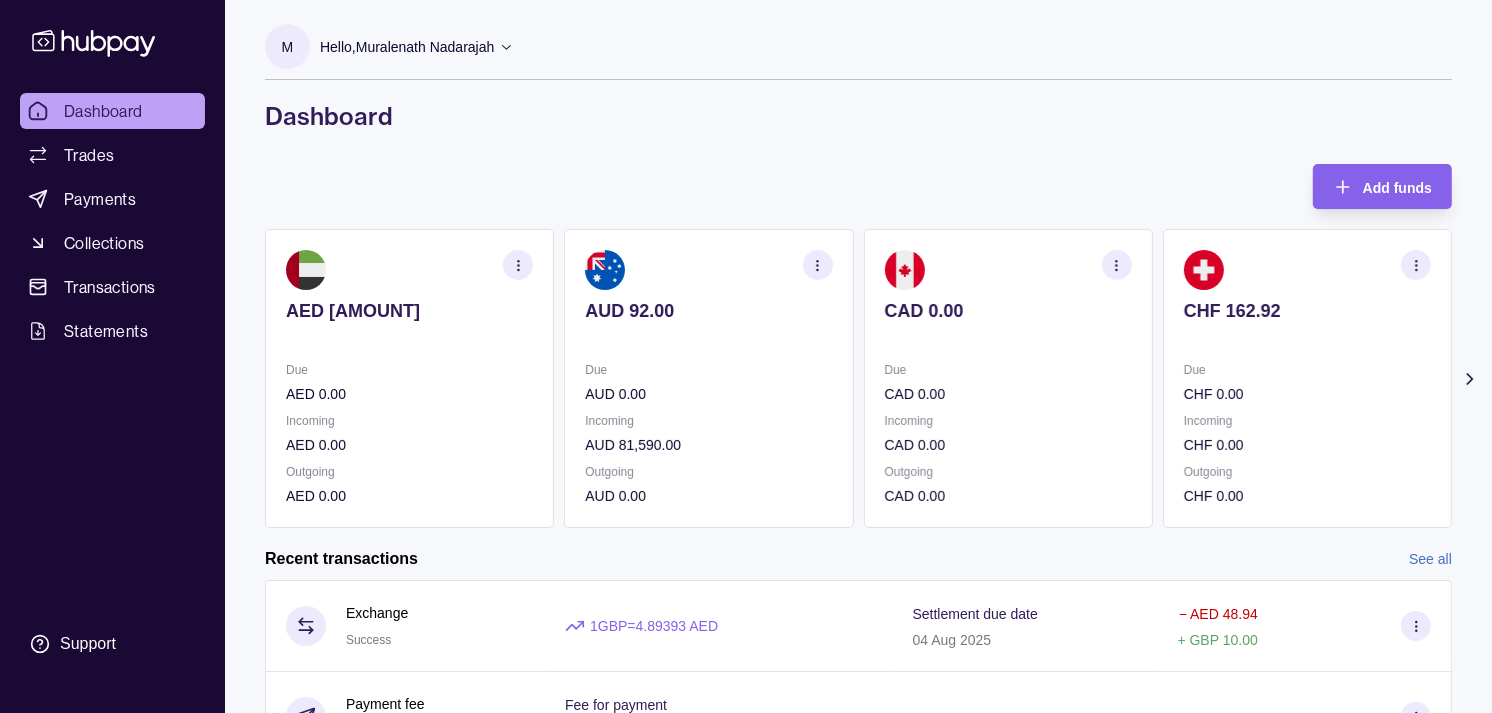 click on "CAD 0.00" at bounding box center [1008, 324] 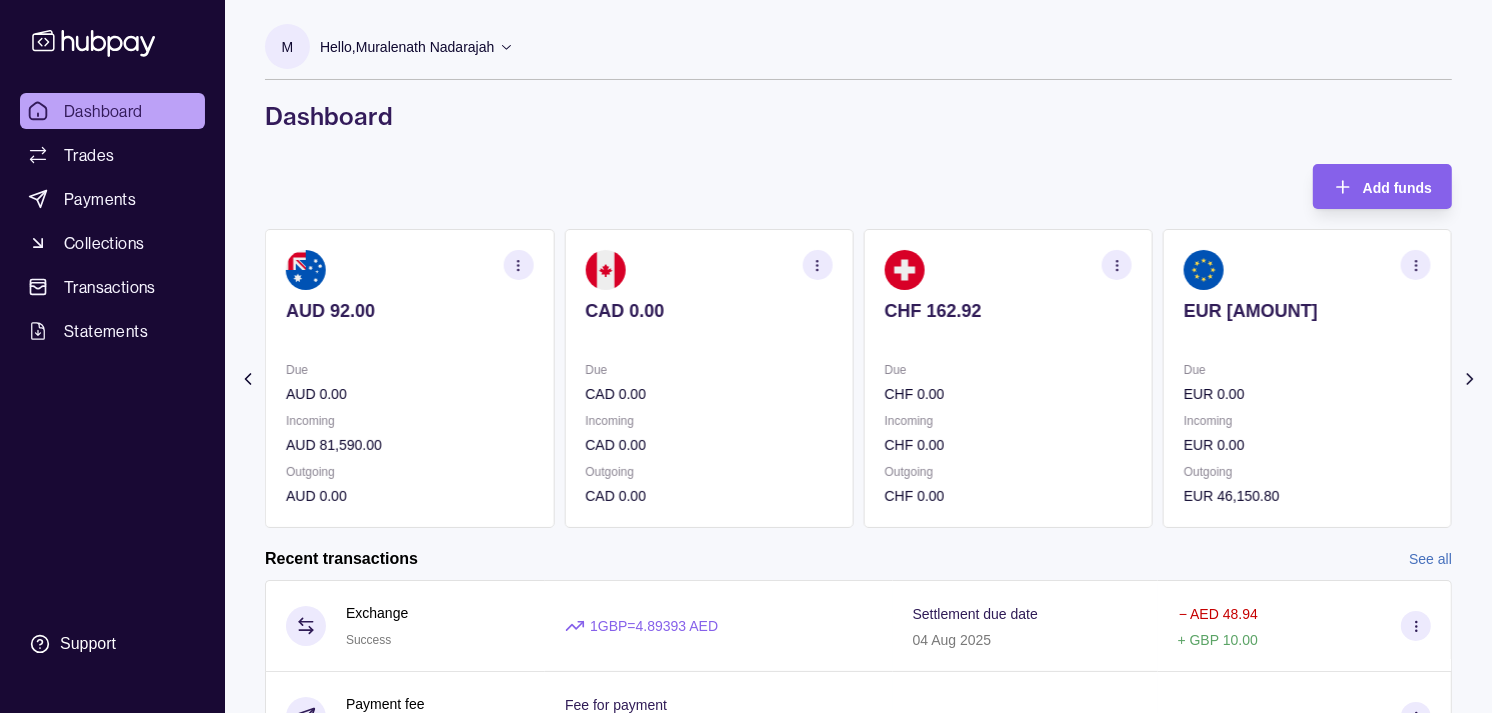 click on "CHF 162.92" at bounding box center (1008, 311) 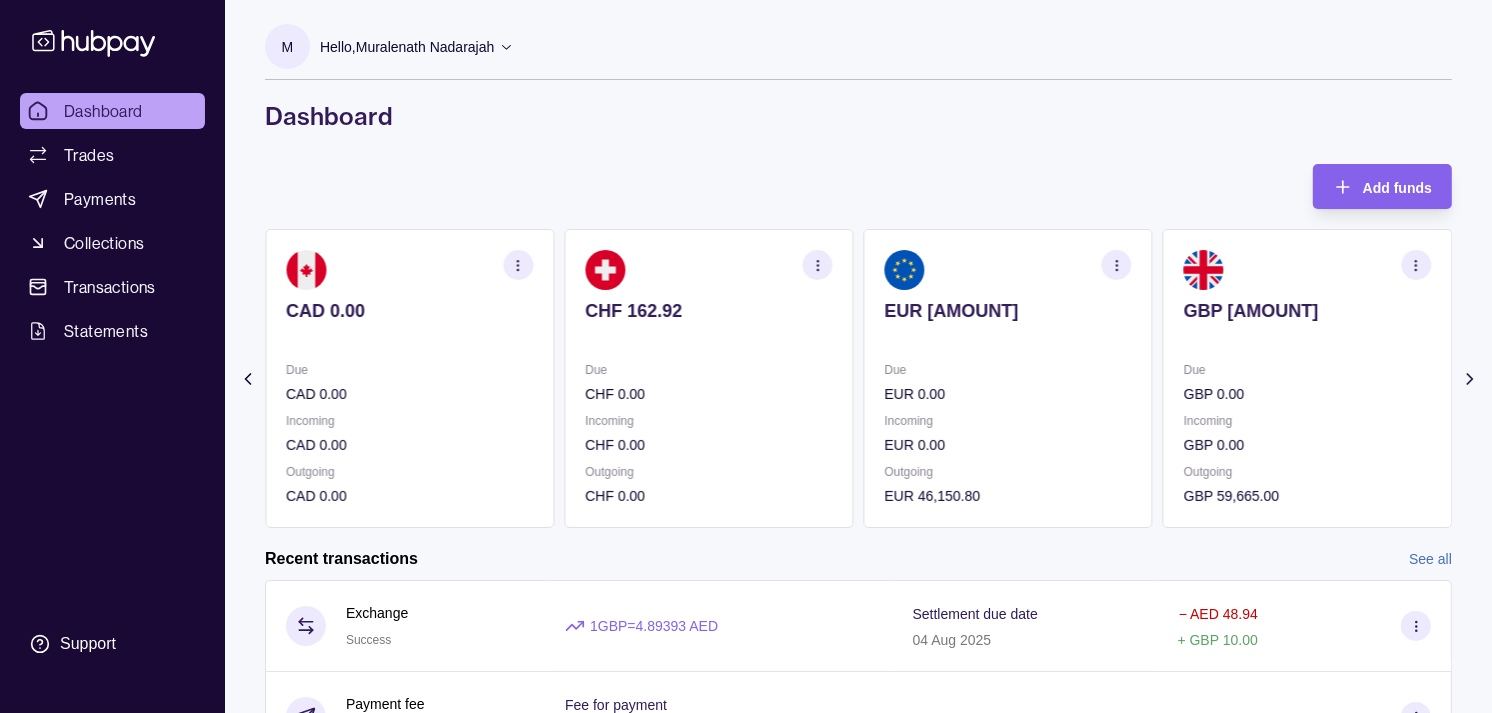click 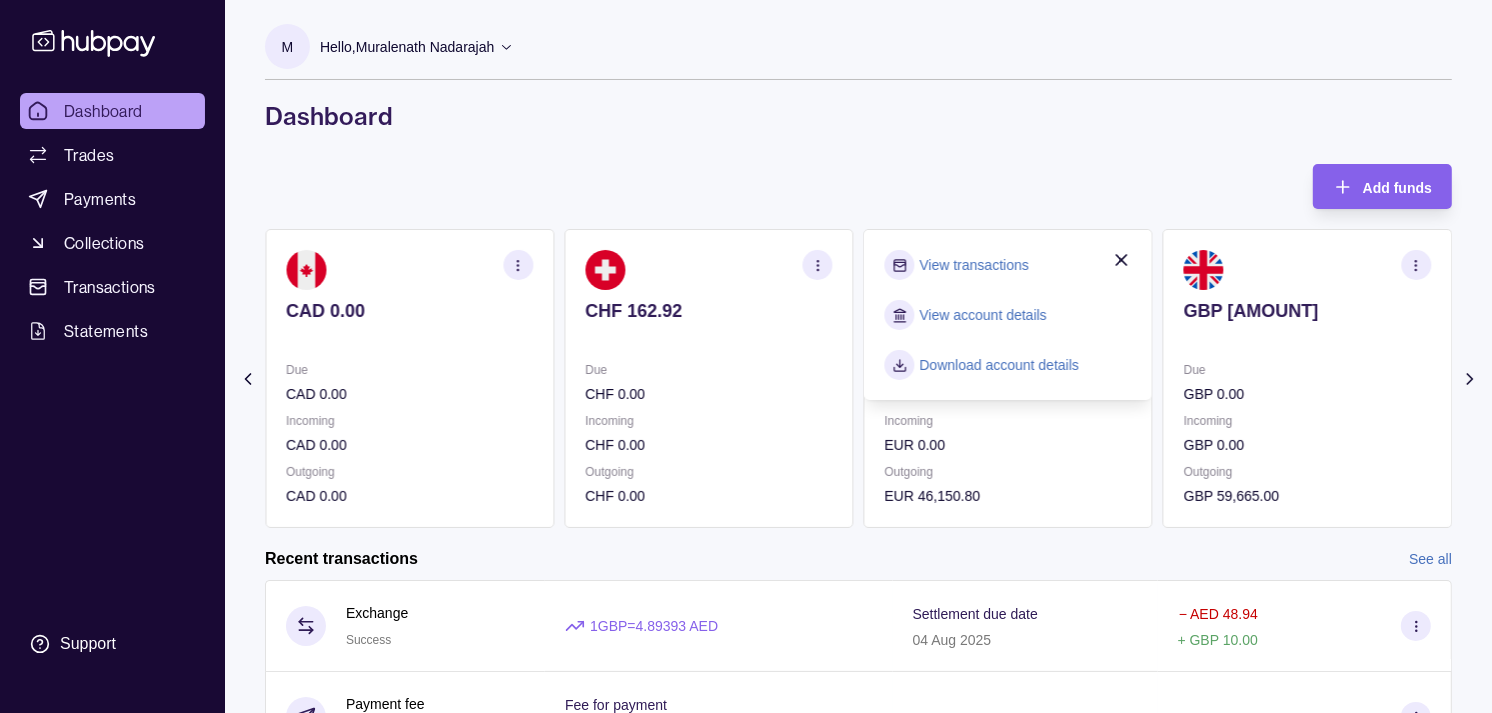 click on "View transactions" at bounding box center (974, 265) 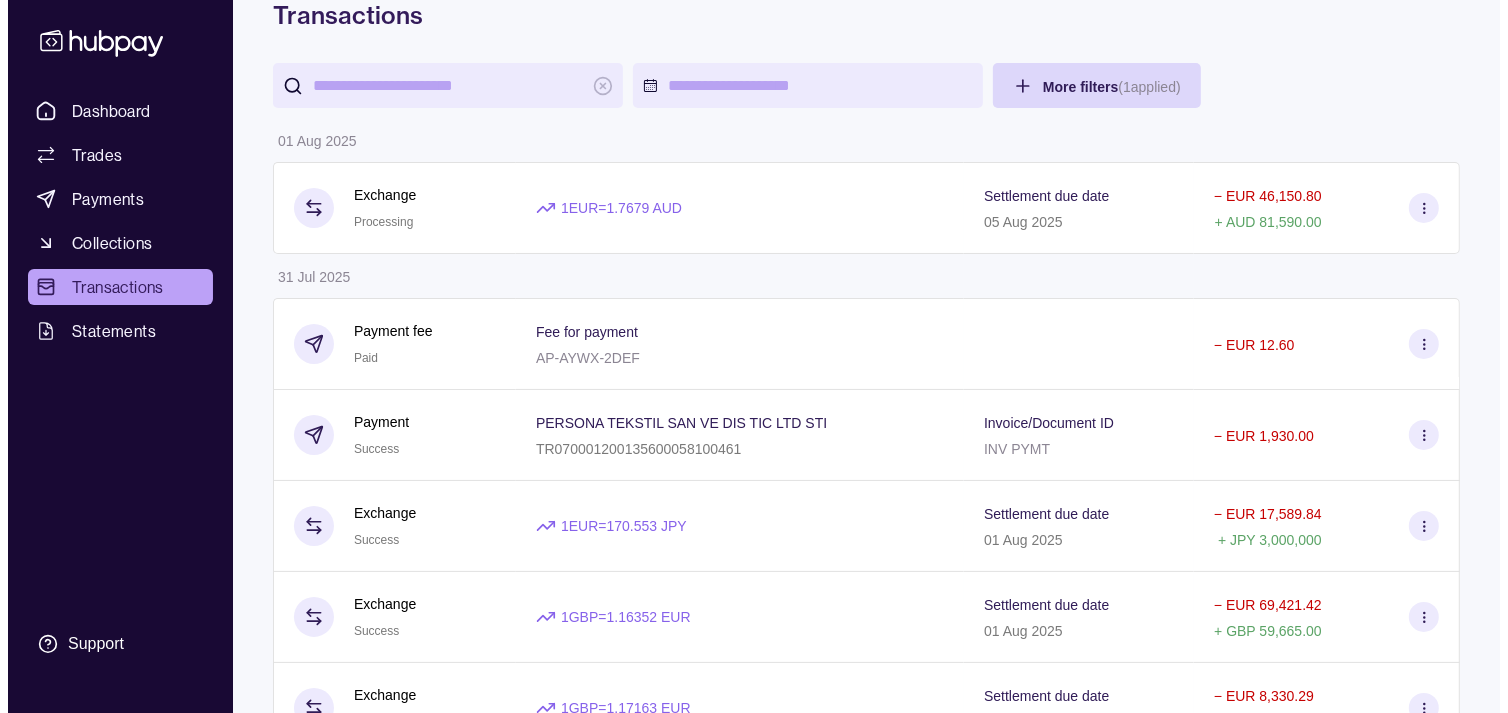 scroll, scrollTop: 0, scrollLeft: 0, axis: both 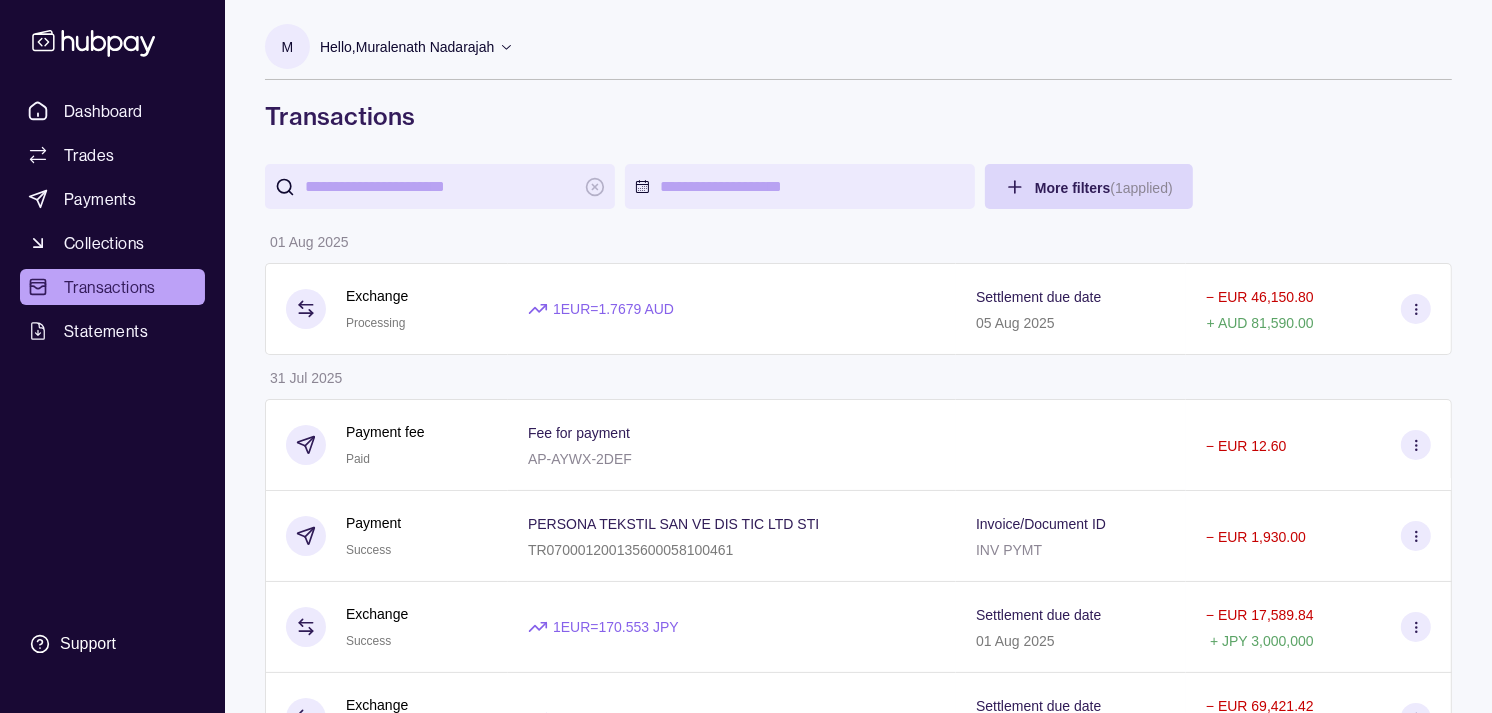click at bounding box center [440, 186] 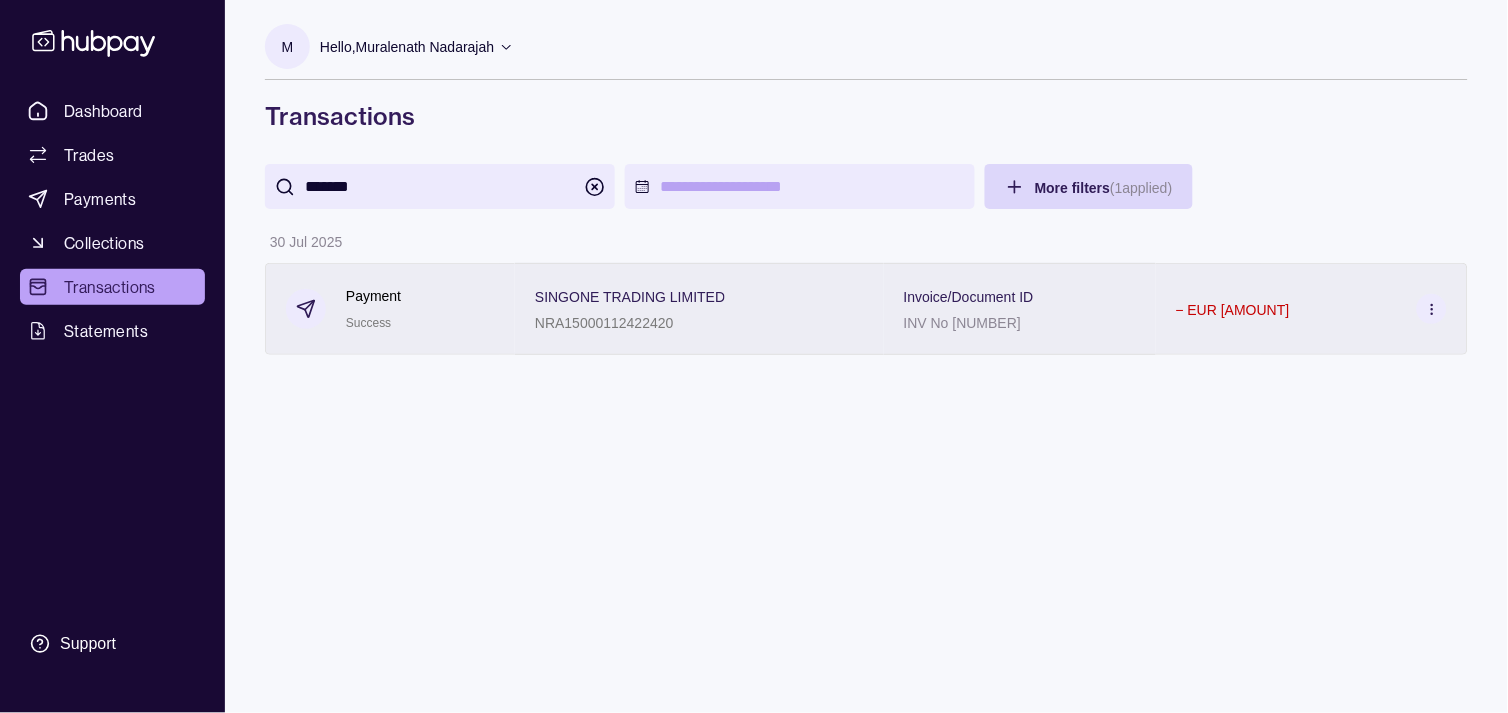 type on "*******" 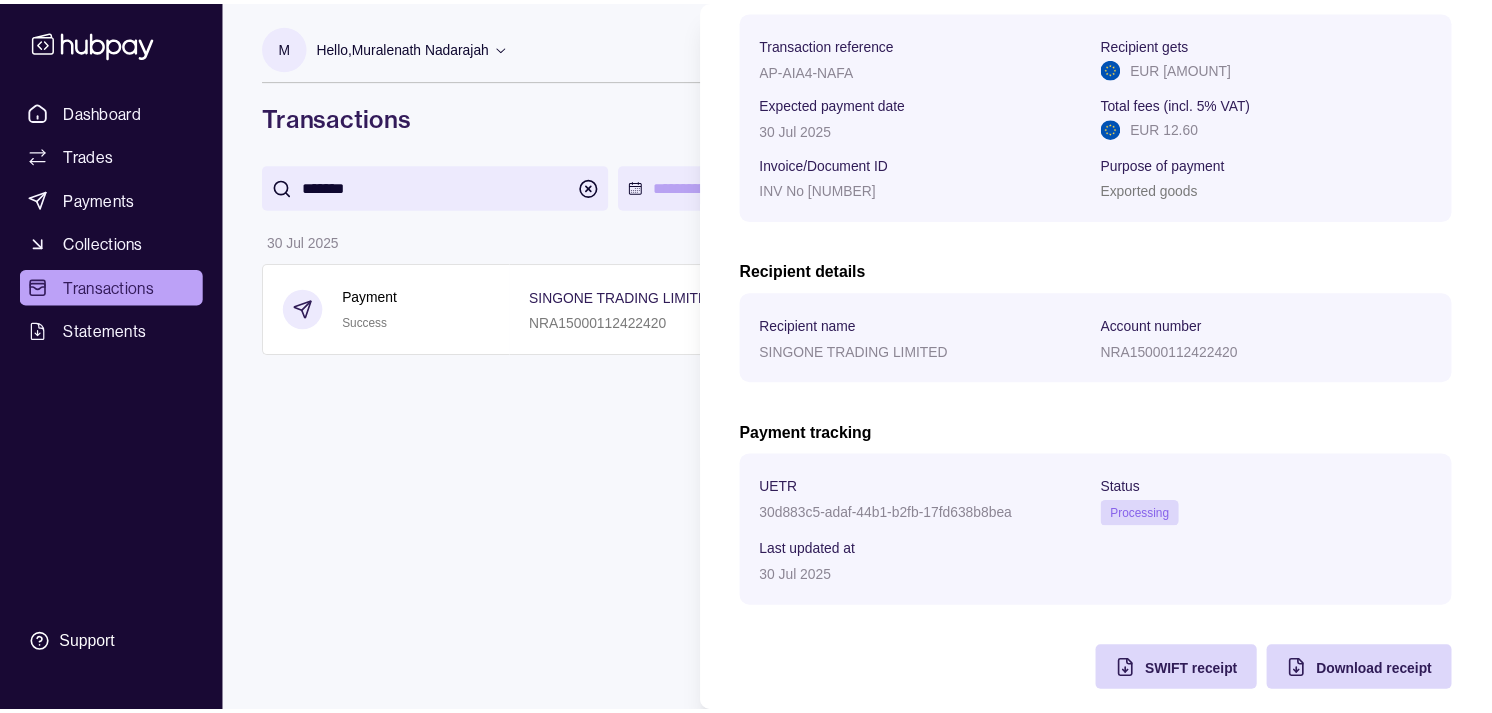 scroll, scrollTop: 333, scrollLeft: 0, axis: vertical 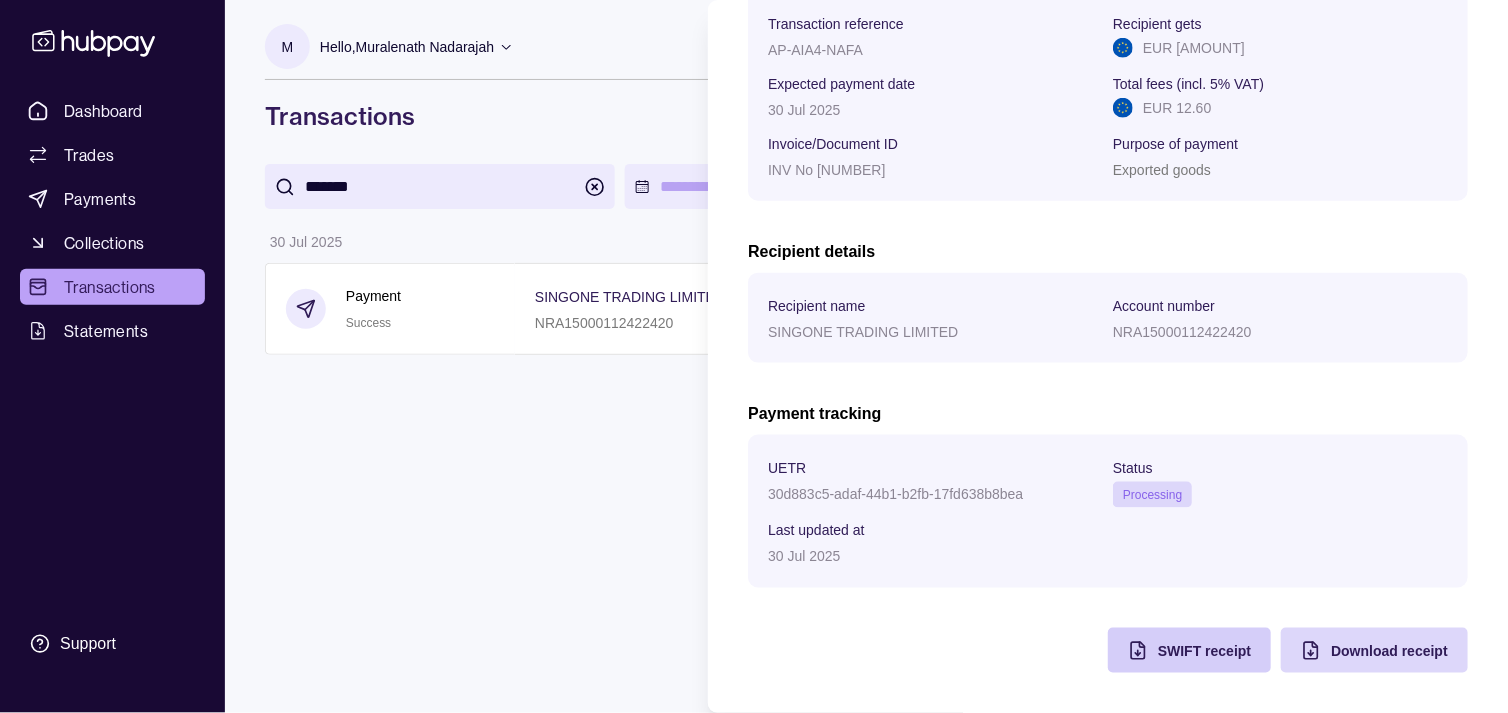 click on "SWIFT receipt" at bounding box center (1174, 650) 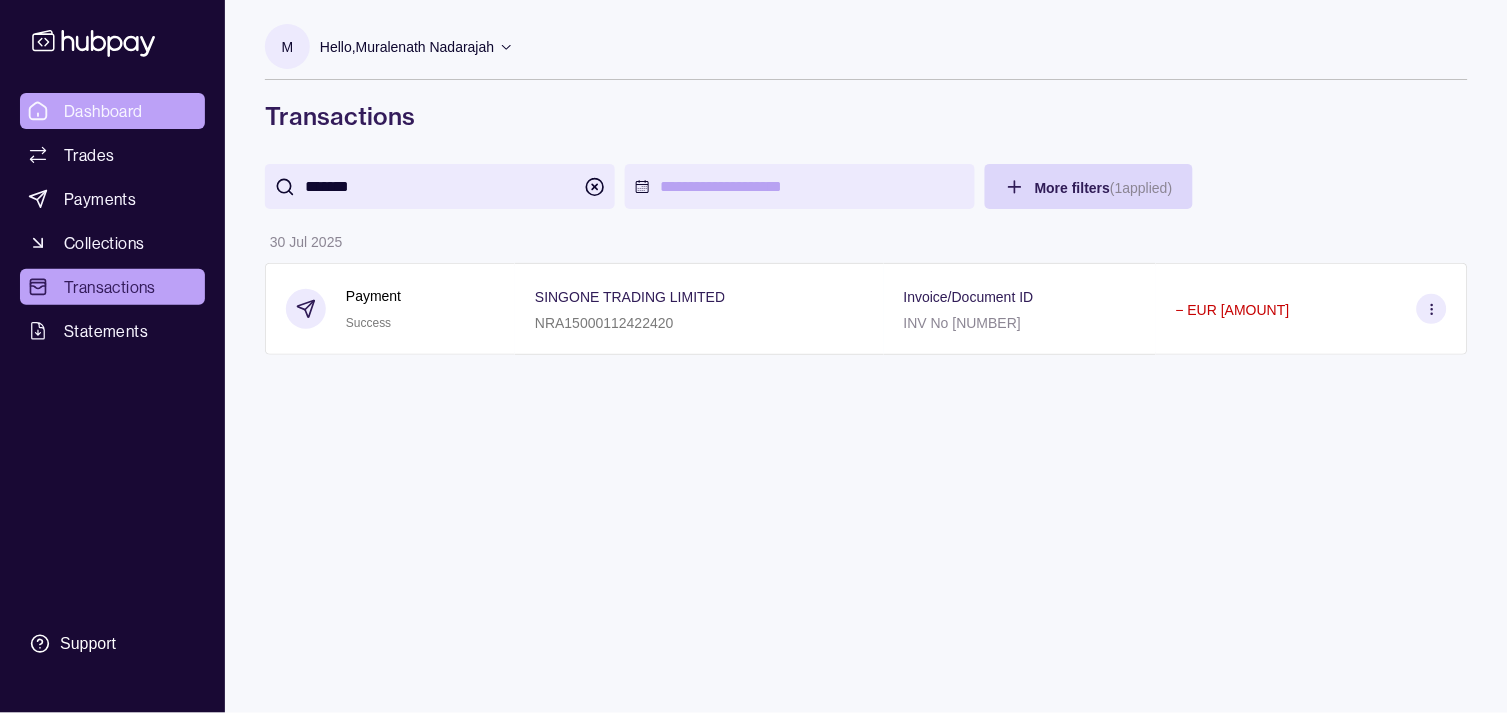 click on "Dashboard Trades Payments Collections Transactions Statements Support M Hello, [FIRST] [LAST] Strides Trading LLC Account Terms and conditions Privacy policy Sign out Transactions ******* More filters ( 1 applied) Details Amount [DATE] Payment Success SINGONE TRADING LIMITED [ACCOUNT_NUMBER] Invoice/Document ID INV No [NUMBER] - EUR [AMOUNT] Transactions | Hubpay" at bounding box center (754, 356) 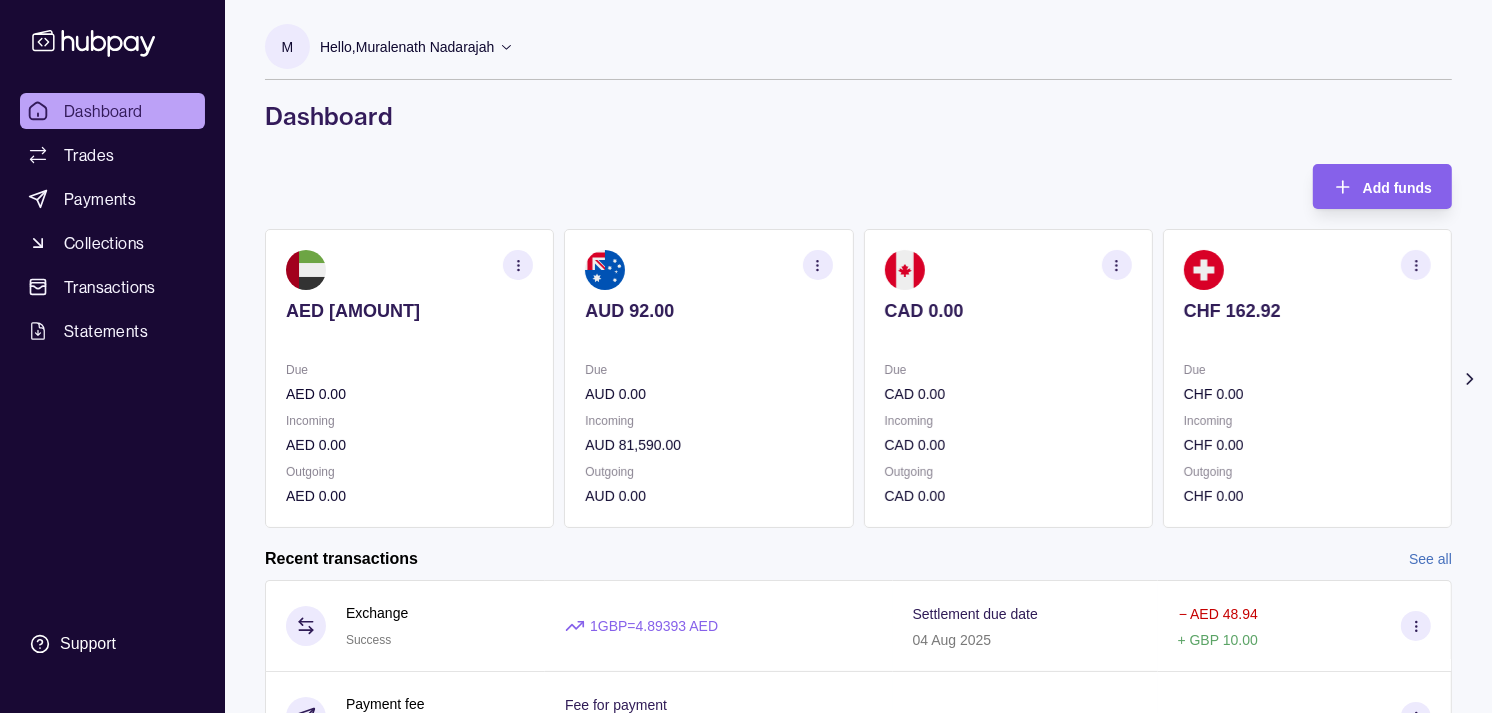 click at bounding box center [1307, 338] 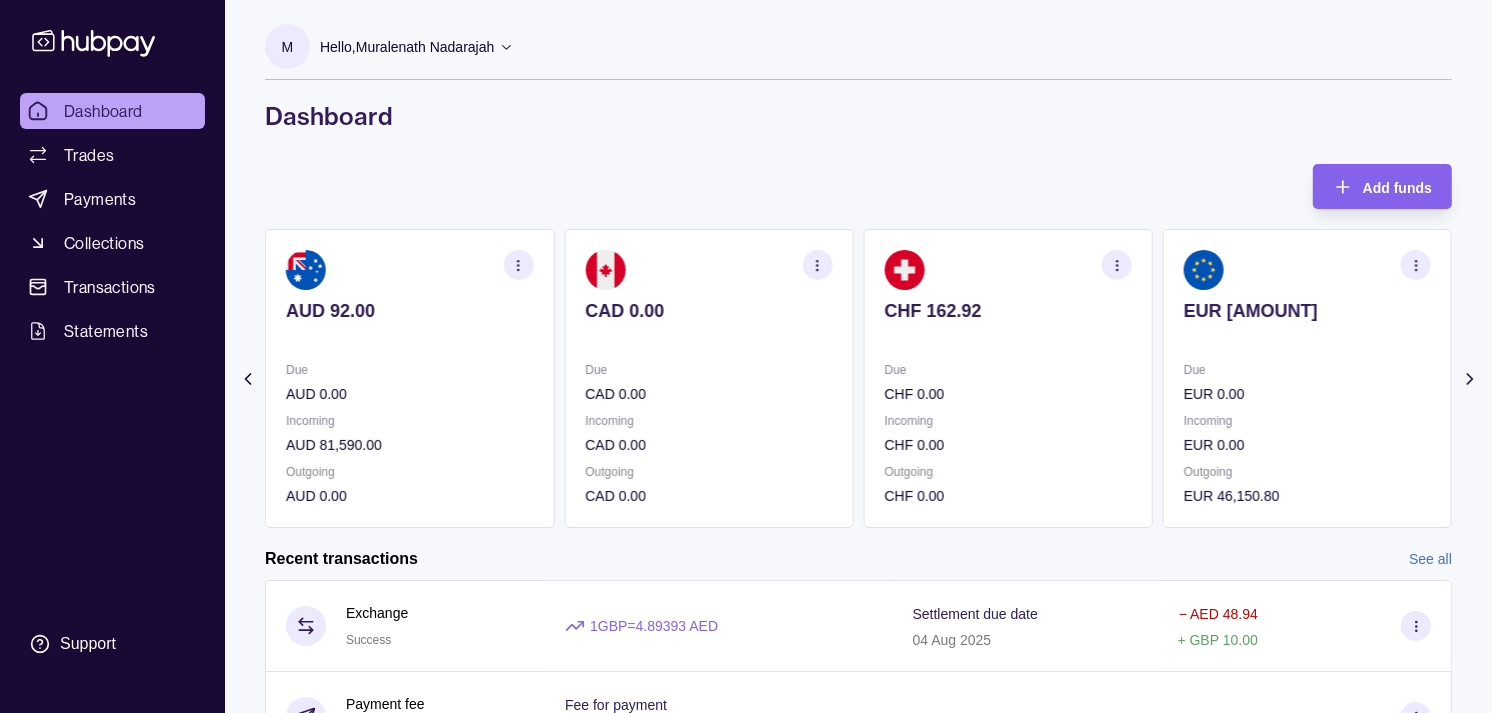 click at bounding box center (1307, 338) 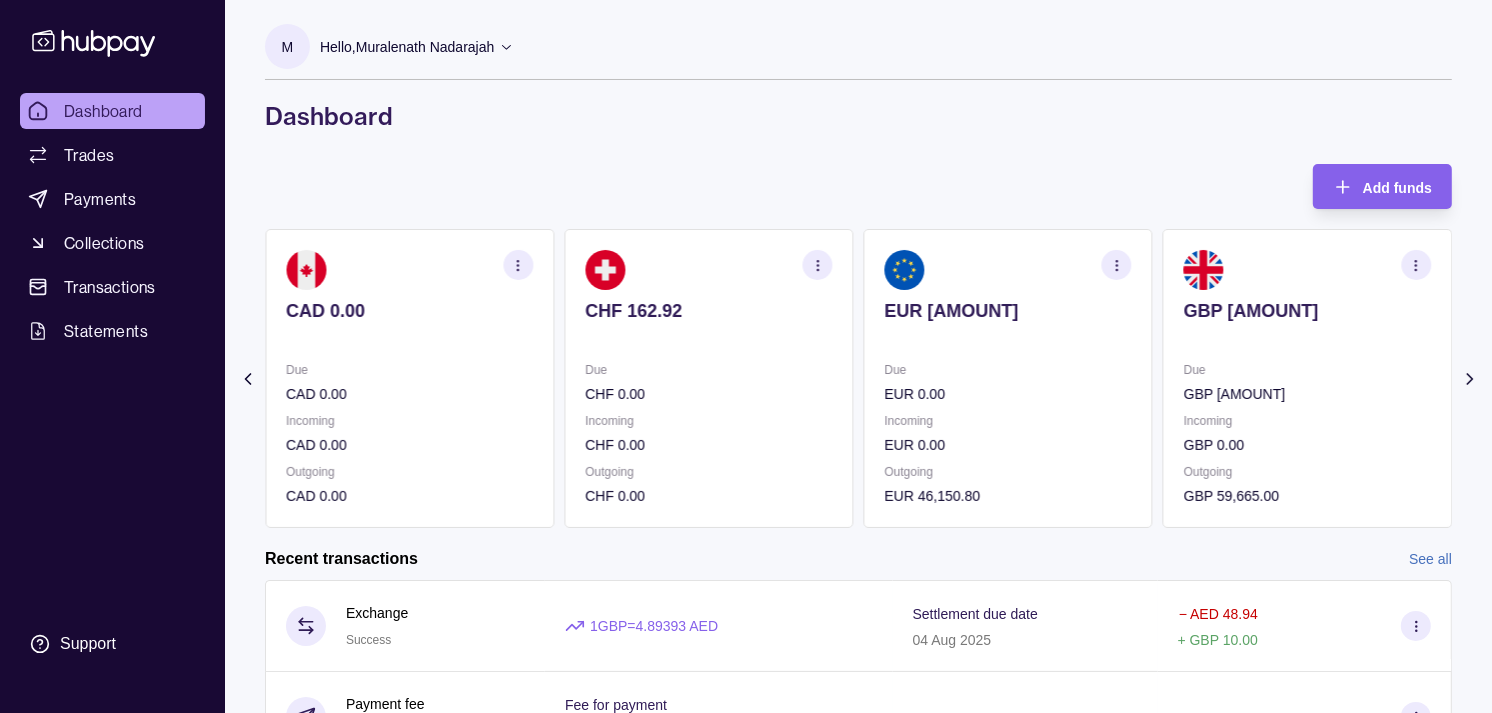 click at bounding box center [1307, 338] 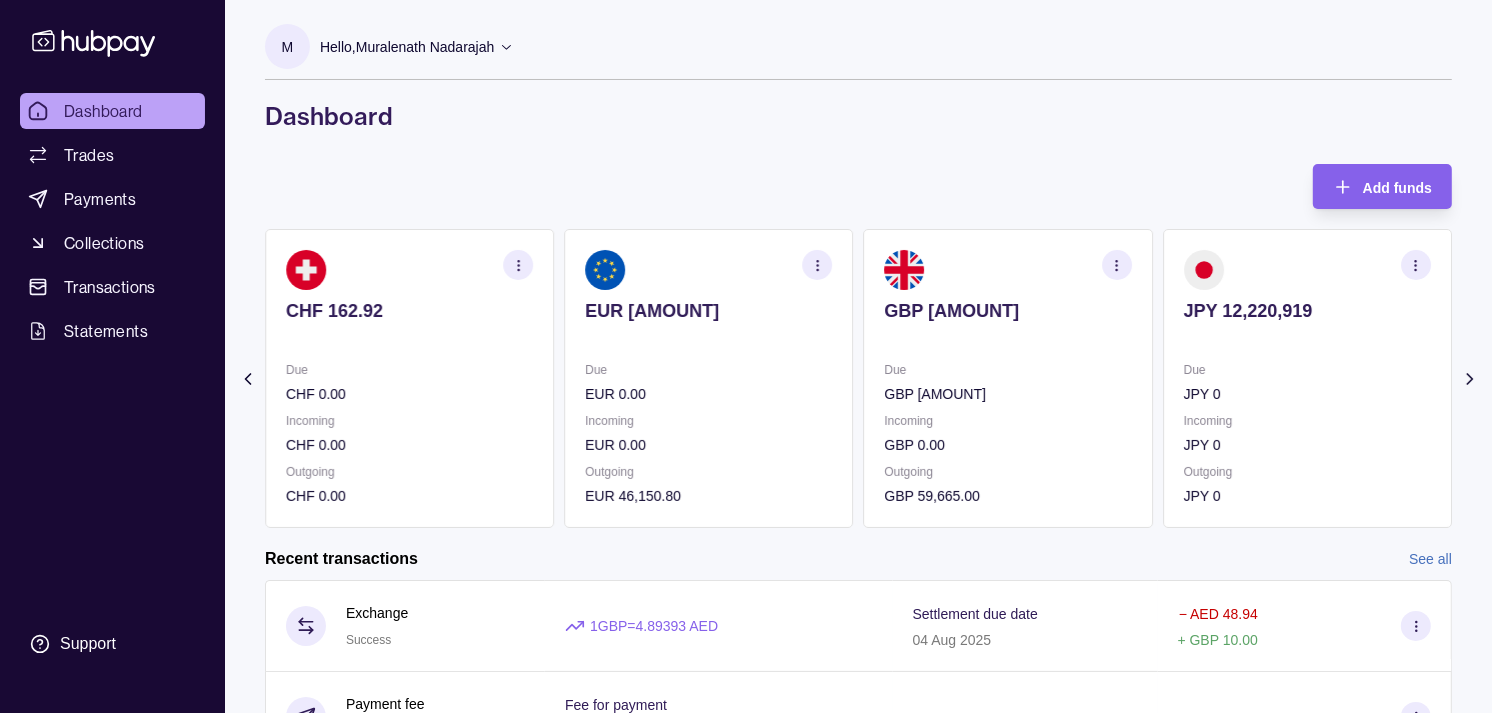 click 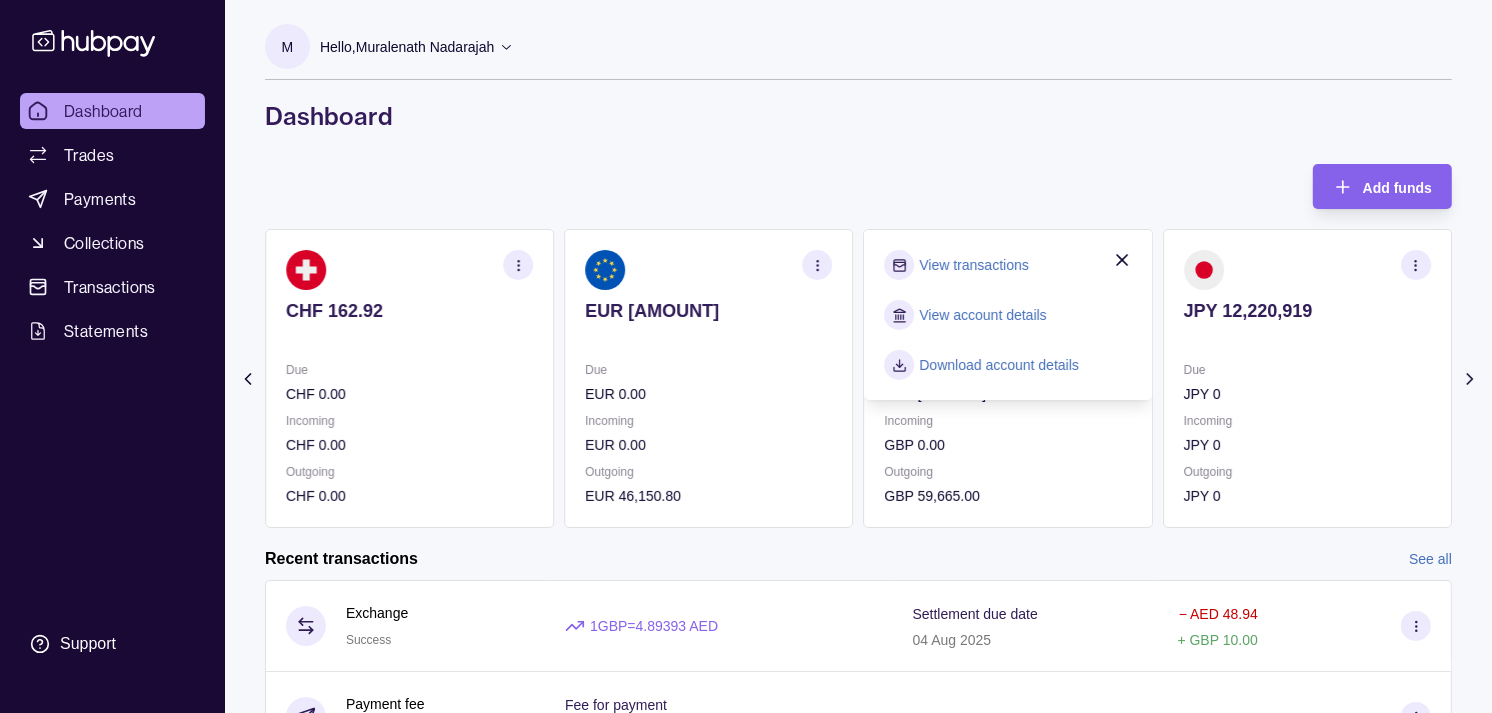 click on "View transactions" at bounding box center (974, 265) 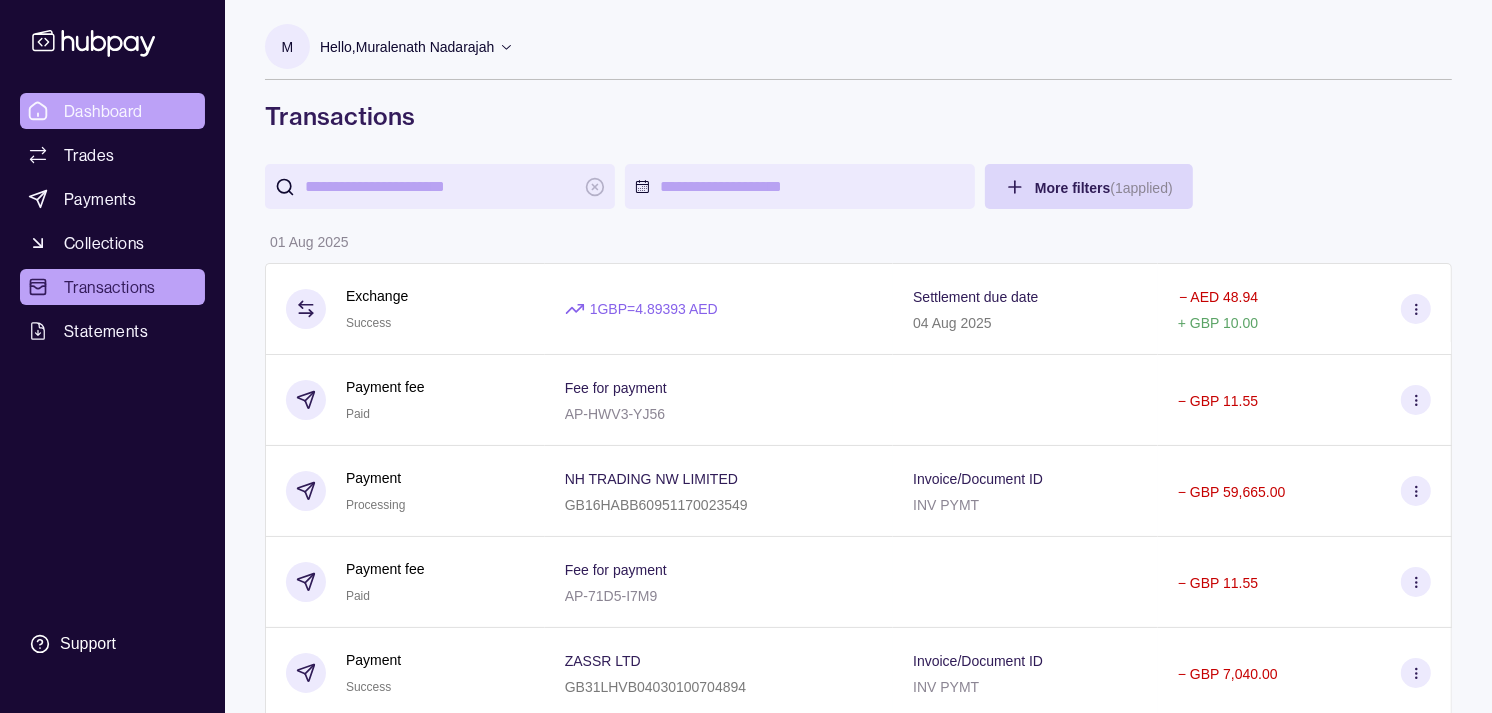 click on "Dashboard" at bounding box center (103, 111) 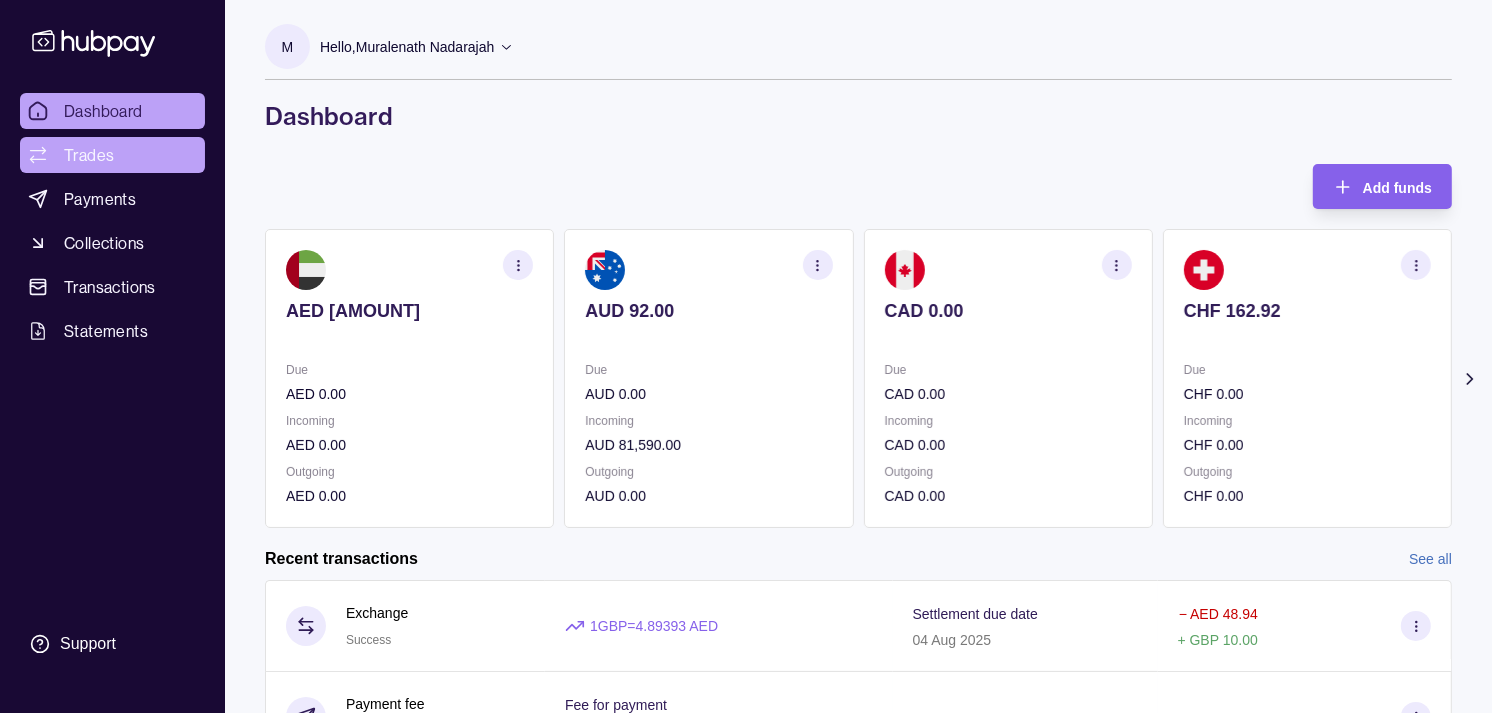 click on "Trades" at bounding box center (112, 155) 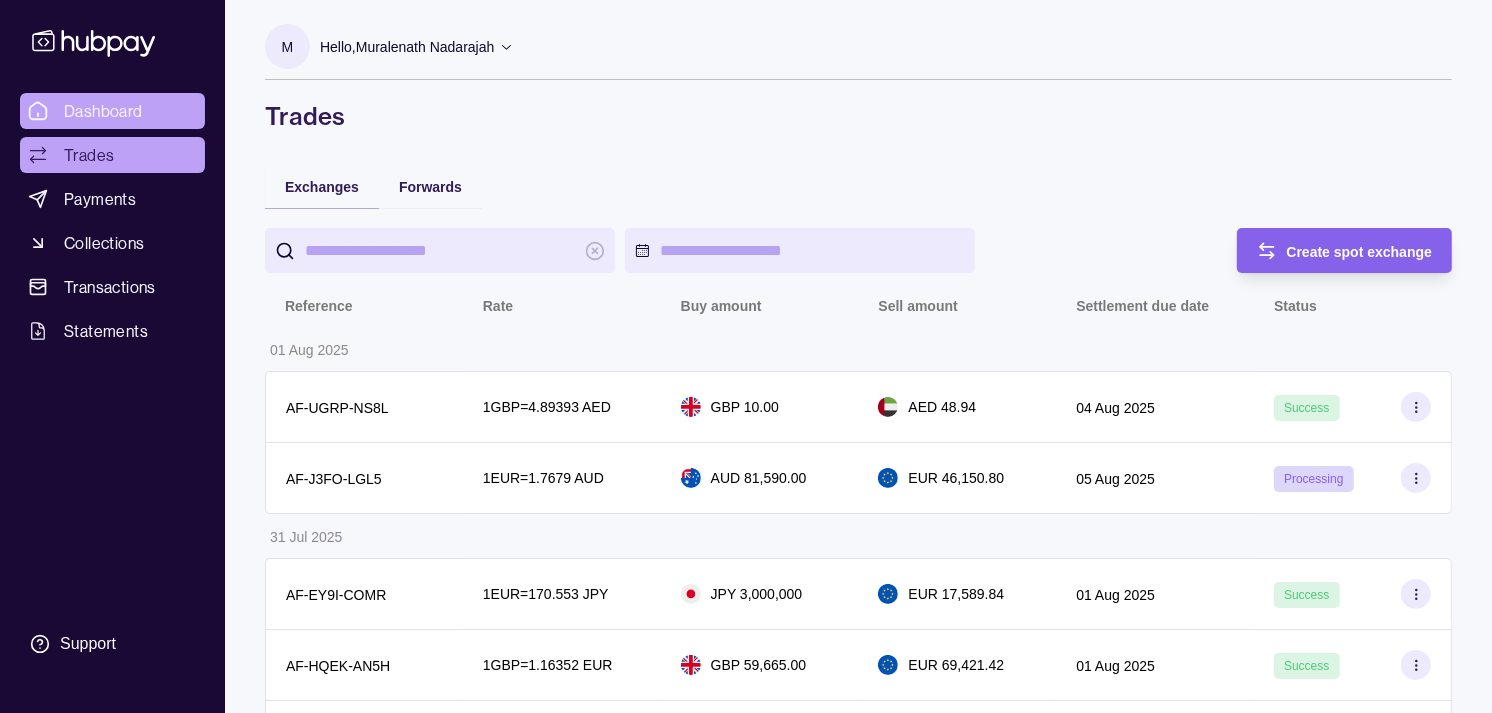 click on "Dashboard" at bounding box center (103, 111) 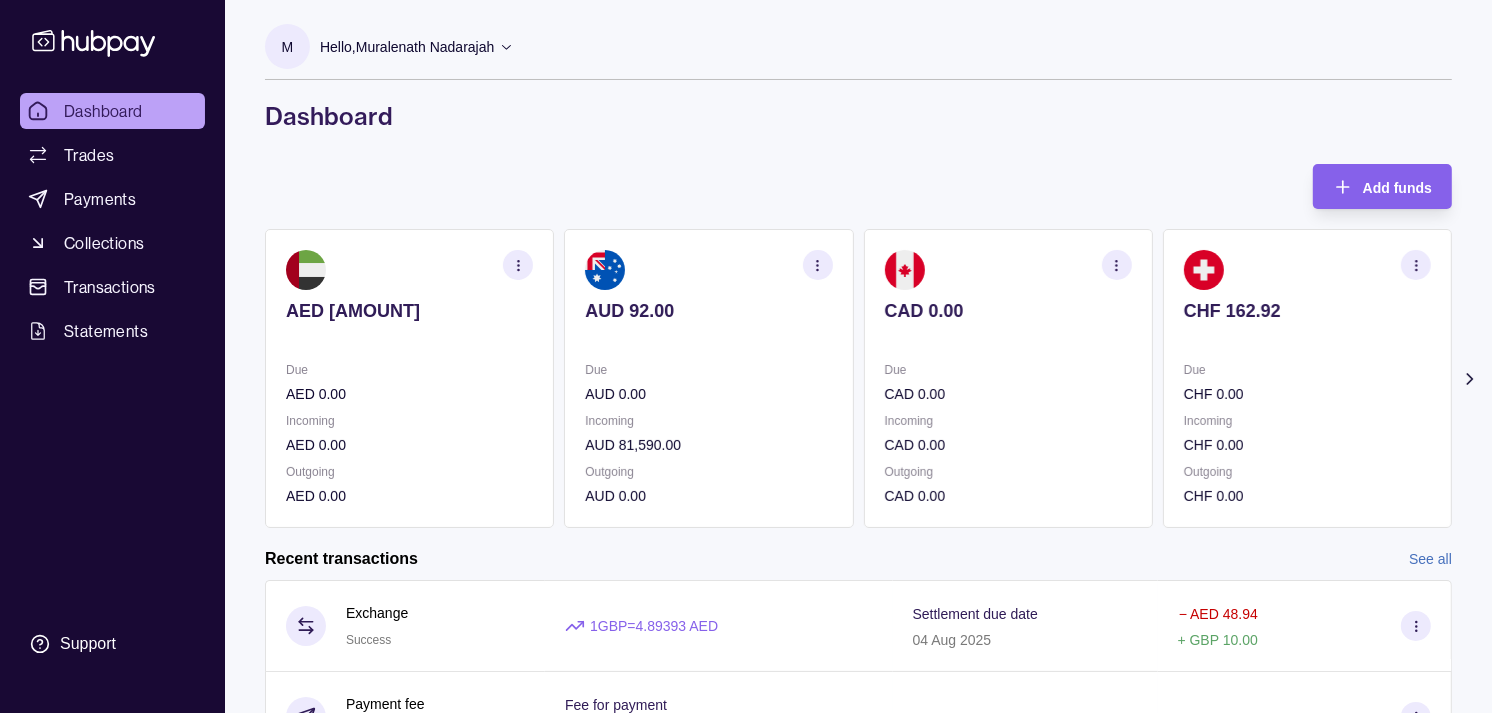 click at bounding box center [1307, 338] 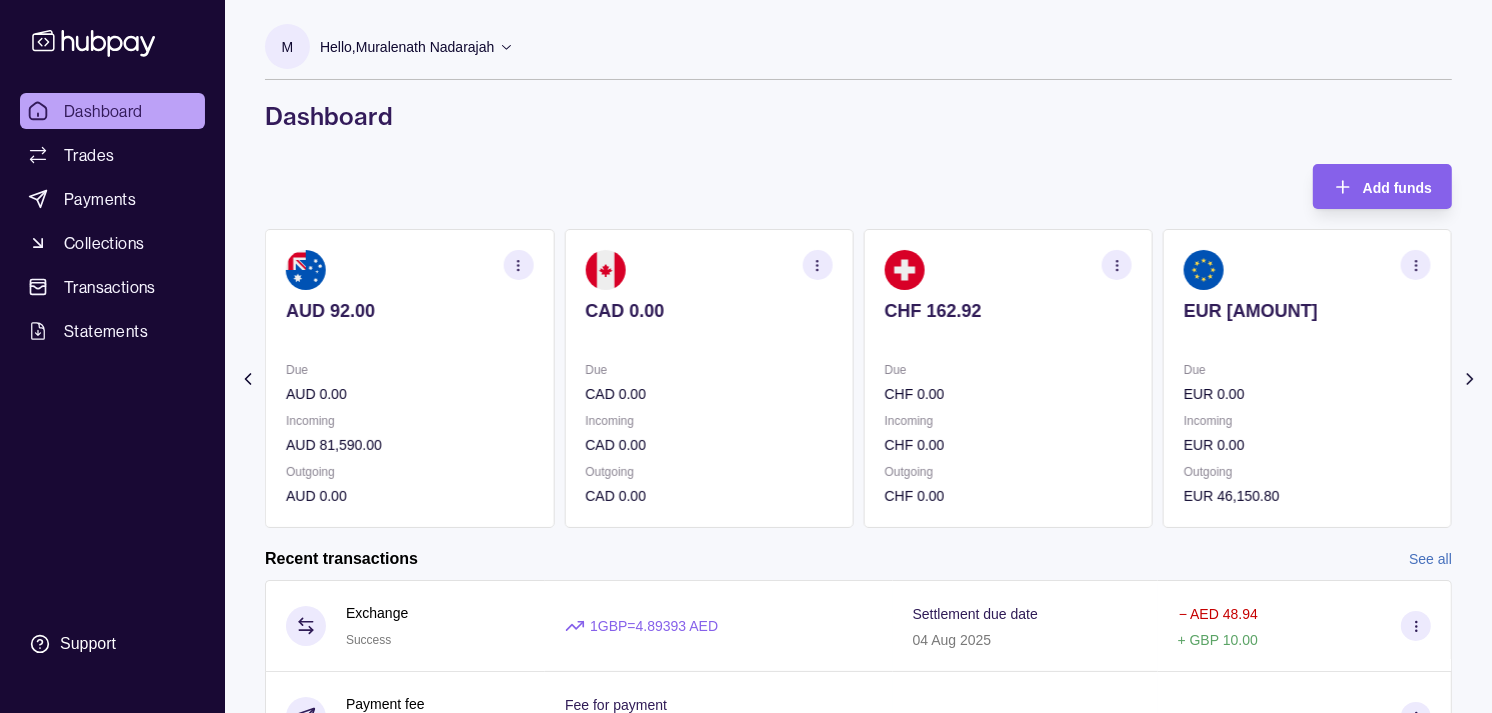 click at bounding box center (1307, 338) 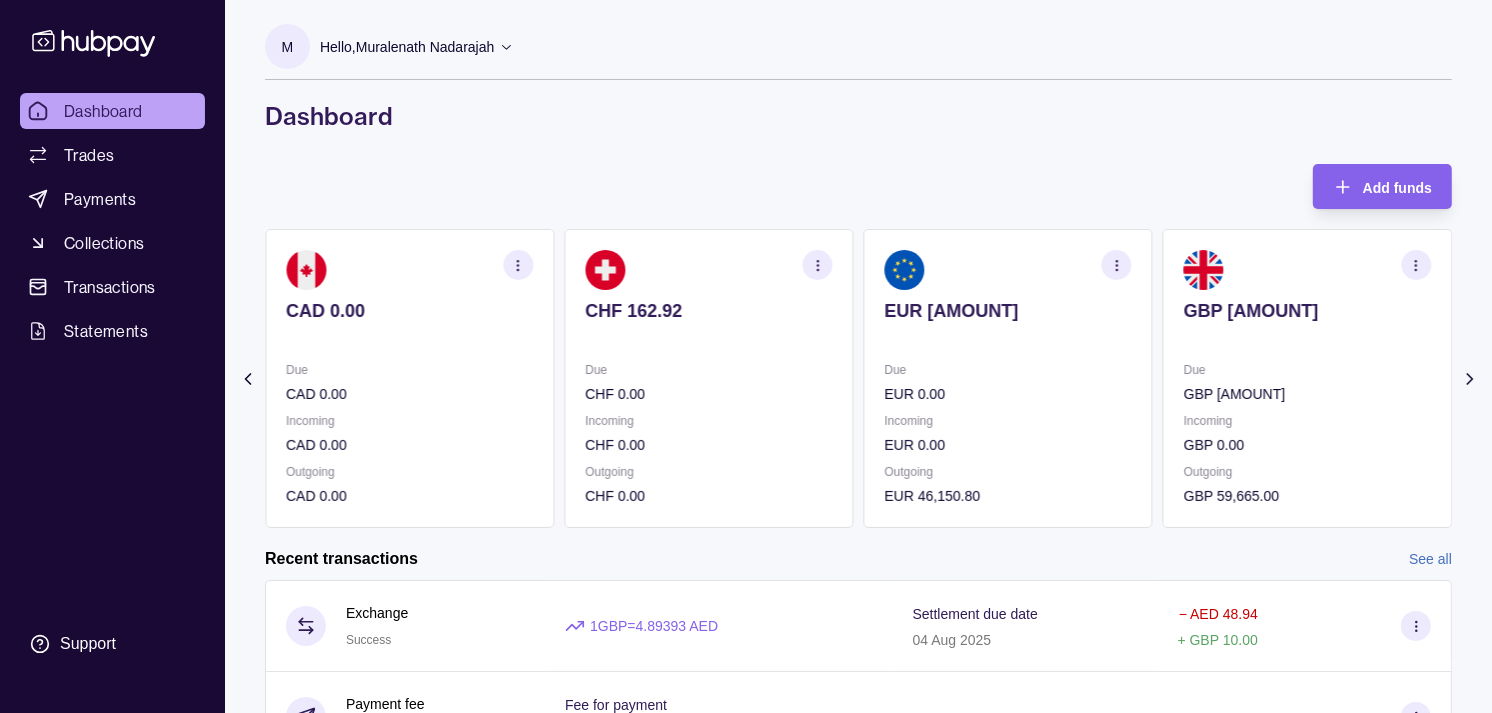 click at bounding box center (1307, 338) 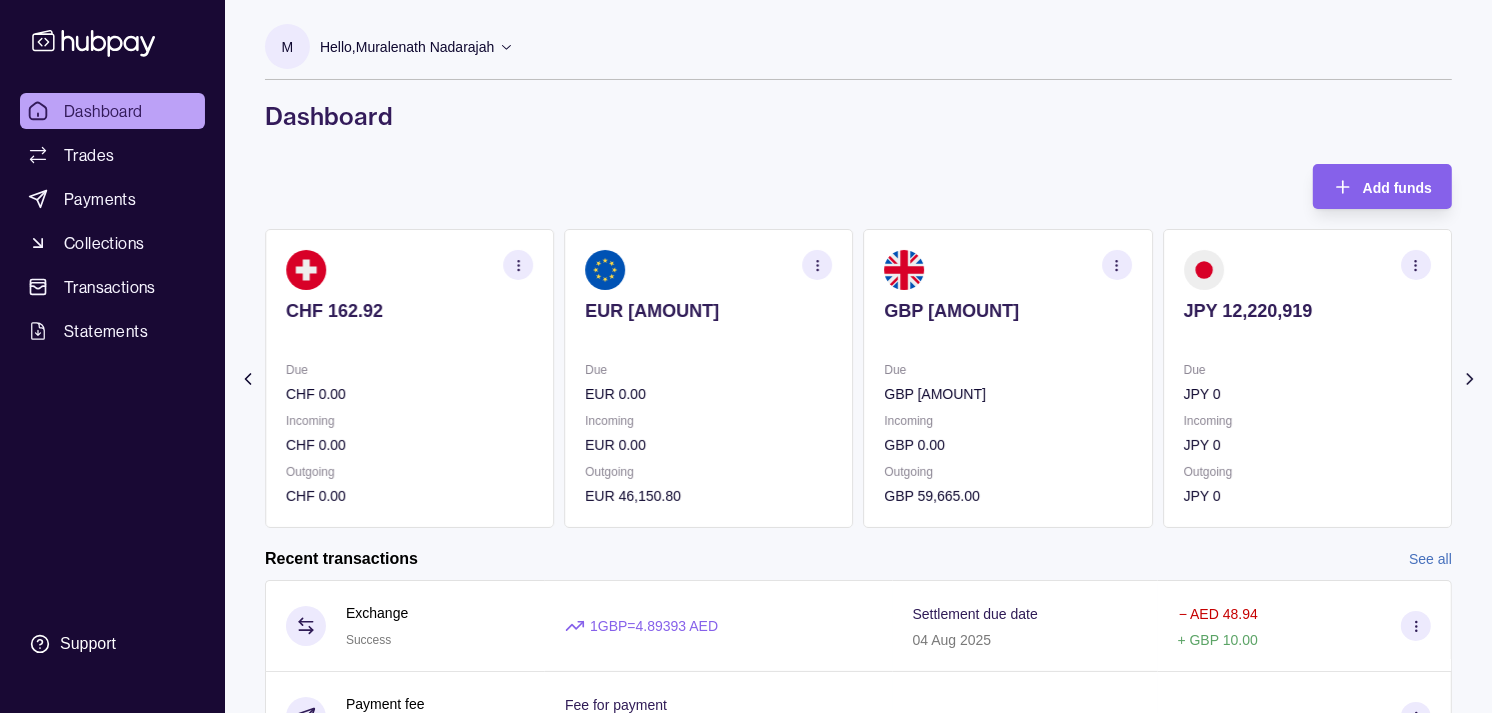 click 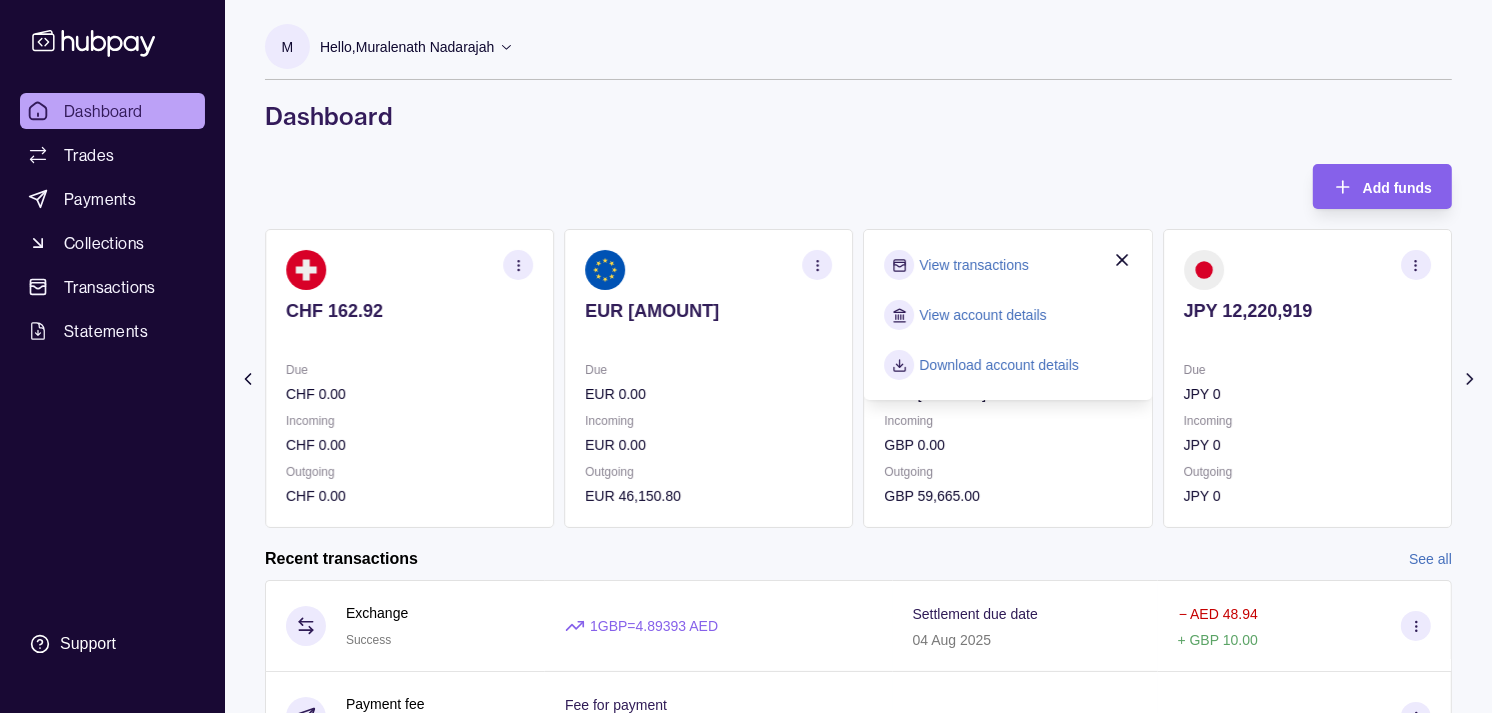 click on "View transactions" at bounding box center [974, 265] 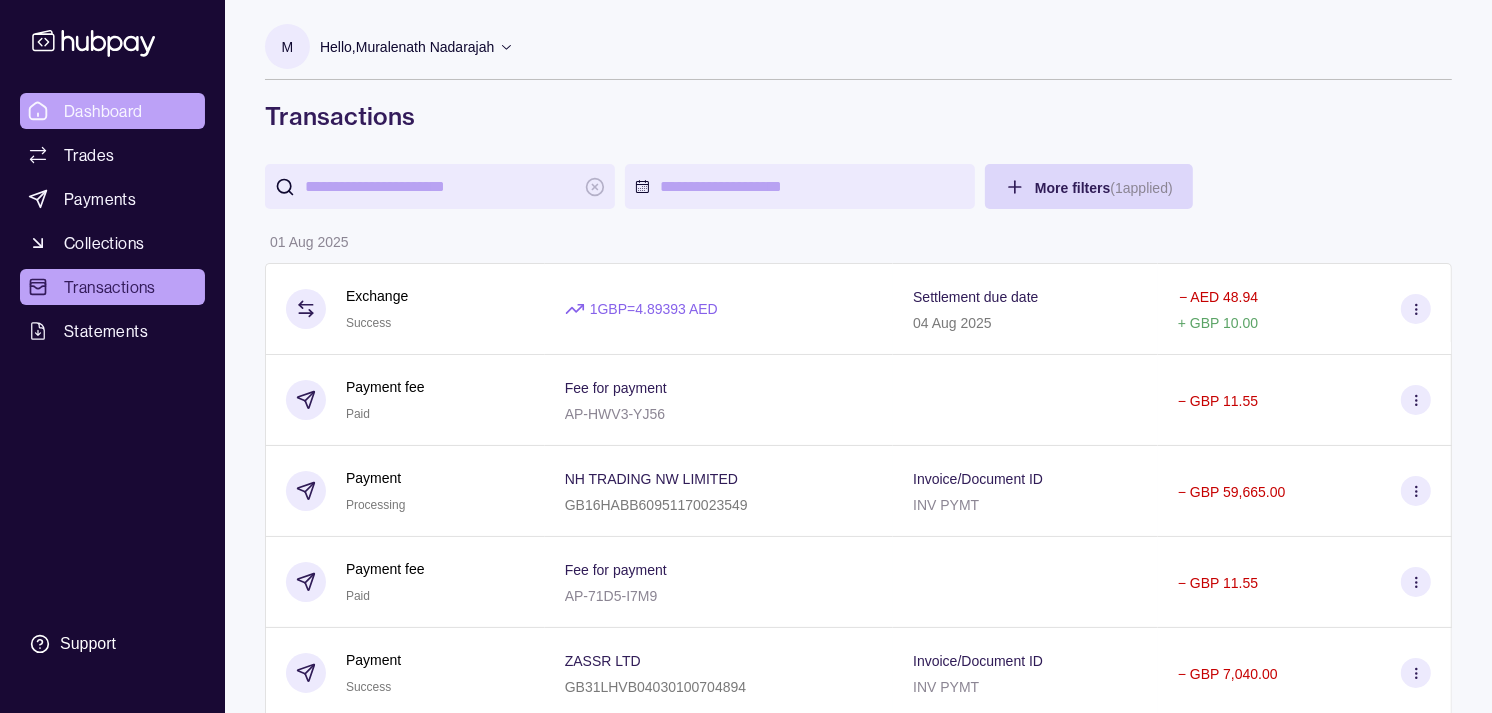 click on "Dashboard" at bounding box center (103, 111) 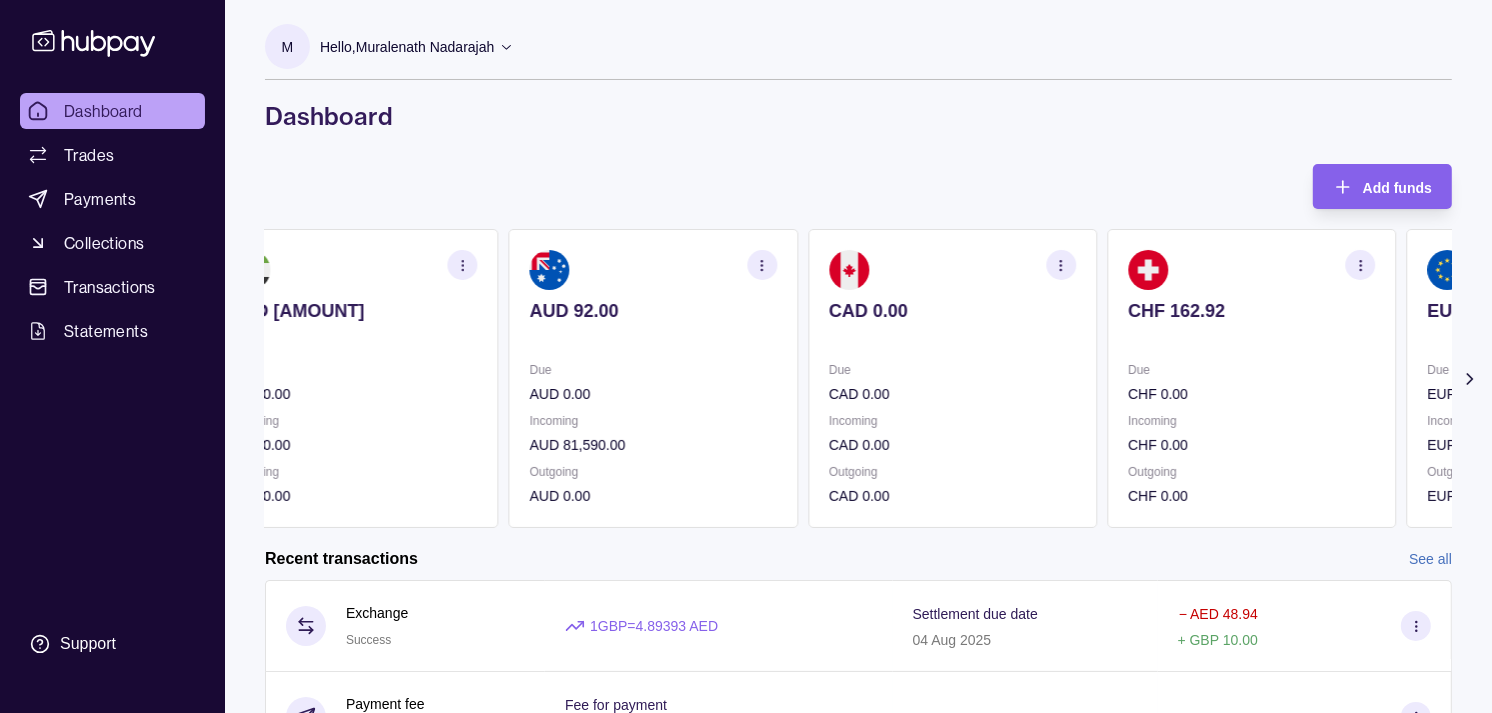 click on "CHF 162.92" at bounding box center (1251, 324) 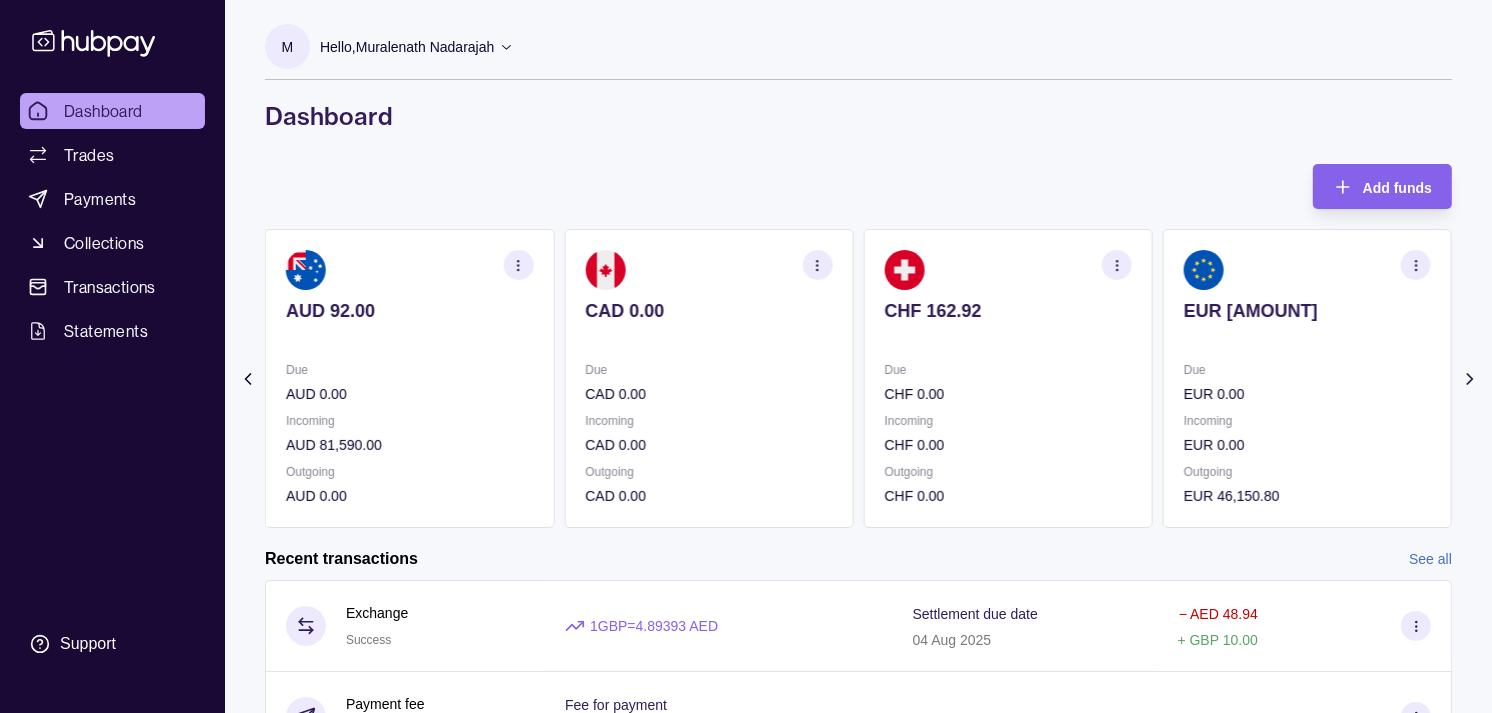 click on "EUR [AMOUNT]" at bounding box center (1307, 311) 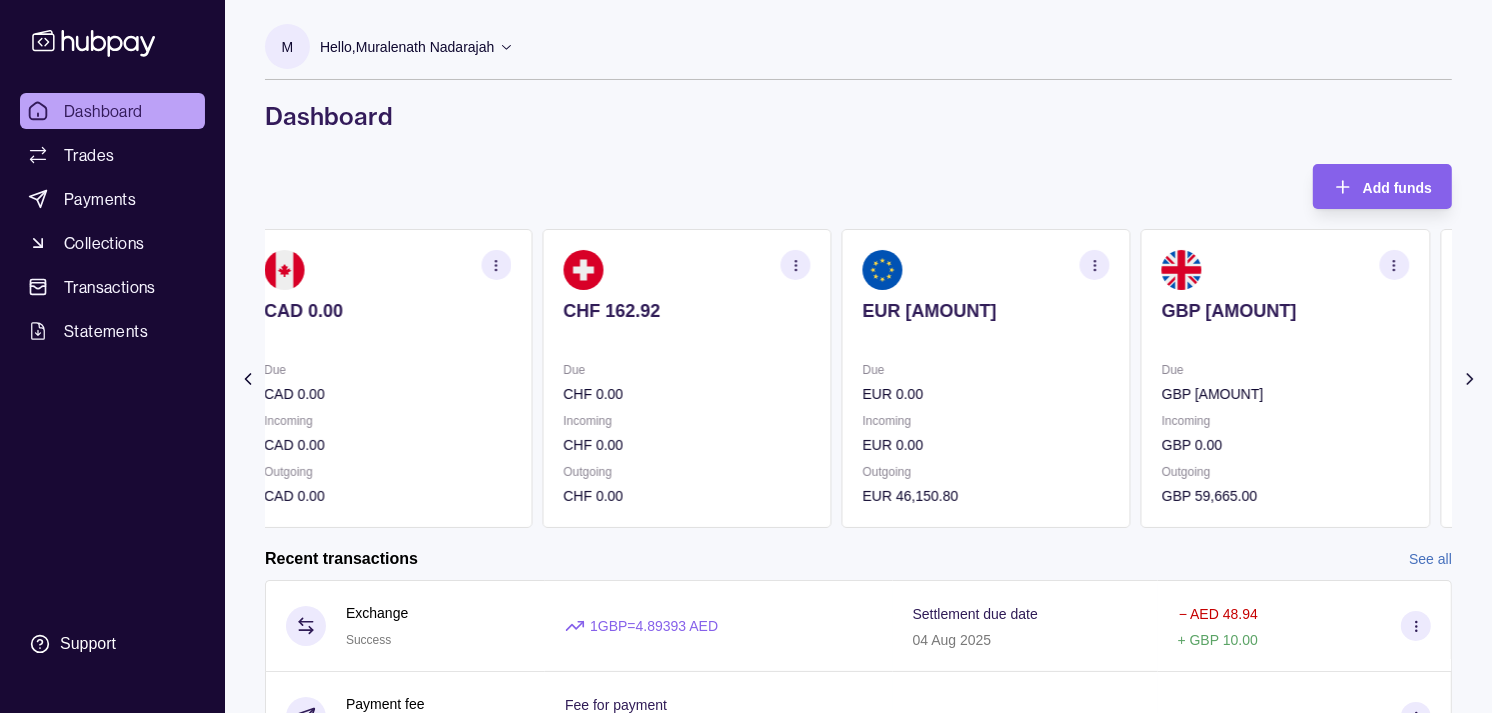 click on "EUR [AMOUNT] Due EUR 0.00 Incoming EUR 0.00 Outgoing EUR [AMOUNT]" at bounding box center (986, 378) 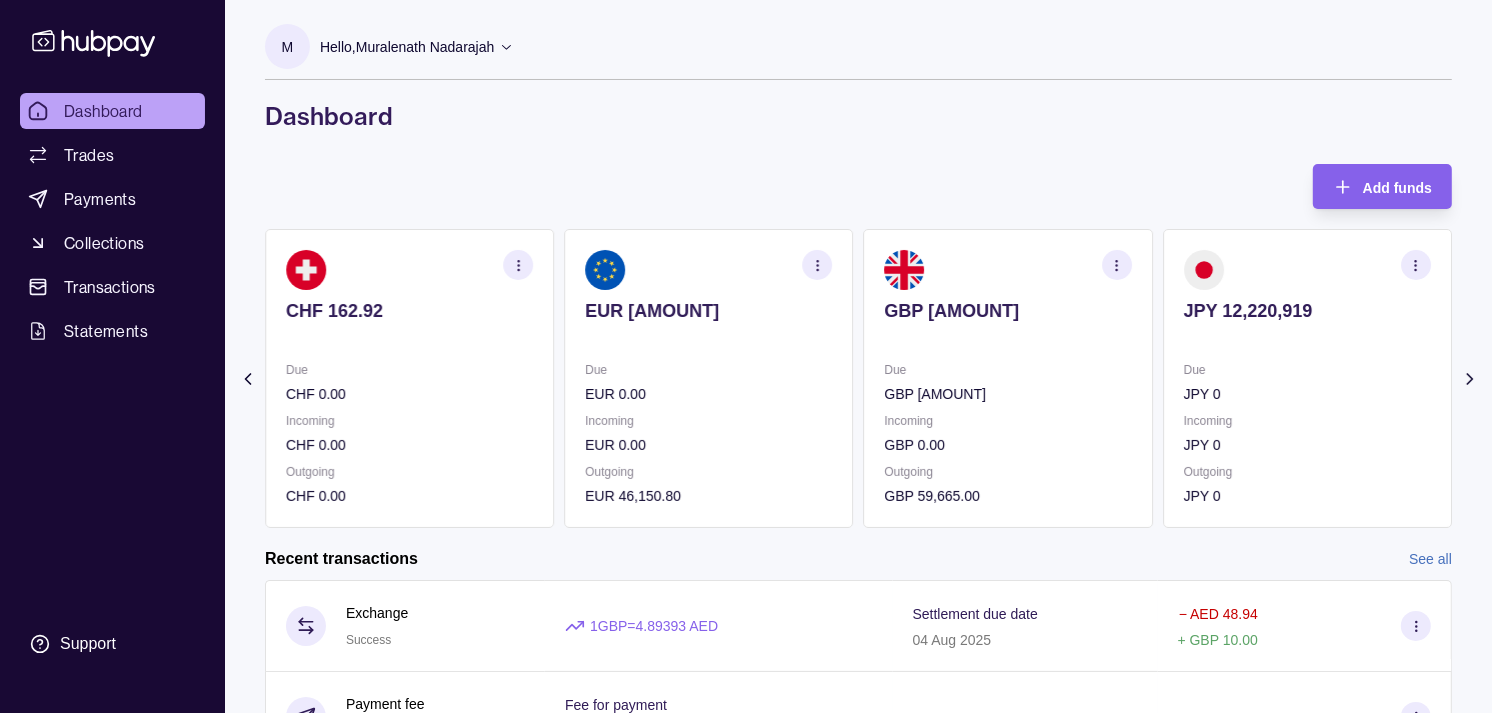 click 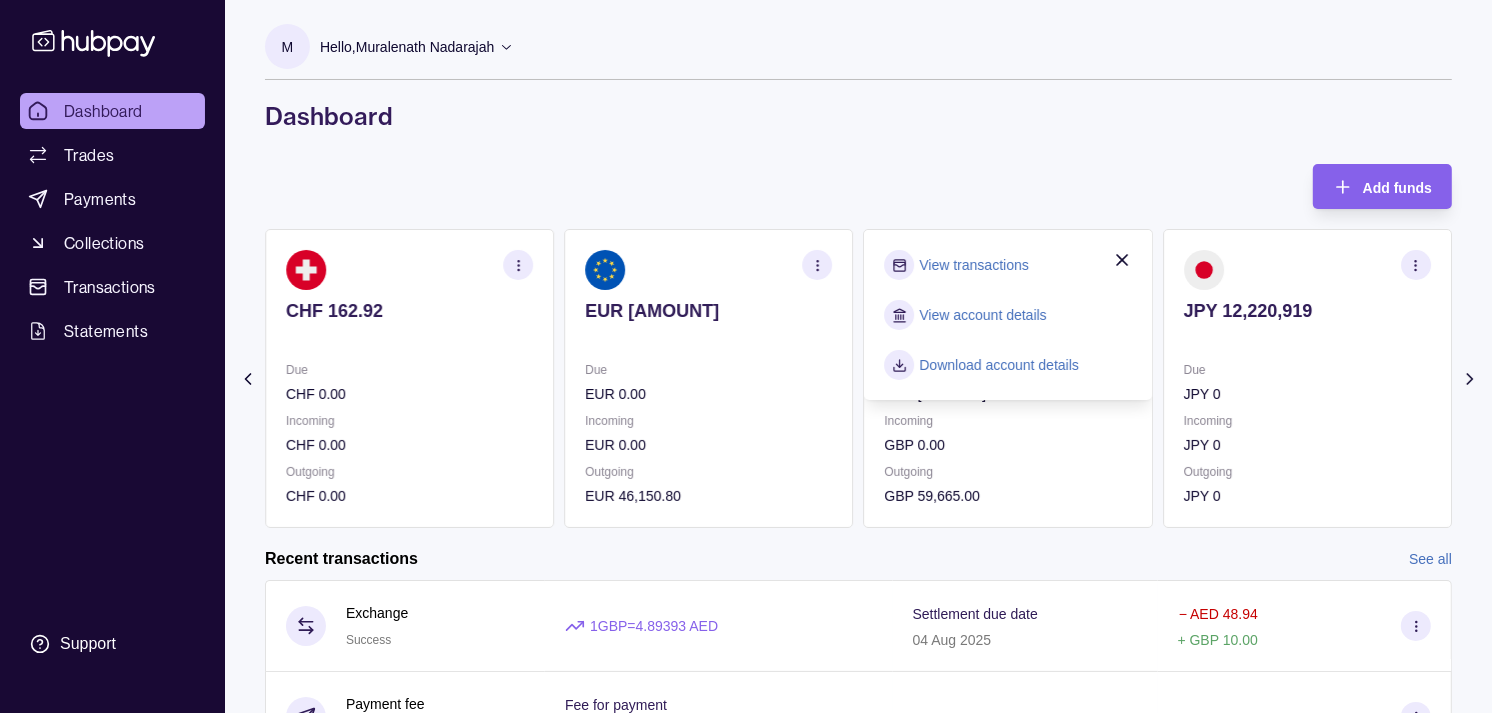 click on "View transactions" at bounding box center (974, 265) 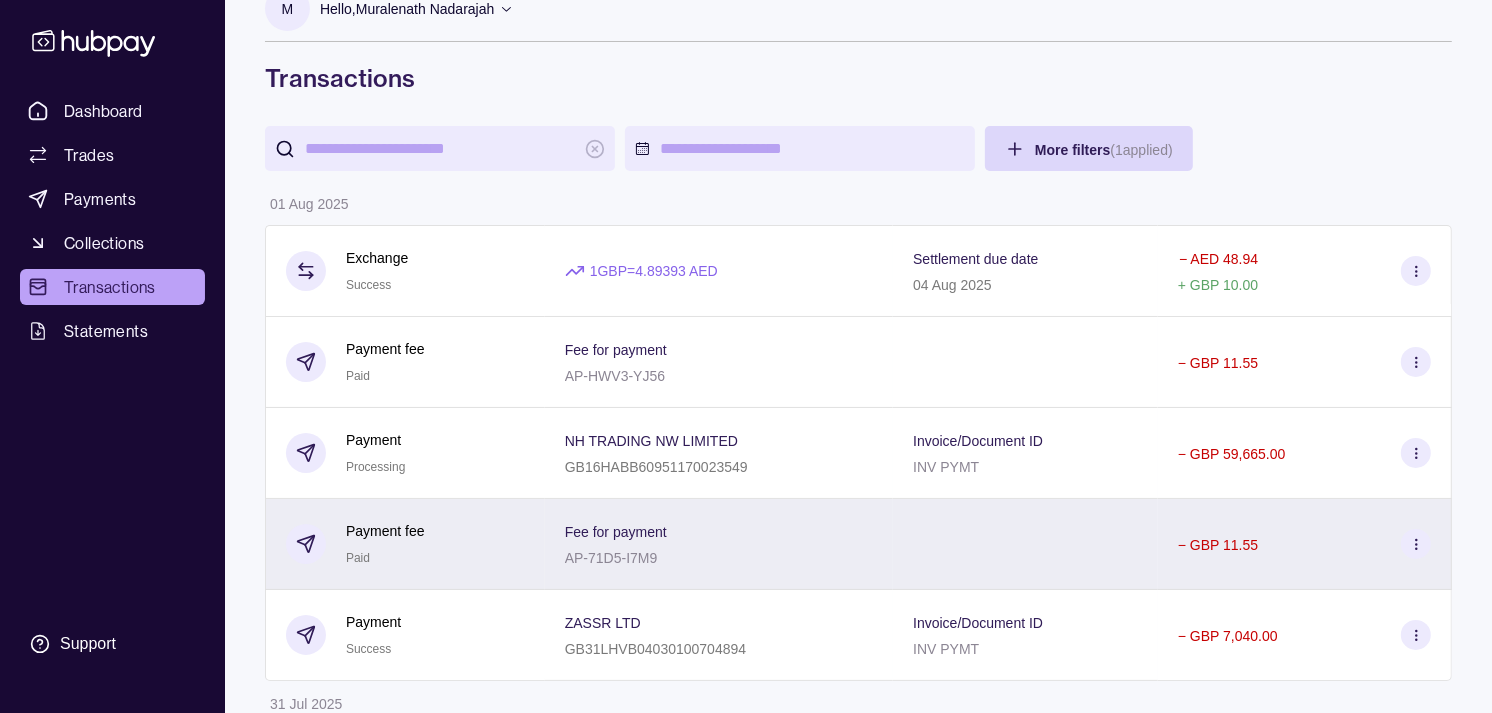 scroll, scrollTop: 0, scrollLeft: 0, axis: both 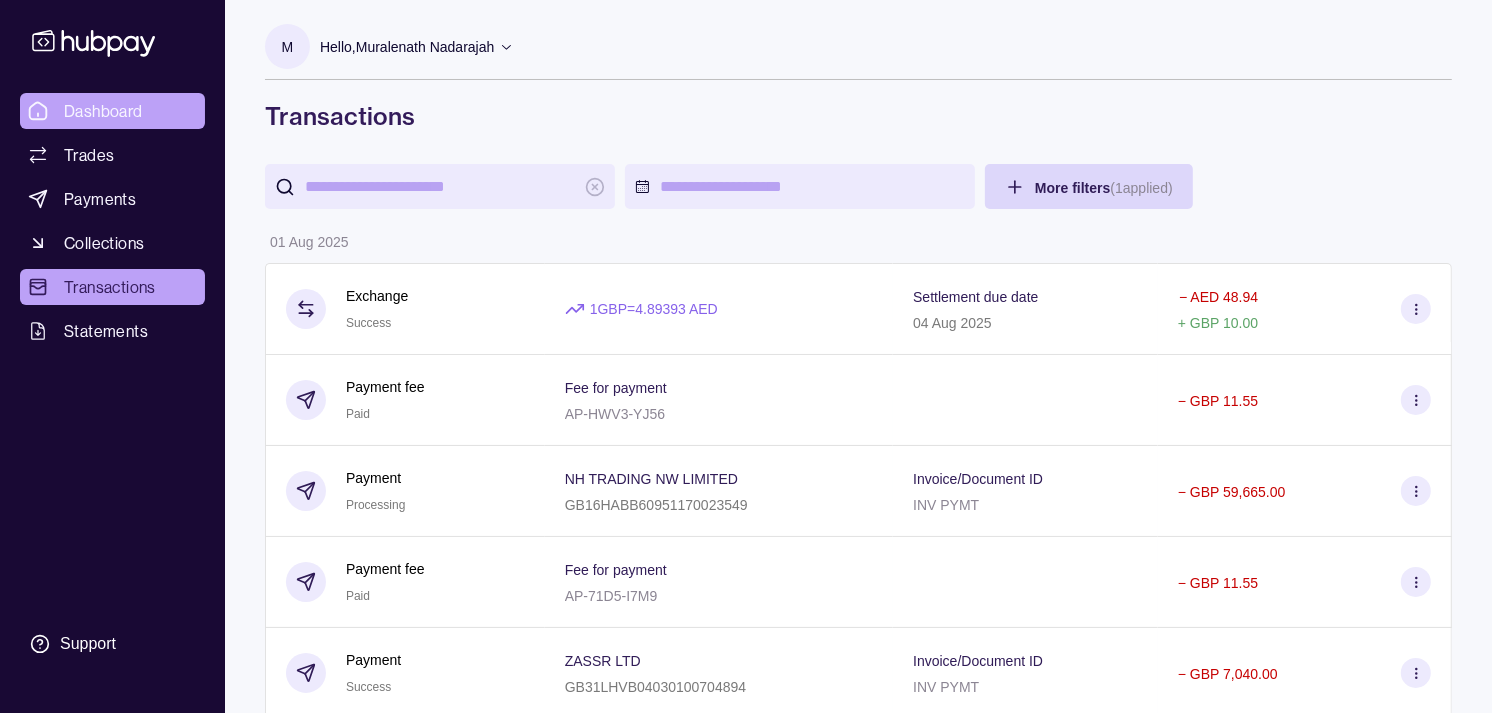 click on "Dashboard" at bounding box center (112, 111) 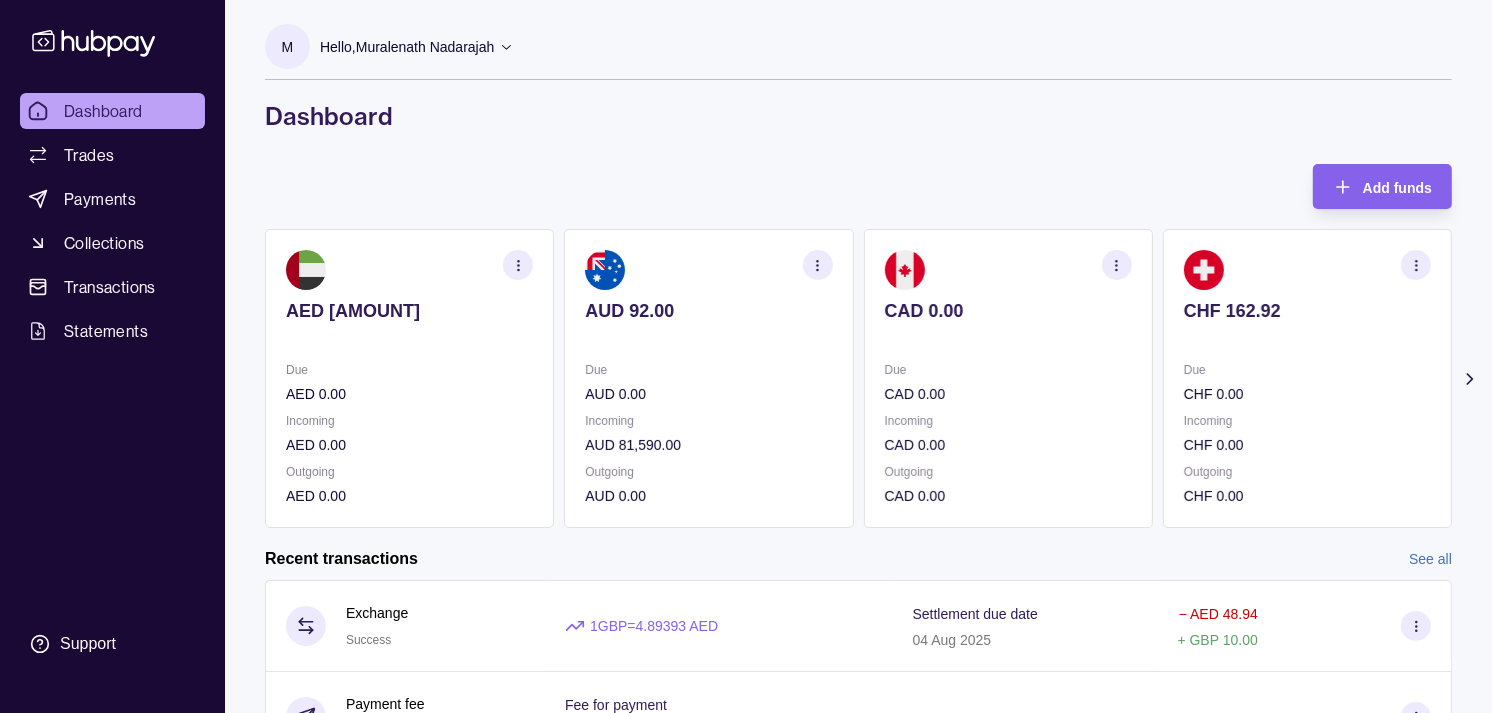 click on "Due CHF 0.00" at bounding box center (1307, 382) 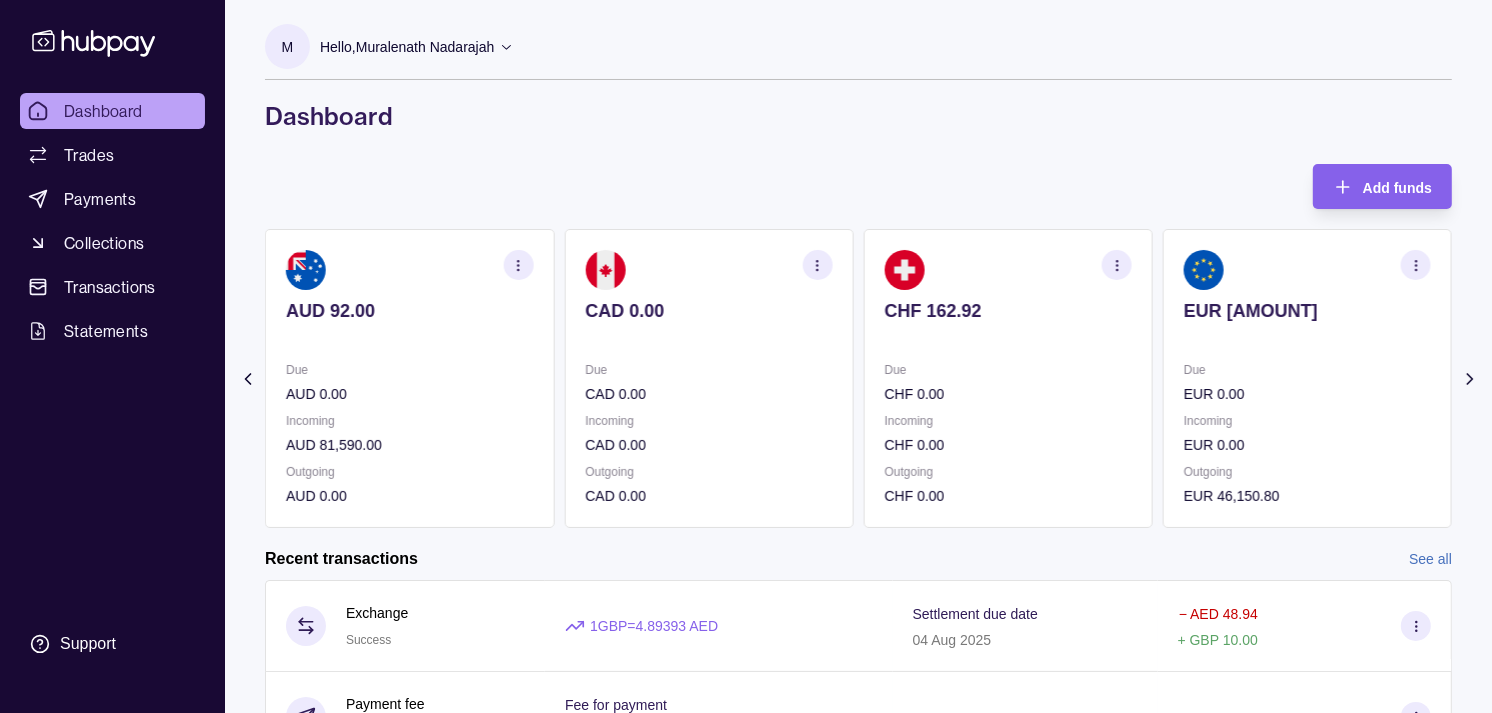 click on "EUR [AMOUNT] Due EUR 0.00 Incoming EUR 0.00 Outgoing EUR [AMOUNT]" at bounding box center [1307, 378] 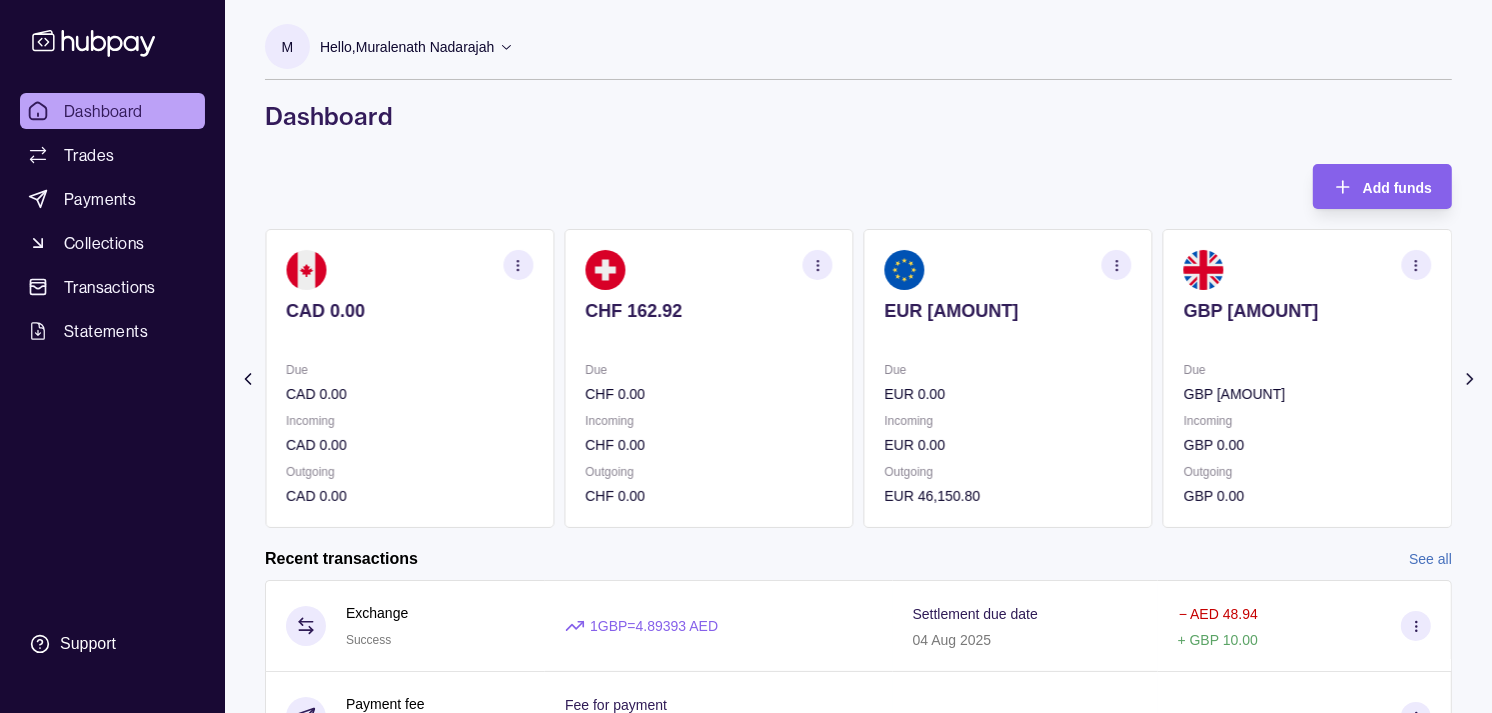 click on "AED [AMOUNT] Due AED 0.00 Incoming AED 0.00 Outgoing AED 0.00 AUD [AMOUNT] Due AUD 0.00 Incoming AUD [AMOUNT] Outgoing AUD 0.00 CAD [AMOUNT] Due CAD 0.00 Incoming CAD 0.00 Outgoing CAD 0.00 CHF [AMOUNT] Due CHF 0.00 Incoming CHF 0.00 Outgoing CHF 0.00 EUR [AMOUNT]" at bounding box center (260, 378) 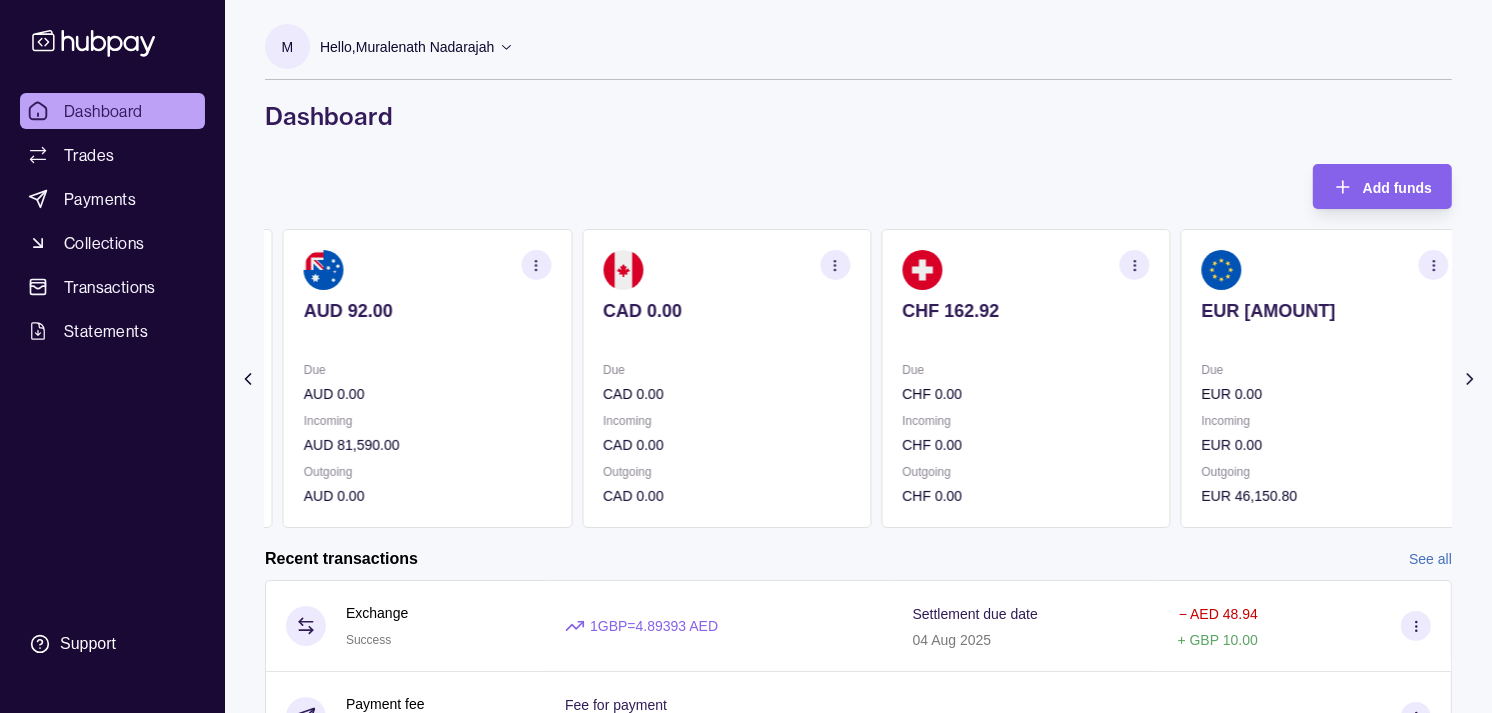 click on "Due CAD 0.00" at bounding box center (726, 382) 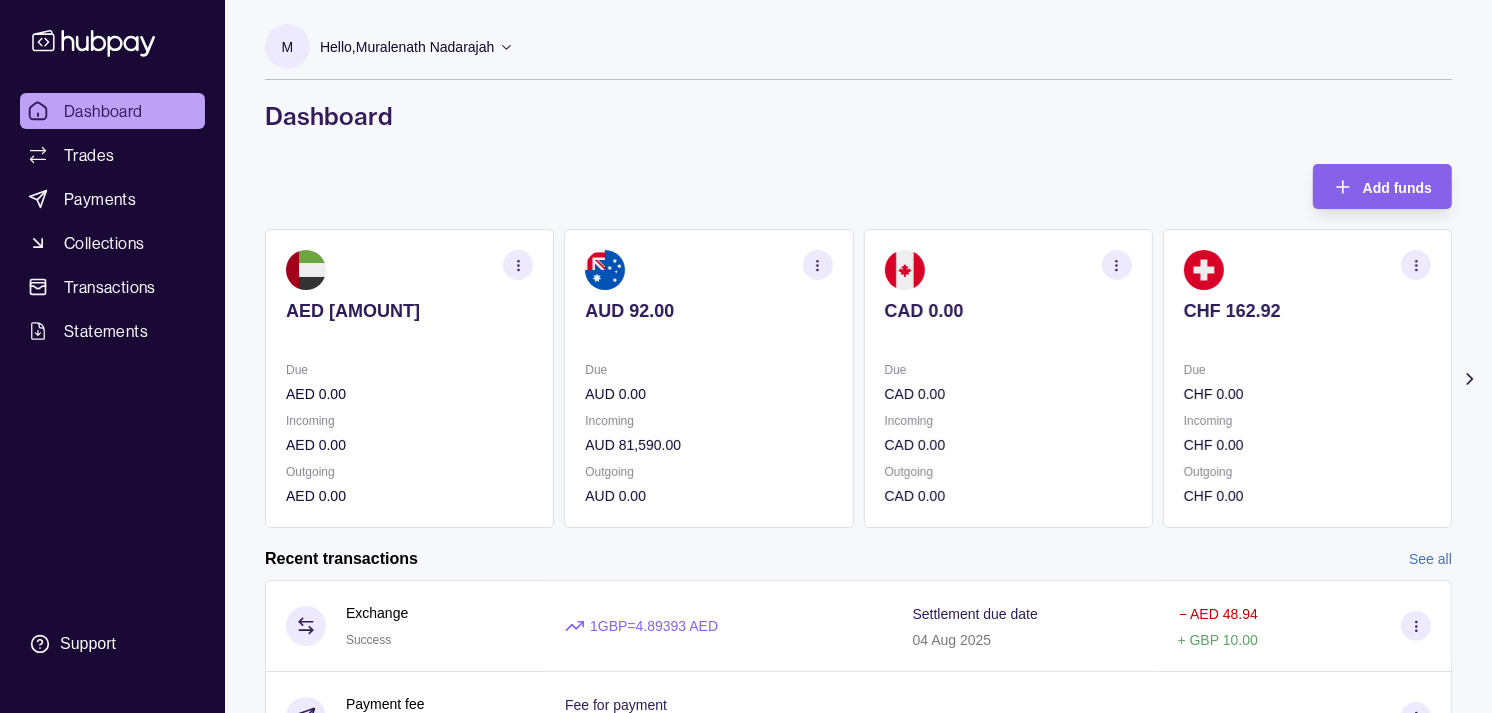 click on "AUD [AMOUNT] Due AUD 0.00 Incoming AUD [AMOUNT] Outgoing AUD 0.00" at bounding box center (708, 378) 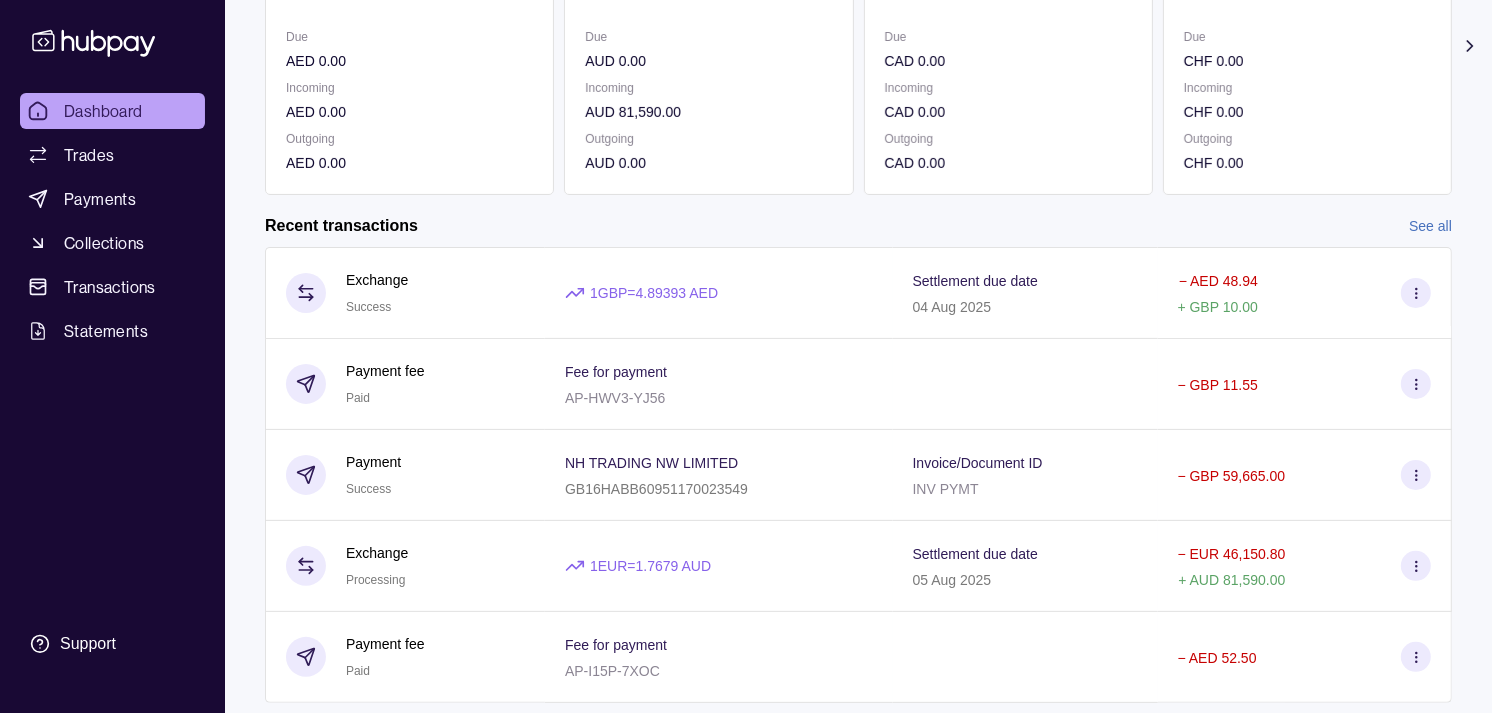 scroll, scrollTop: 0, scrollLeft: 0, axis: both 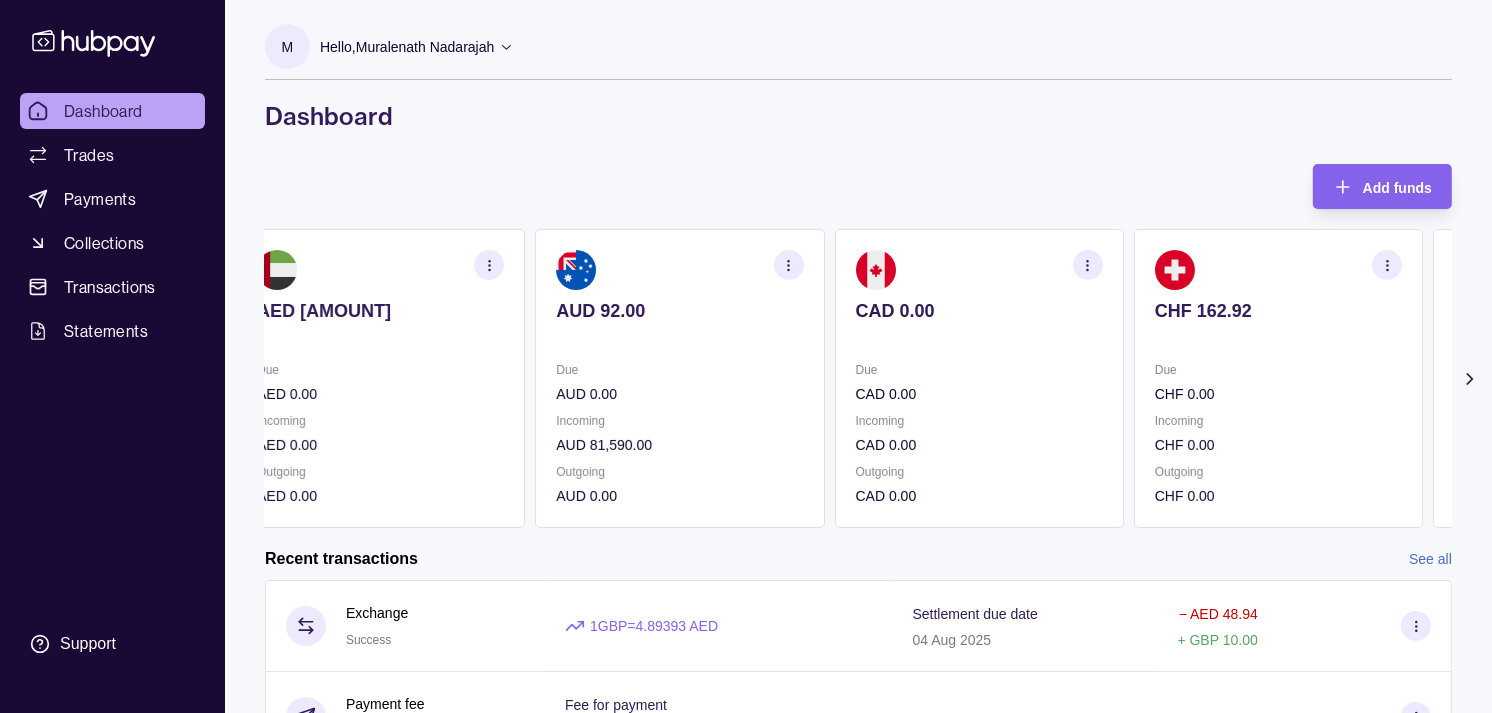click on "CHF 162.92" at bounding box center [1278, 324] 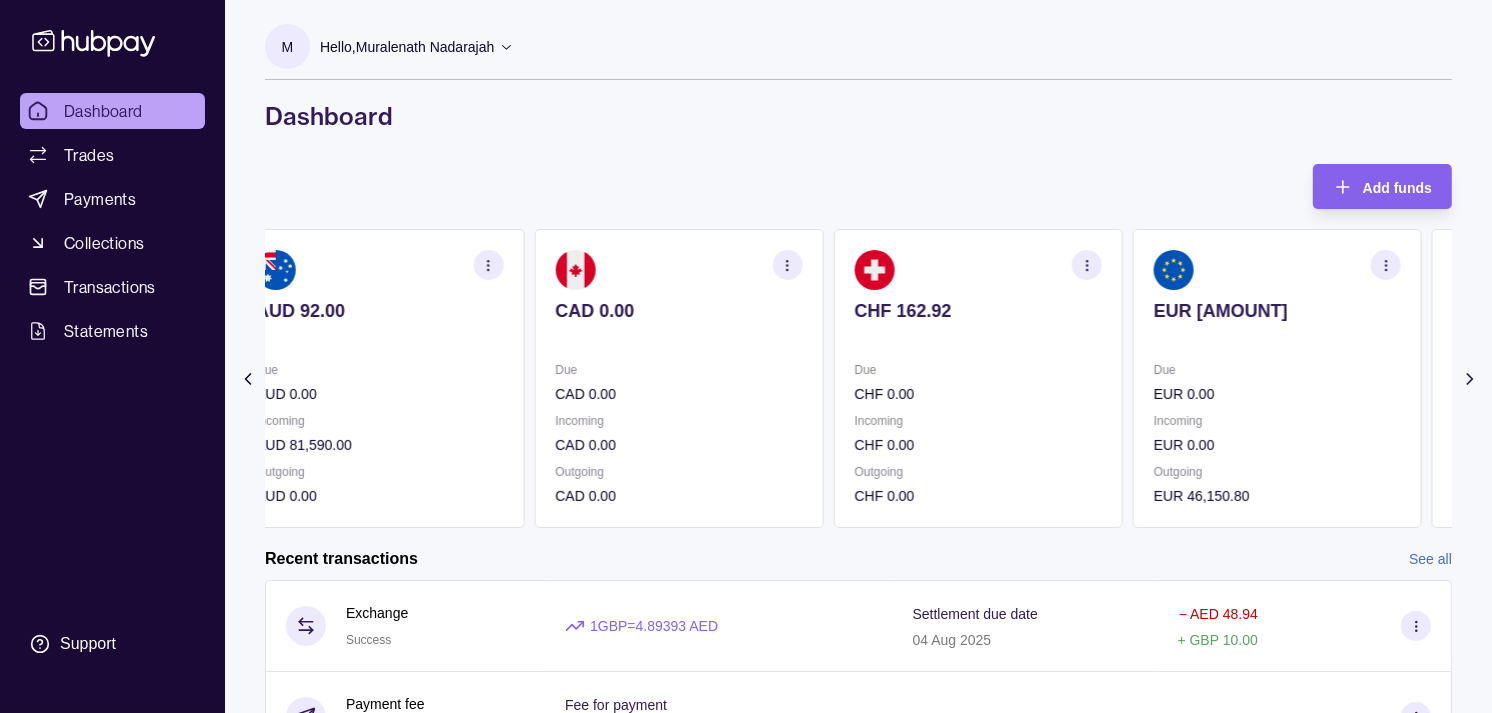 click on "EUR [AMOUNT]" at bounding box center [1277, 324] 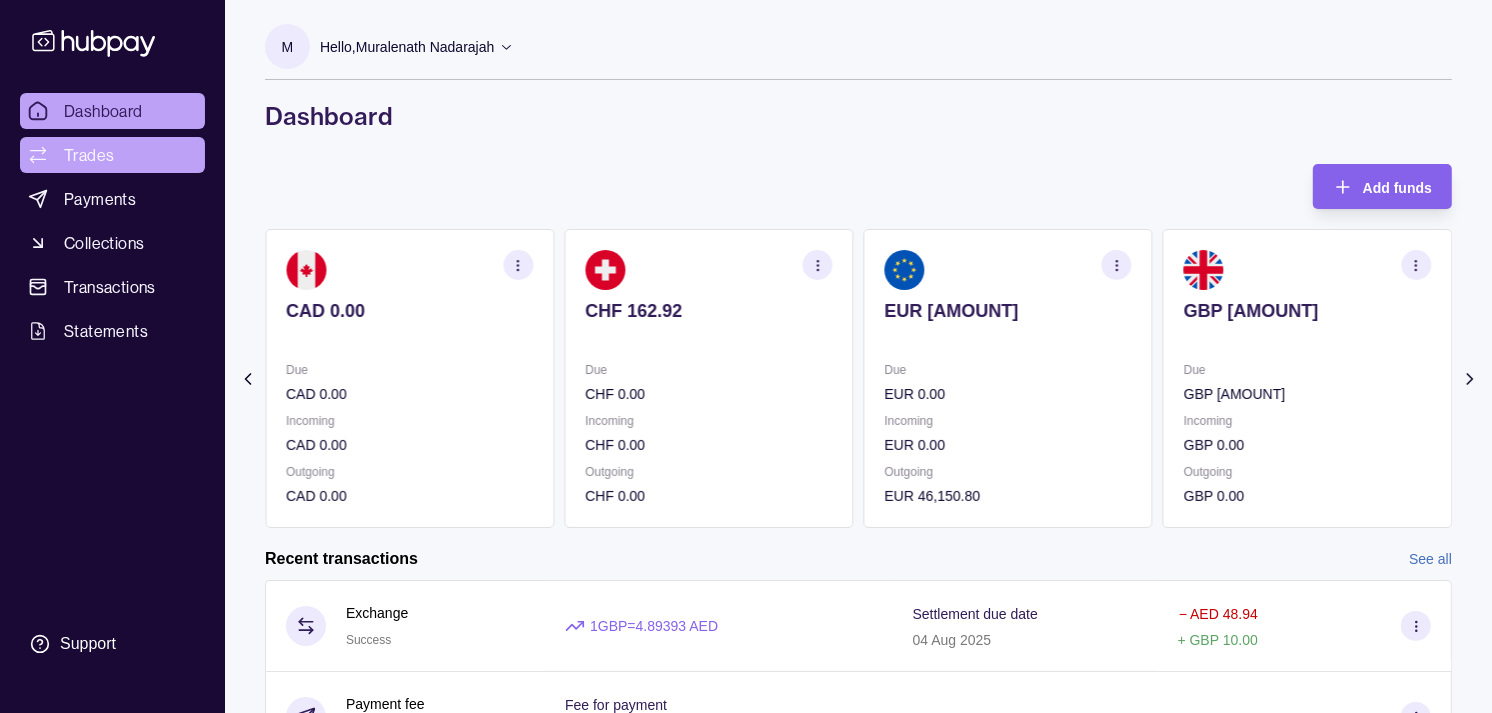 click on "Trades" at bounding box center [112, 155] 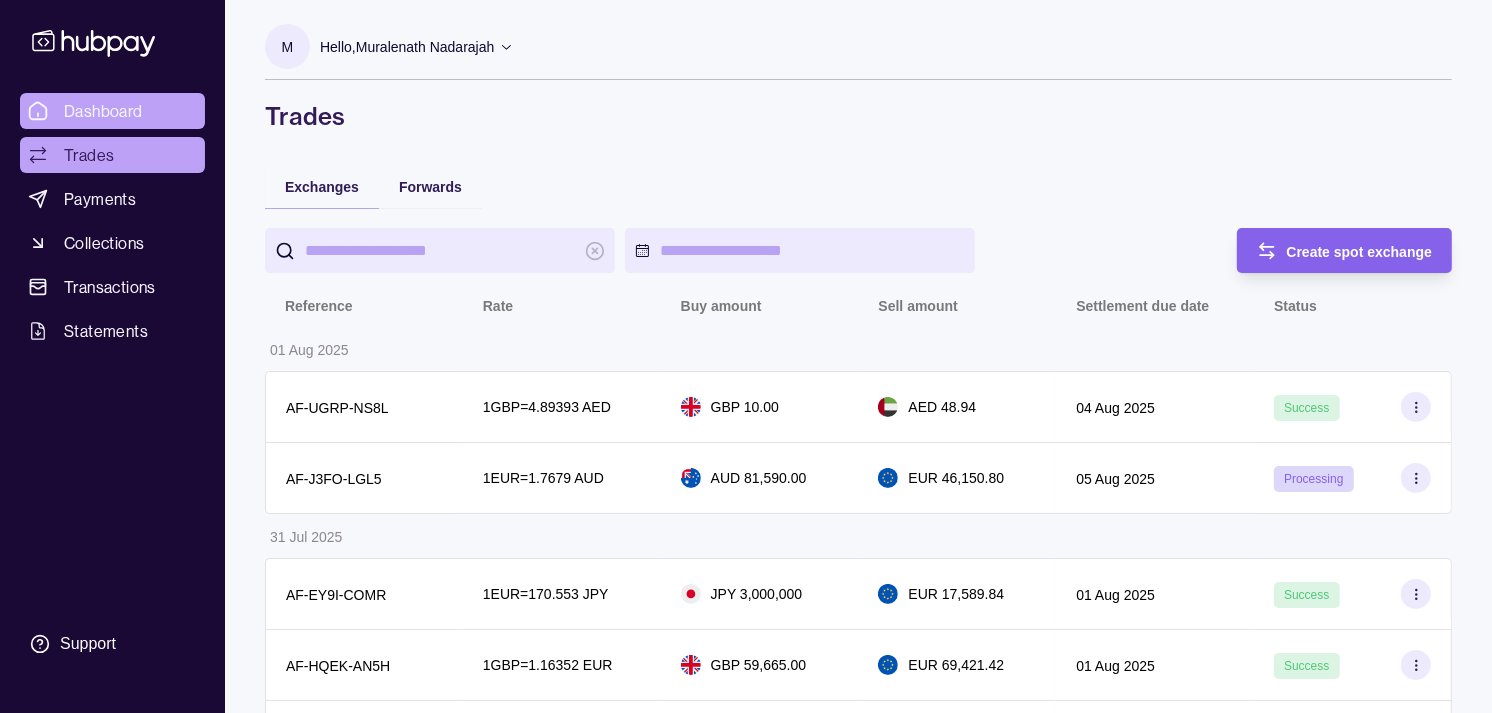 click on "Dashboard" at bounding box center [103, 111] 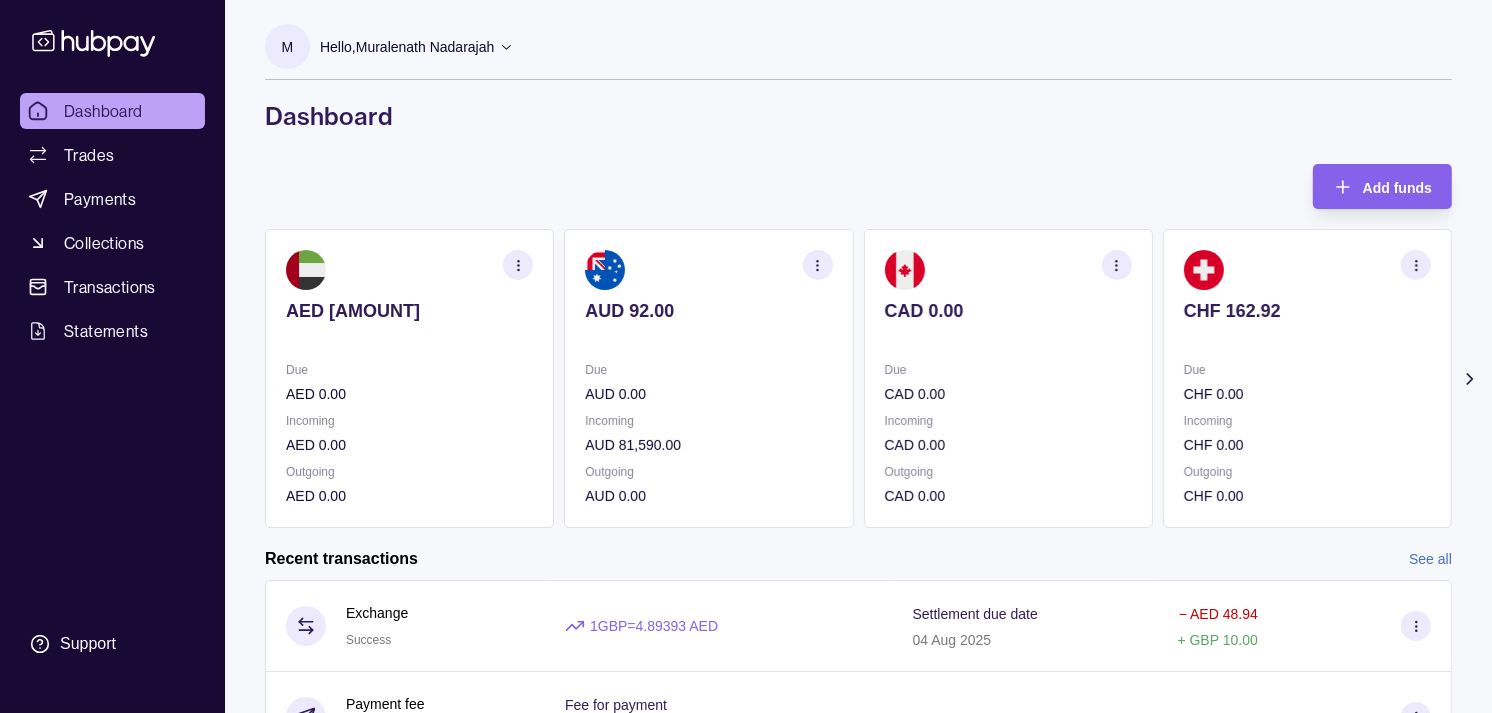 click on "CHF 0.00" at bounding box center (1307, 445) 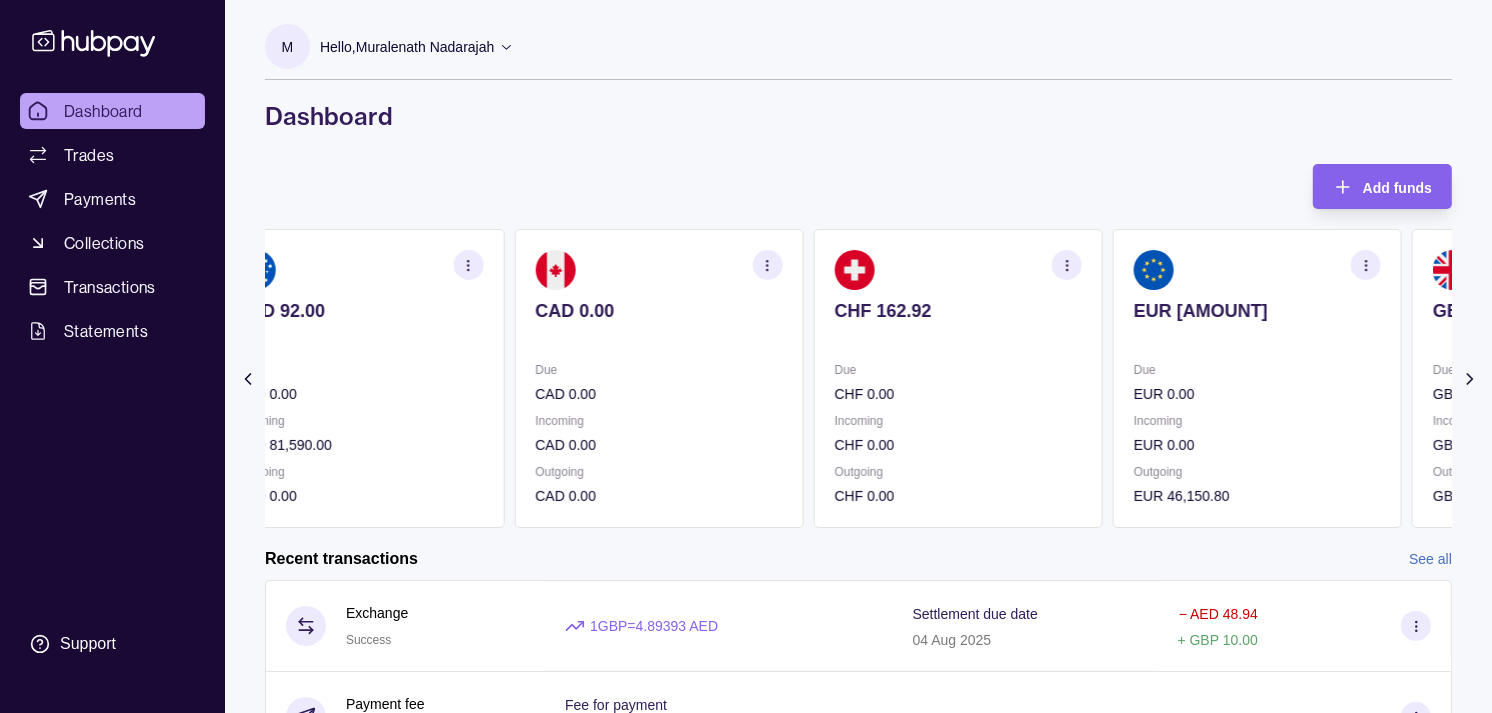 click on "Incoming EUR 0.00" at bounding box center (1257, 433) 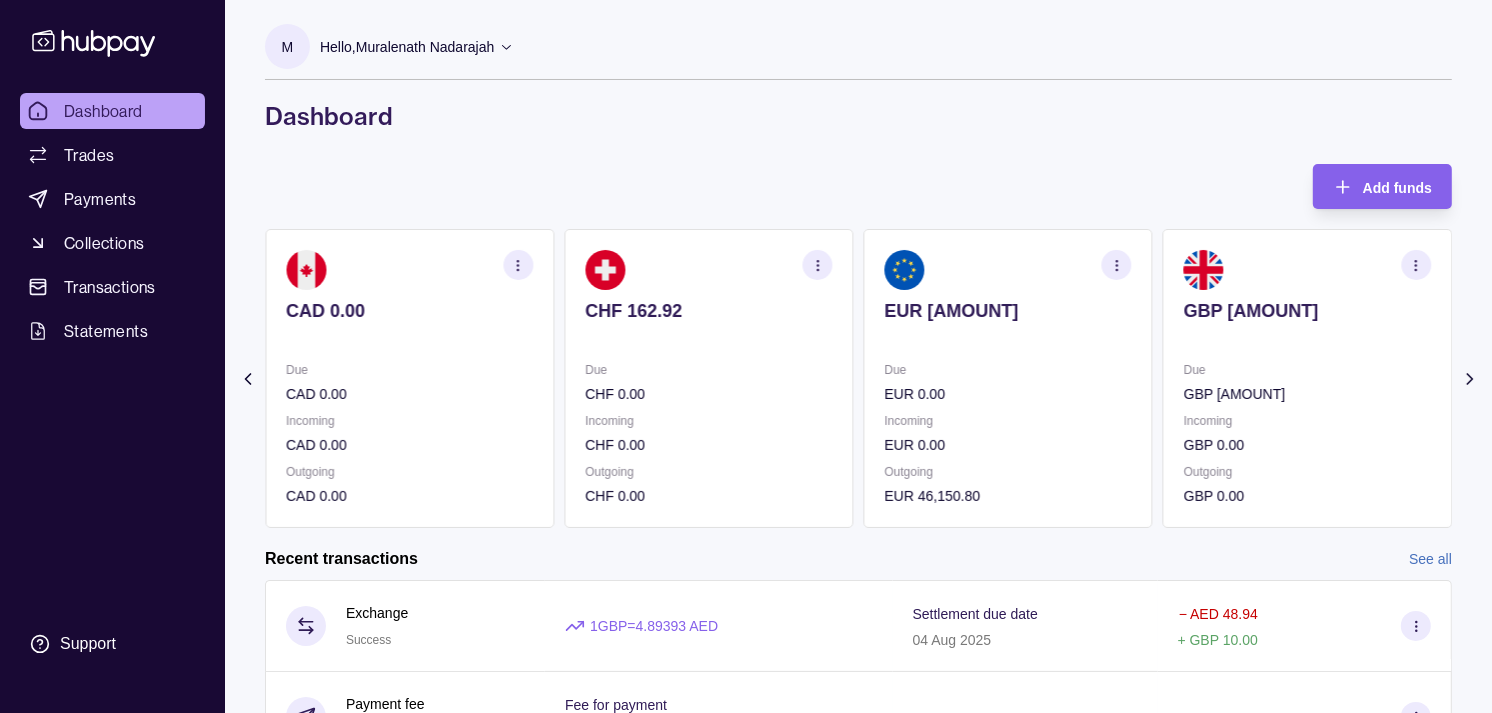 click on "Incoming" at bounding box center (1307, 421) 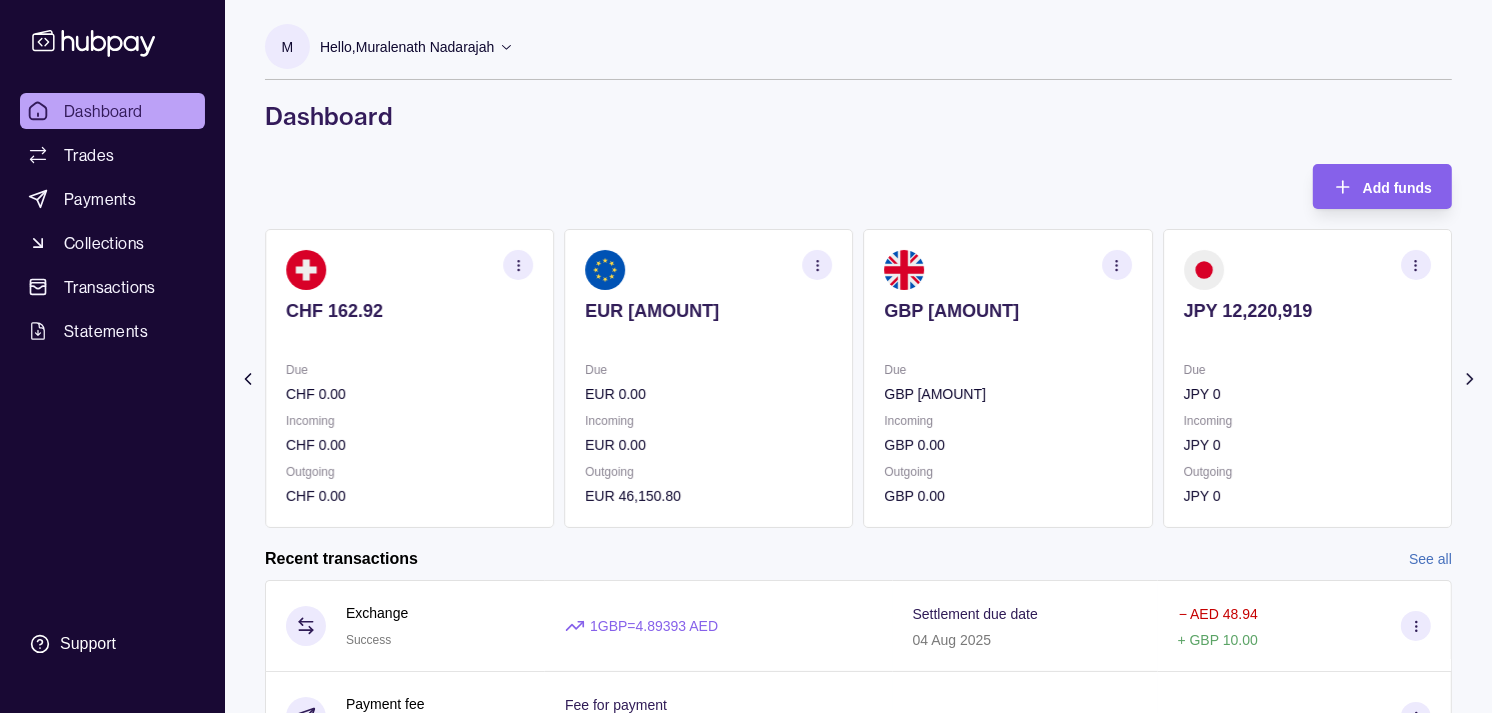 click 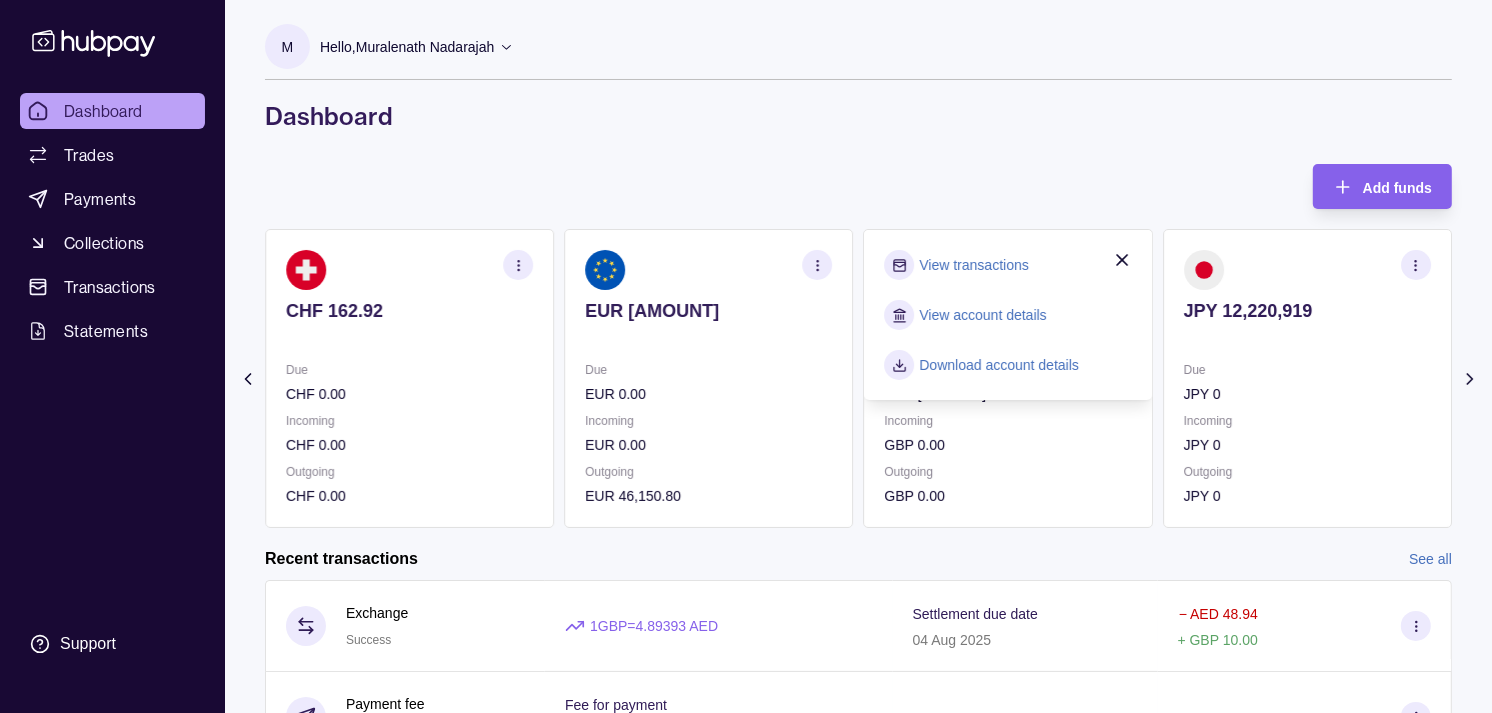 click on "View transactions" at bounding box center (974, 265) 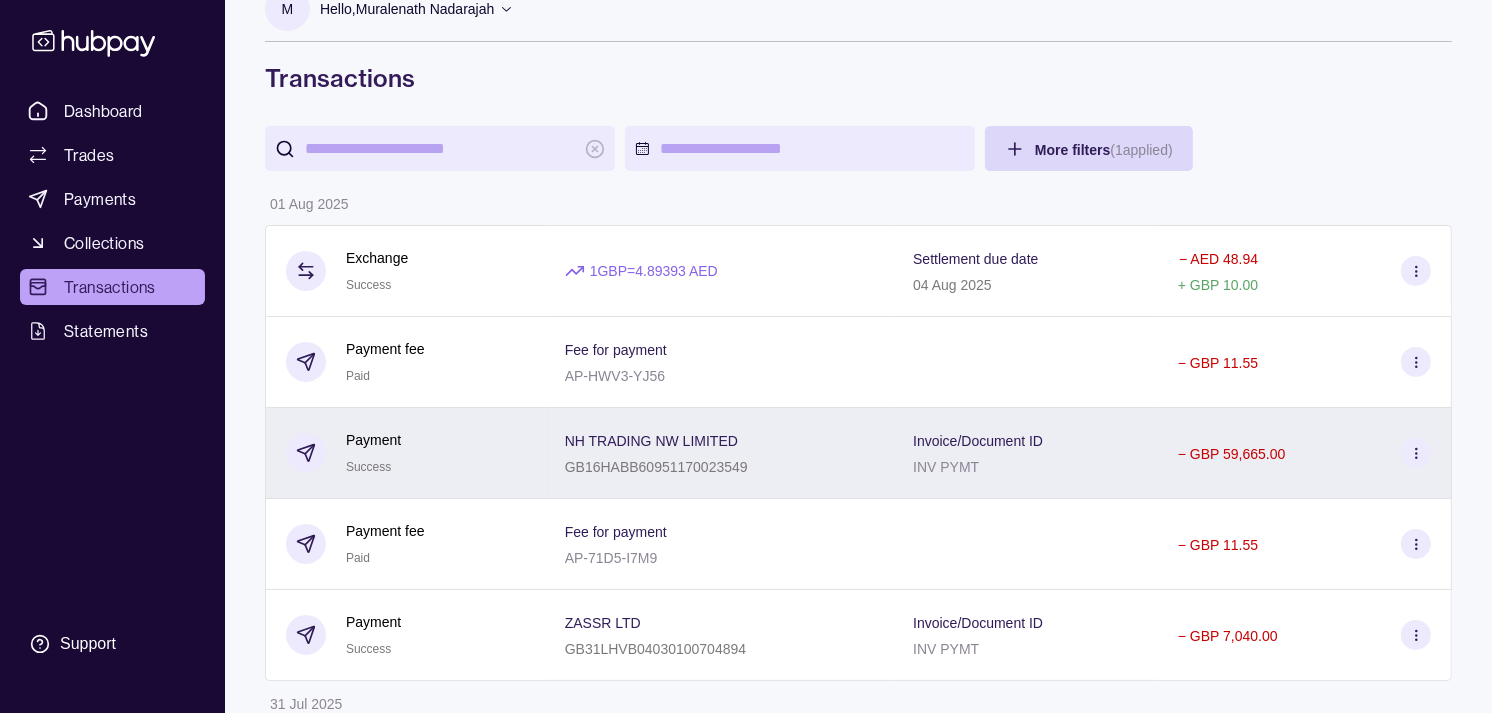 scroll, scrollTop: 0, scrollLeft: 0, axis: both 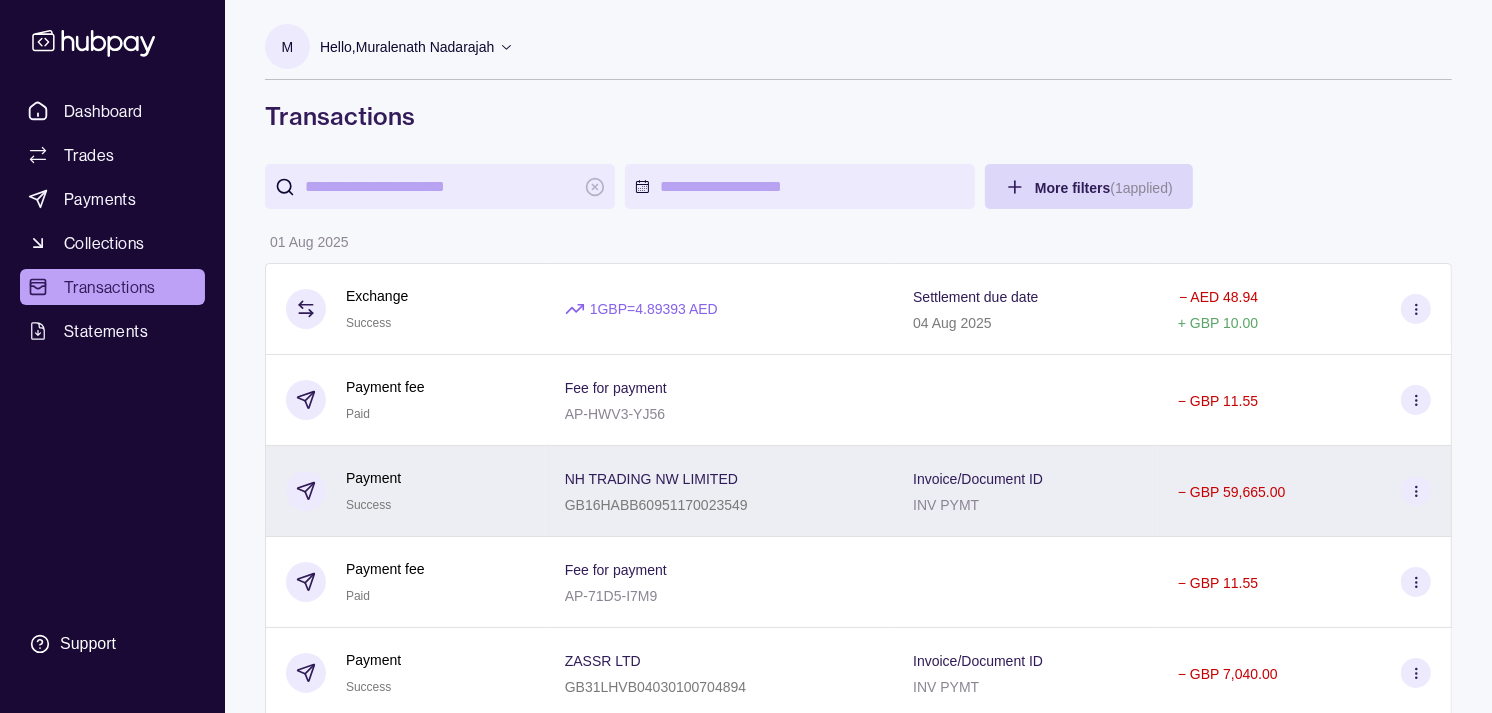 click on "GB16HABB60951170023549" at bounding box center (656, 505) 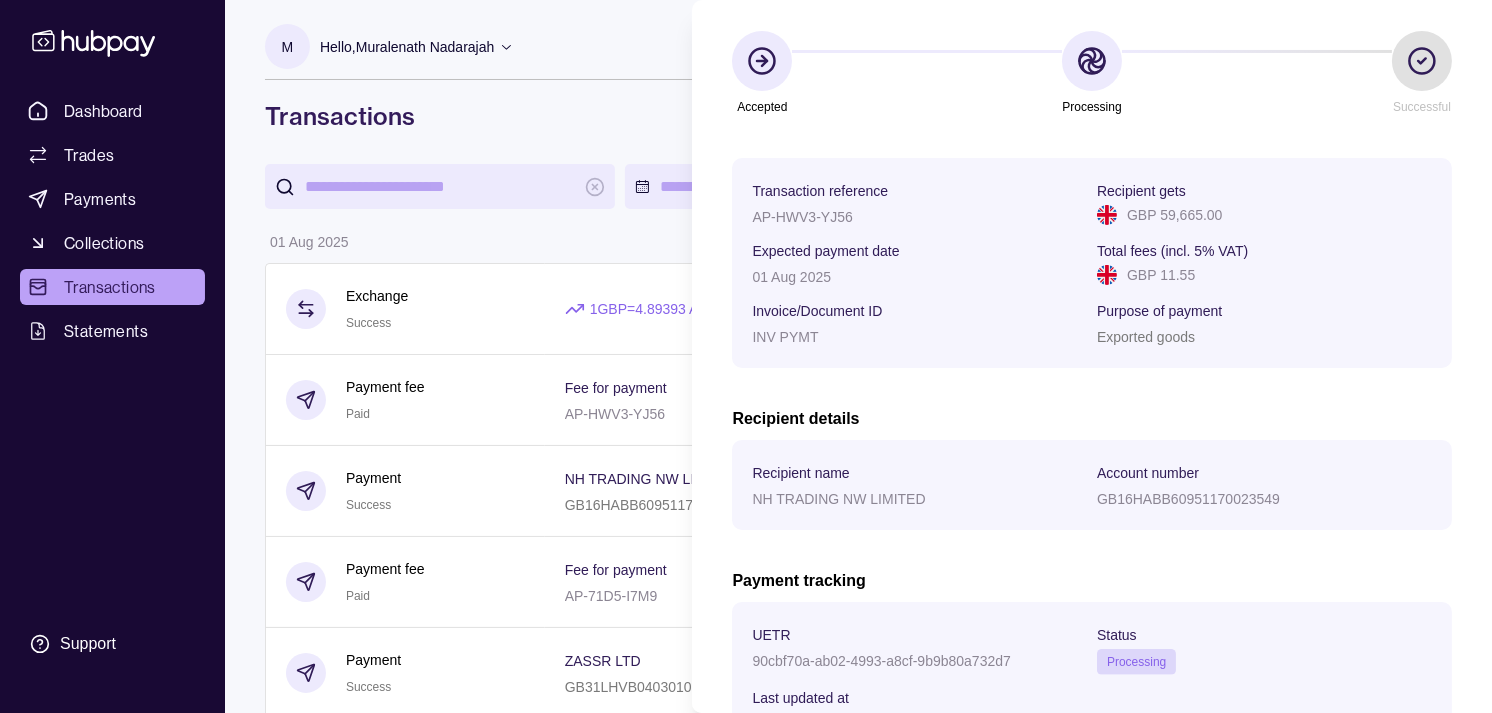 scroll, scrollTop: 222, scrollLeft: 0, axis: vertical 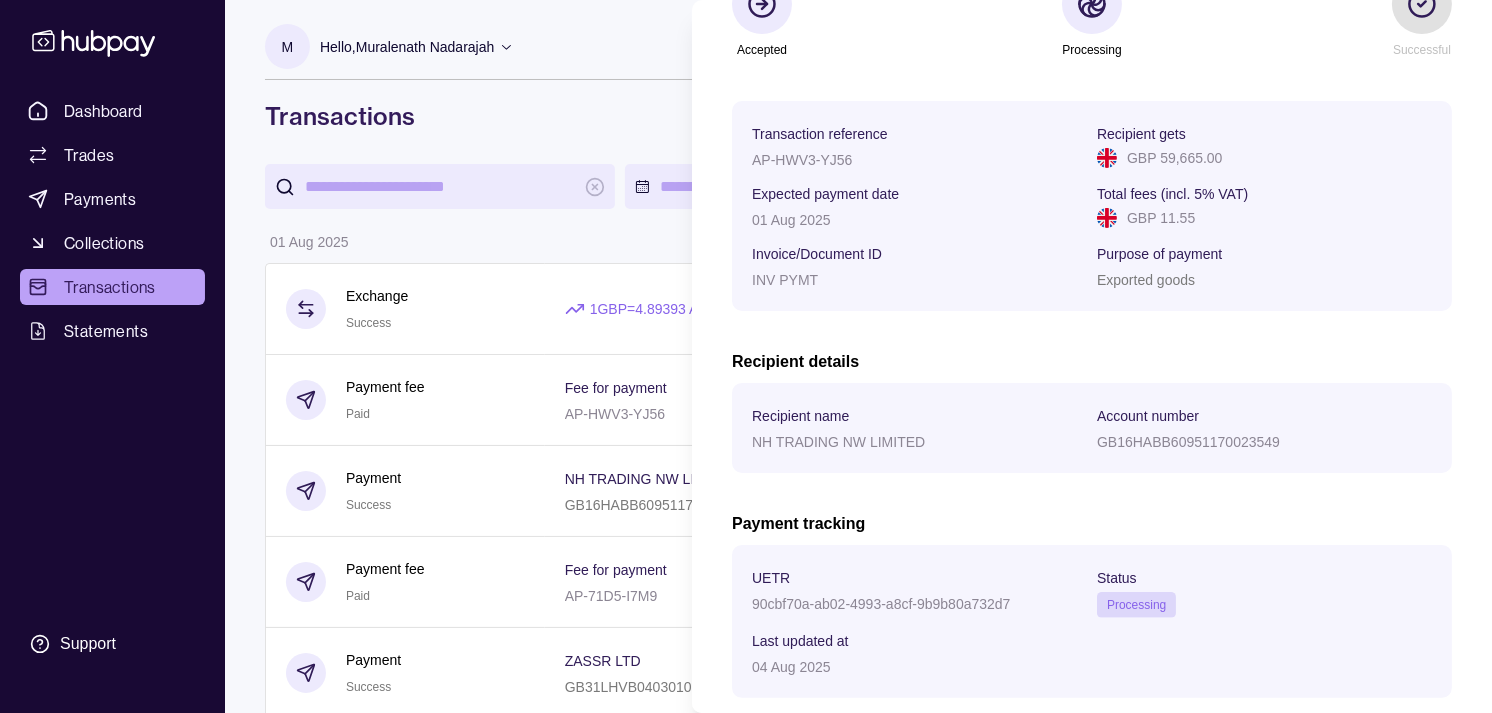 click on "90cbf70a-ab02-4993-a8cf-9b9b80a732d7" at bounding box center [881, 604] 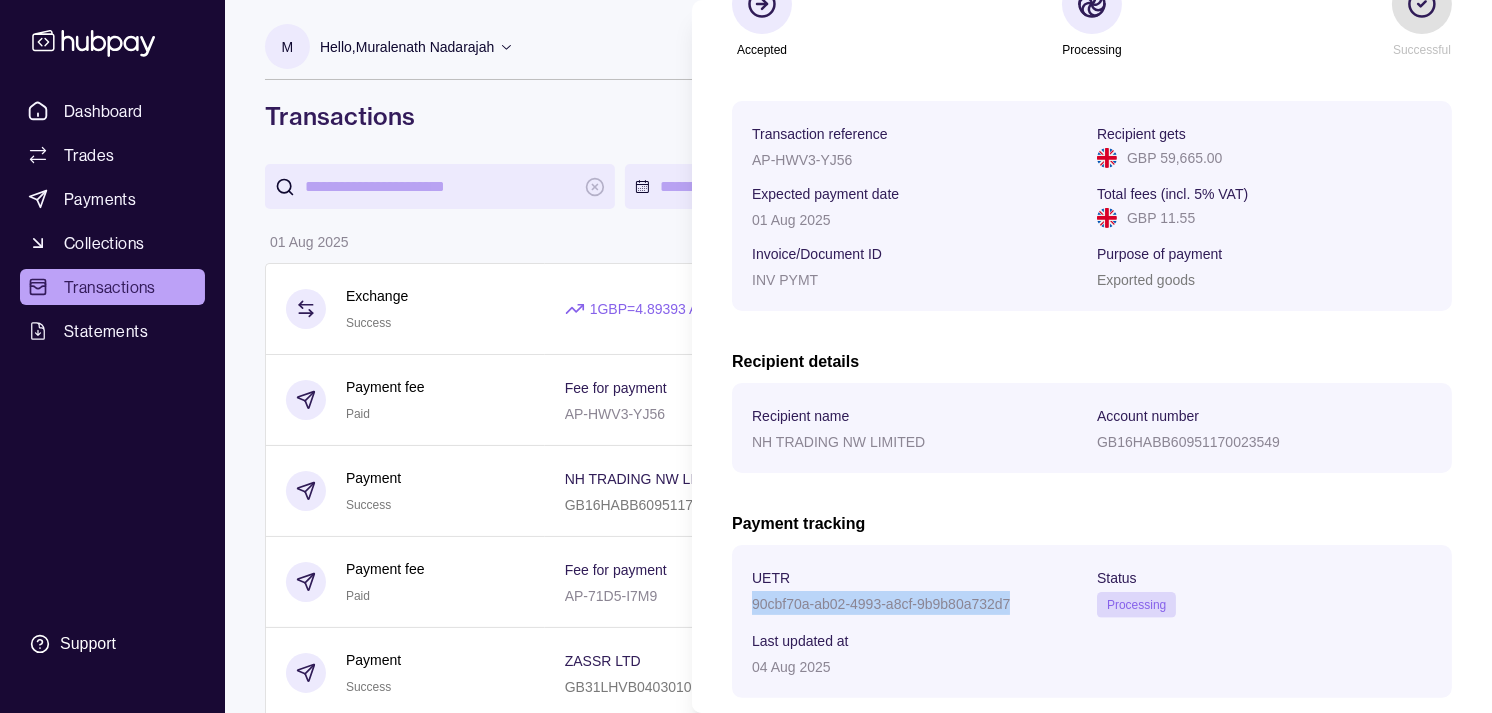drag, startPoint x: 761, startPoint y: 606, endPoint x: 956, endPoint y: 605, distance: 195.00256 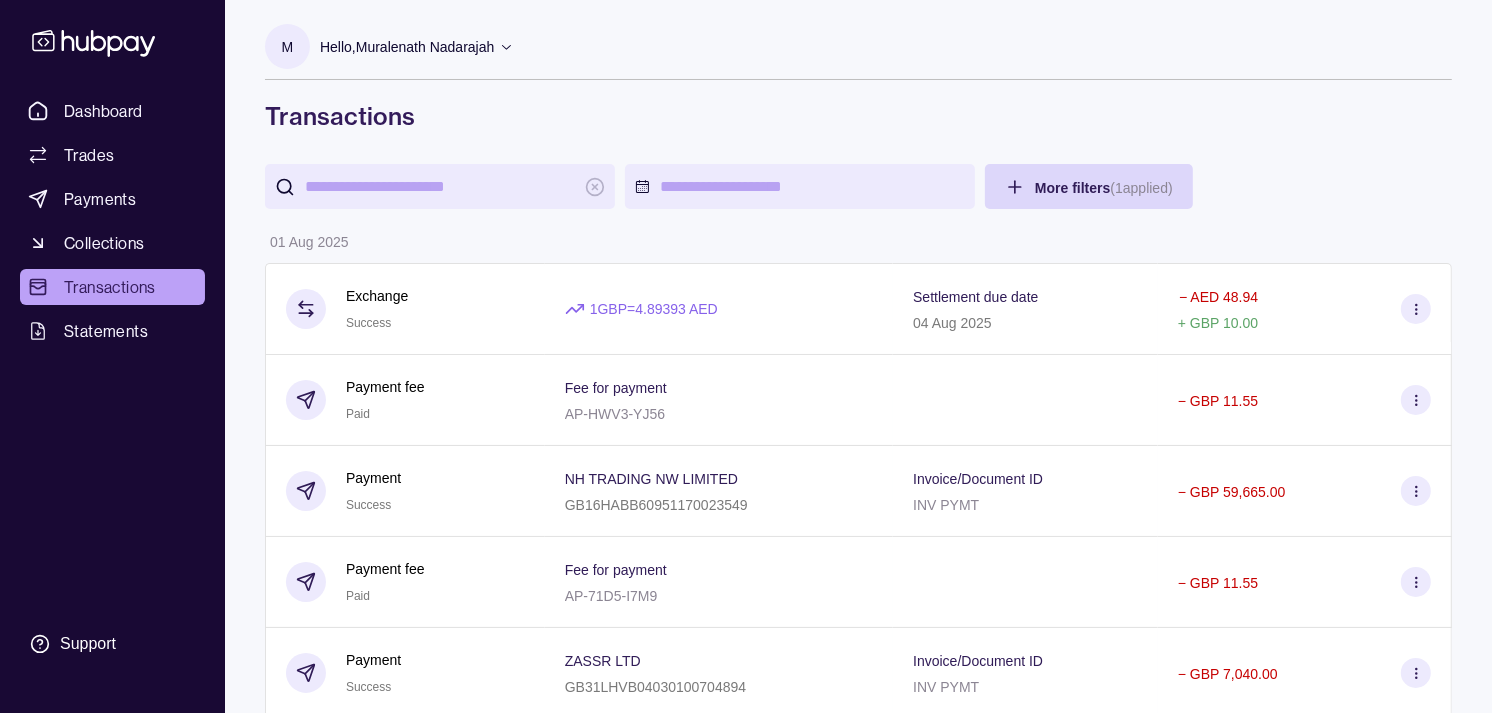 click on "Dashboard Trades Payments Collections Transactions Statements Support M Hello, [FIRST] [LAST] Strides Trading LLC Account Terms and conditions Privacy policy Sign out Transactions More filters ( 1 applied) Details Amount [DATE] Exchange Success 1 GBP = [RATE] AED Settlement due date [DATE] - AED [AMOUNT] + GBP [AMOUNT] Payment fee Paid Fee for payment [TRANSACTION_ID] - GBP [AMOUNT] Payment Success NH TRADING NW LIMITED [ACCOUNT_NUMBER] Invoice/Document ID INV PYMT - GBP [AMOUNT] Payment fee Paid Fee for payment [TRANSACTION_ID] - GBP [AMOUNT] Payment Success ZASSR LTD [ACCOUNT_NUMBER] Invoice/Document ID INV PYMT - GBP [AMOUNT] [DATE] Payment fee Paid Fee for payment [TRANSACTION_ID] - GBP [AMOUNT] Payment Success Qijaser Ltd [ACCOUNT_NUMBER] Invoice/Document ID INV PYMT - GBP [AMOUNT] Exchange Success 1 GBP = [RATE] EUR Settlement due date [DATE] - EUR [AMOUNT] + GBP [AMOUNT] Exchange Success 1 GBP = [RATE] EUR Settlement due date" at bounding box center [746, 1152] 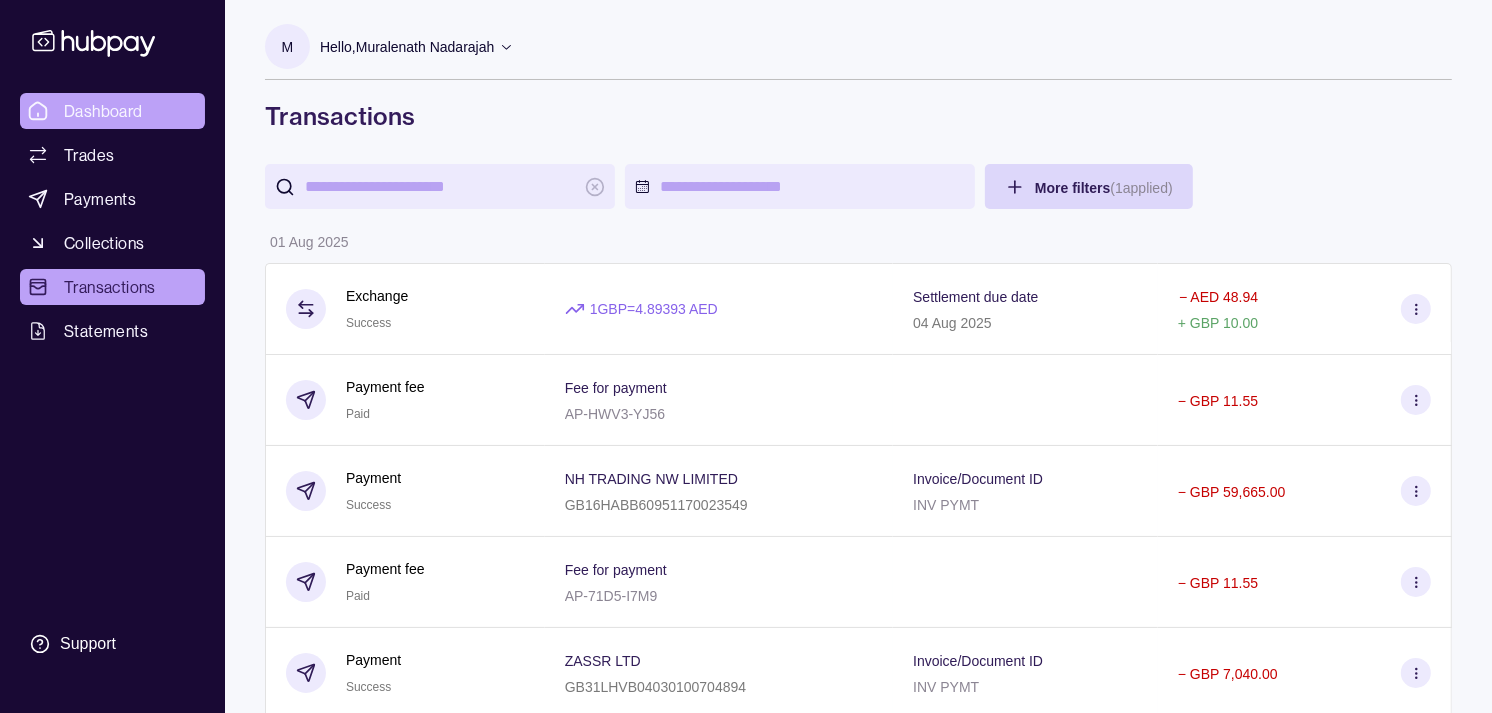 click on "Dashboard" at bounding box center (112, 111) 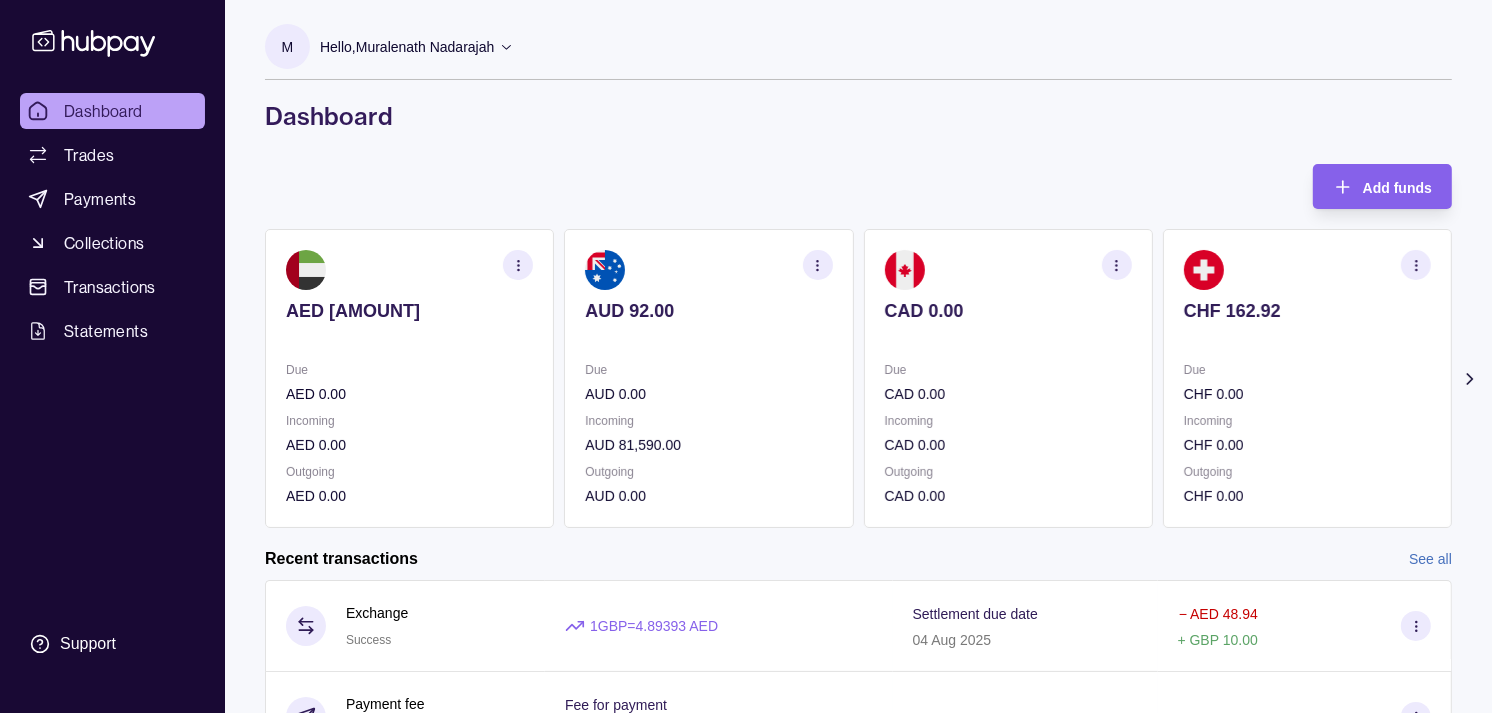 click on "CHF 162.92" at bounding box center (1307, 324) 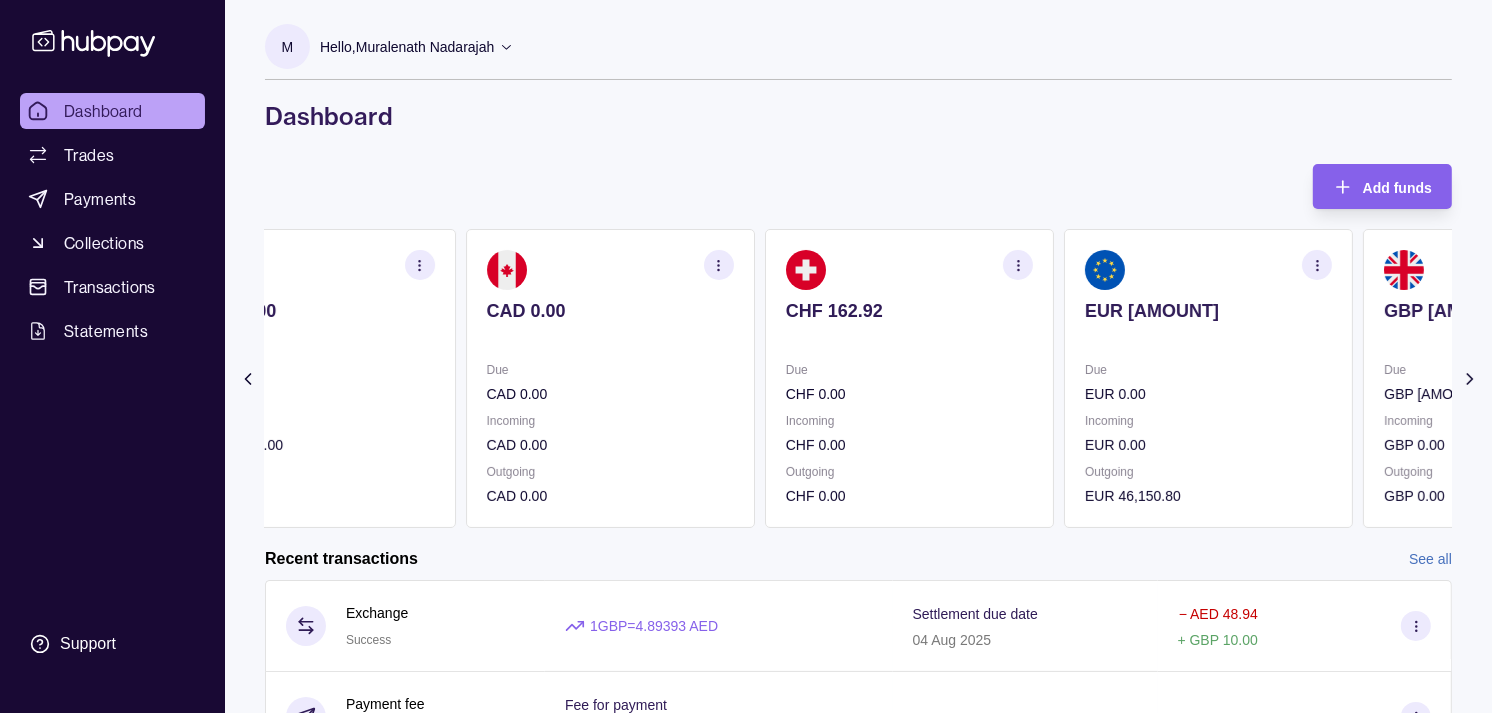 click on "EUR [AMOUNT]" at bounding box center (1208, 324) 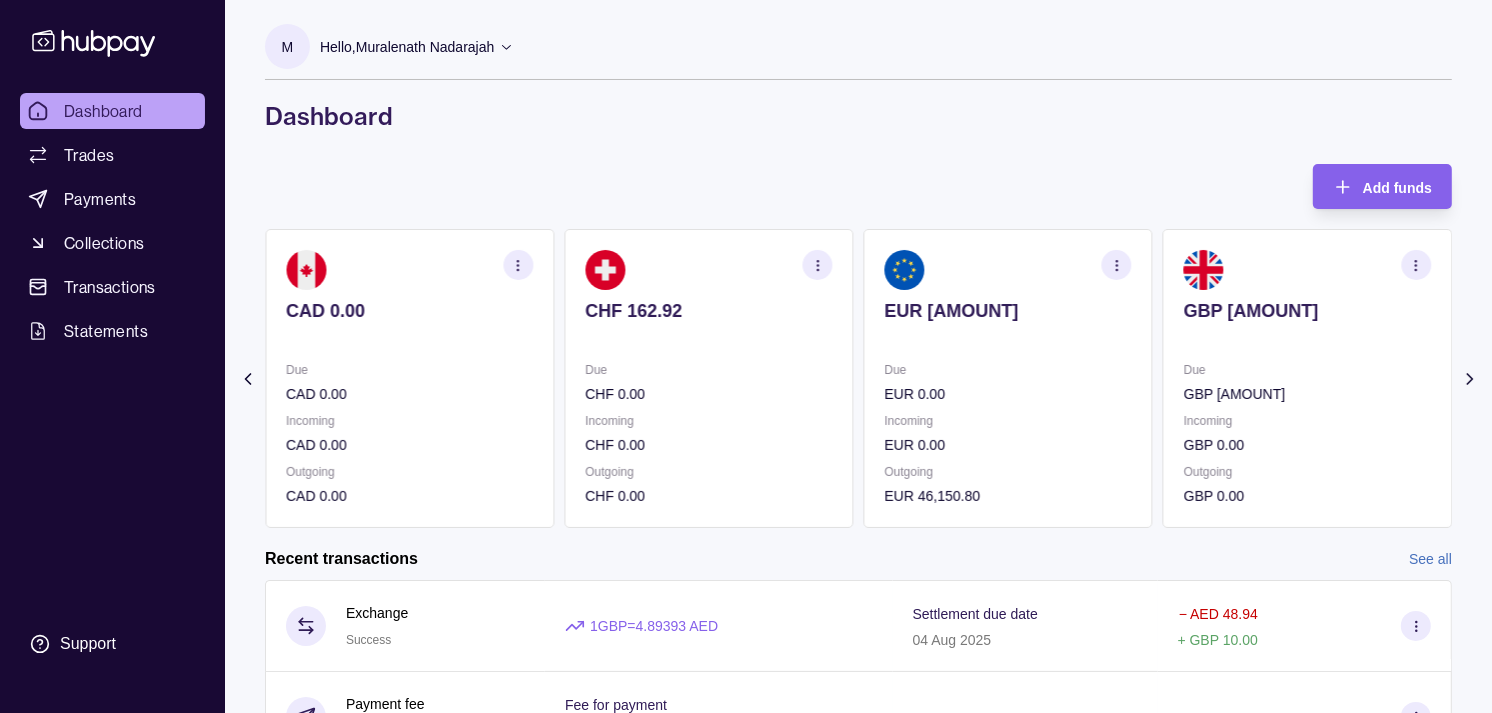 click 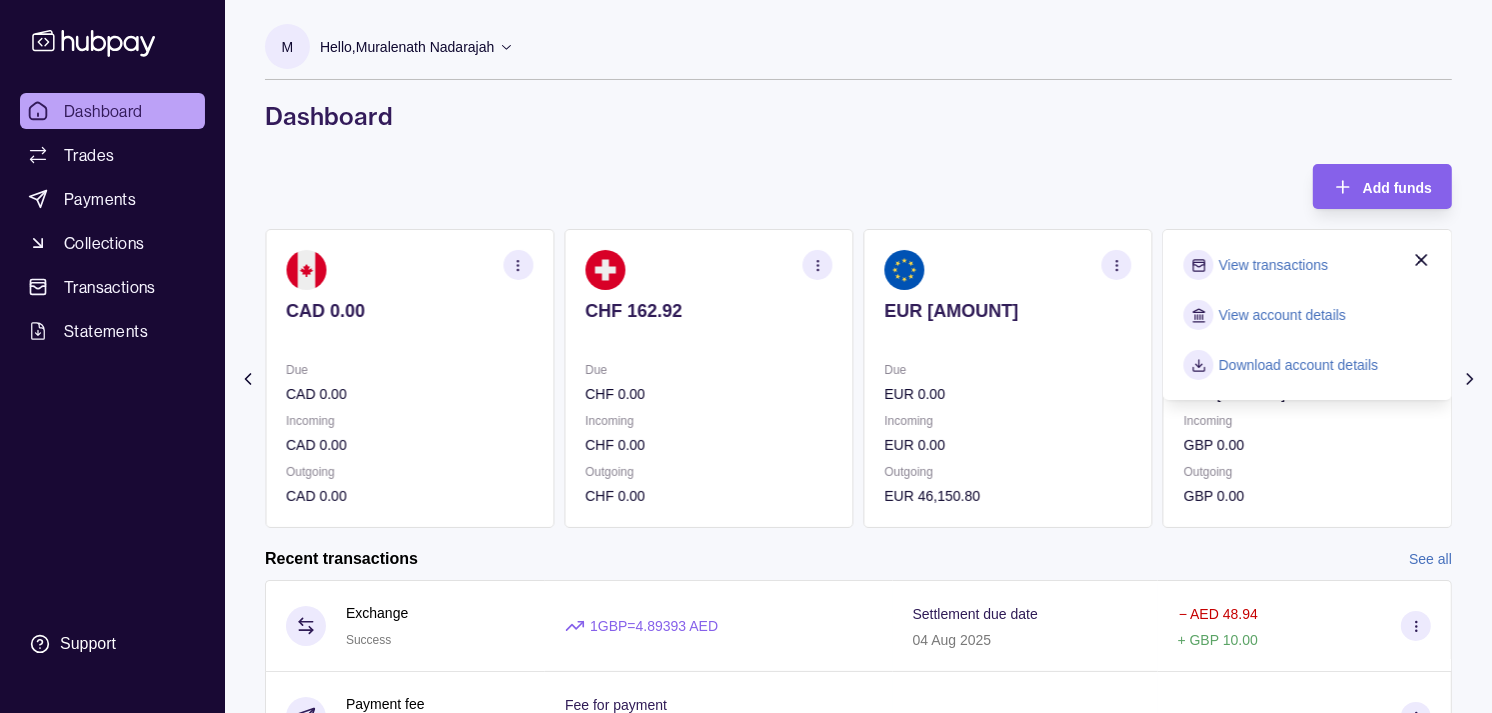 click on "View transactions" at bounding box center (1273, 265) 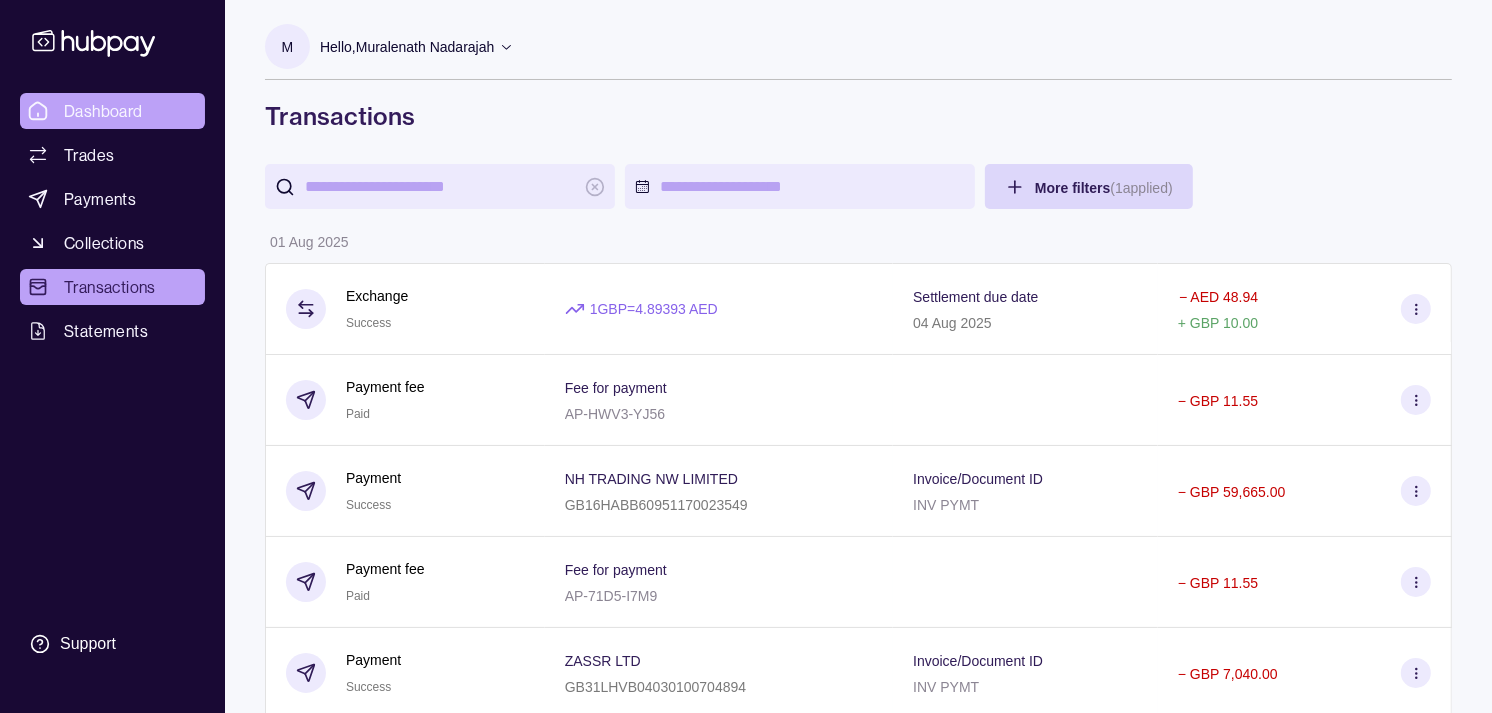 click on "Dashboard" at bounding box center [103, 111] 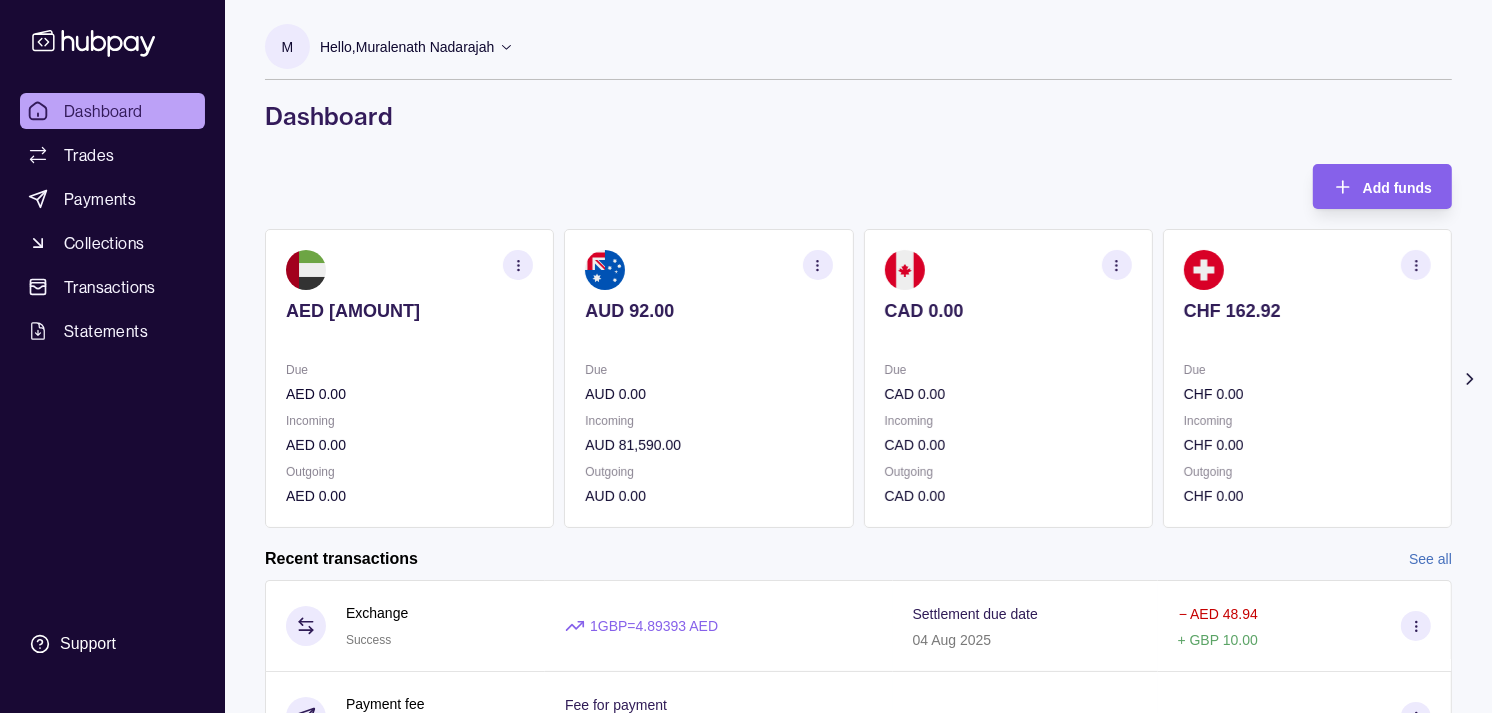 click on "CHF 162.92" at bounding box center (1307, 311) 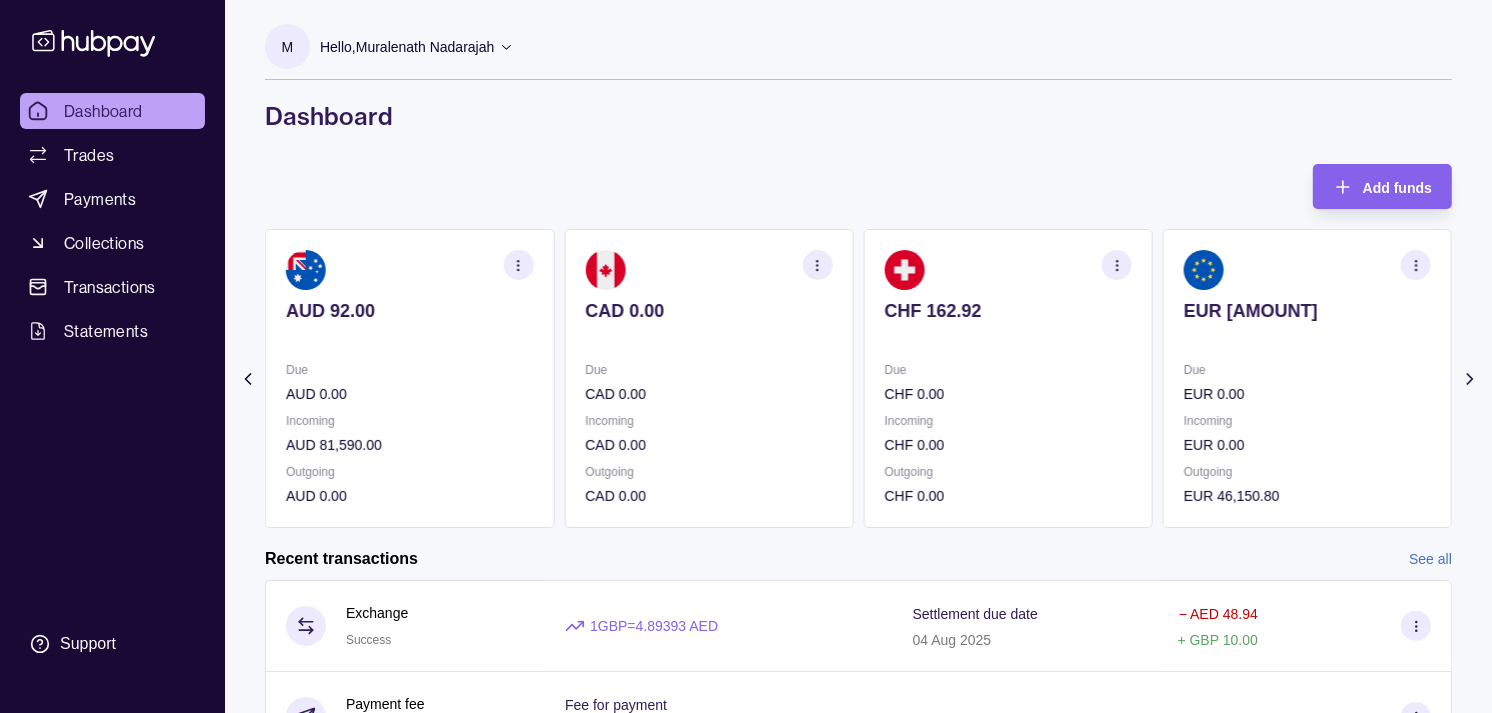 click on "EUR [AMOUNT]" at bounding box center (1307, 311) 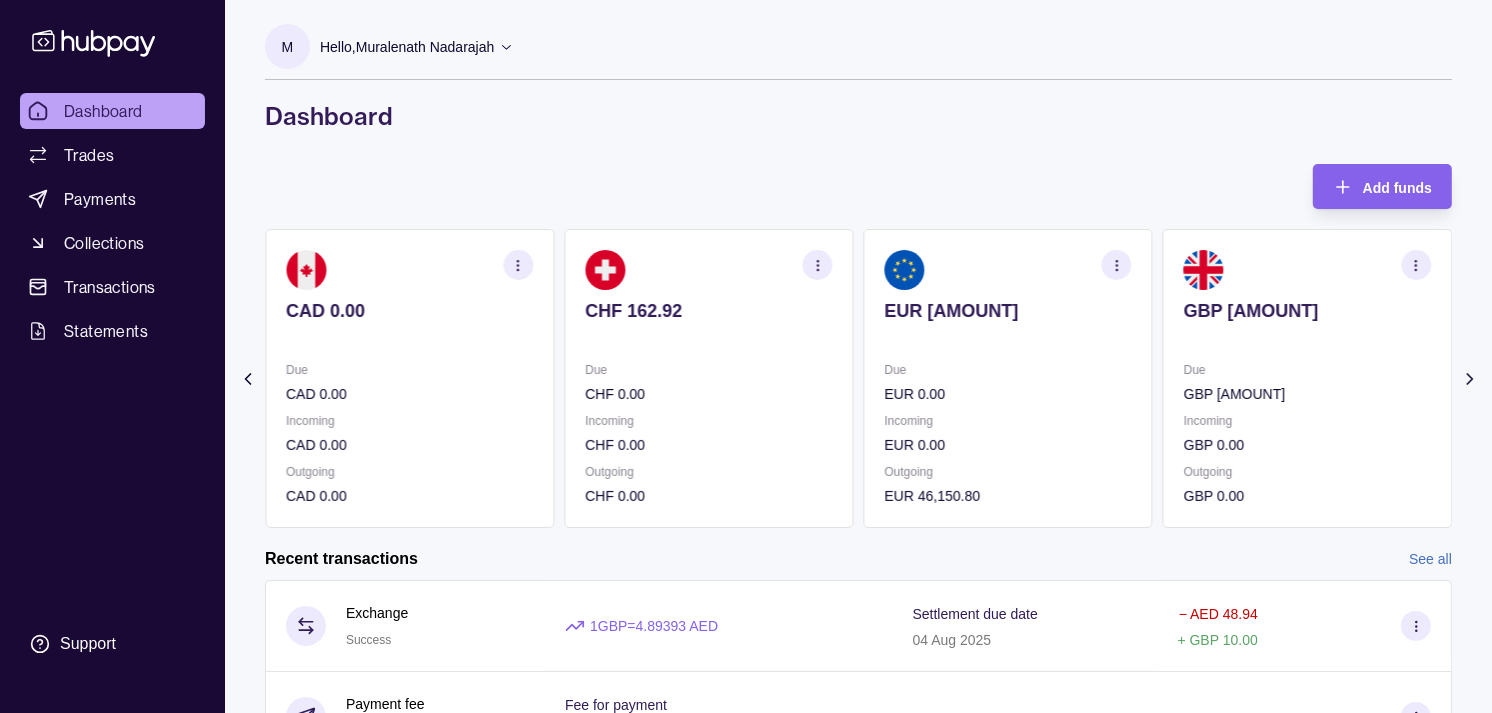 click 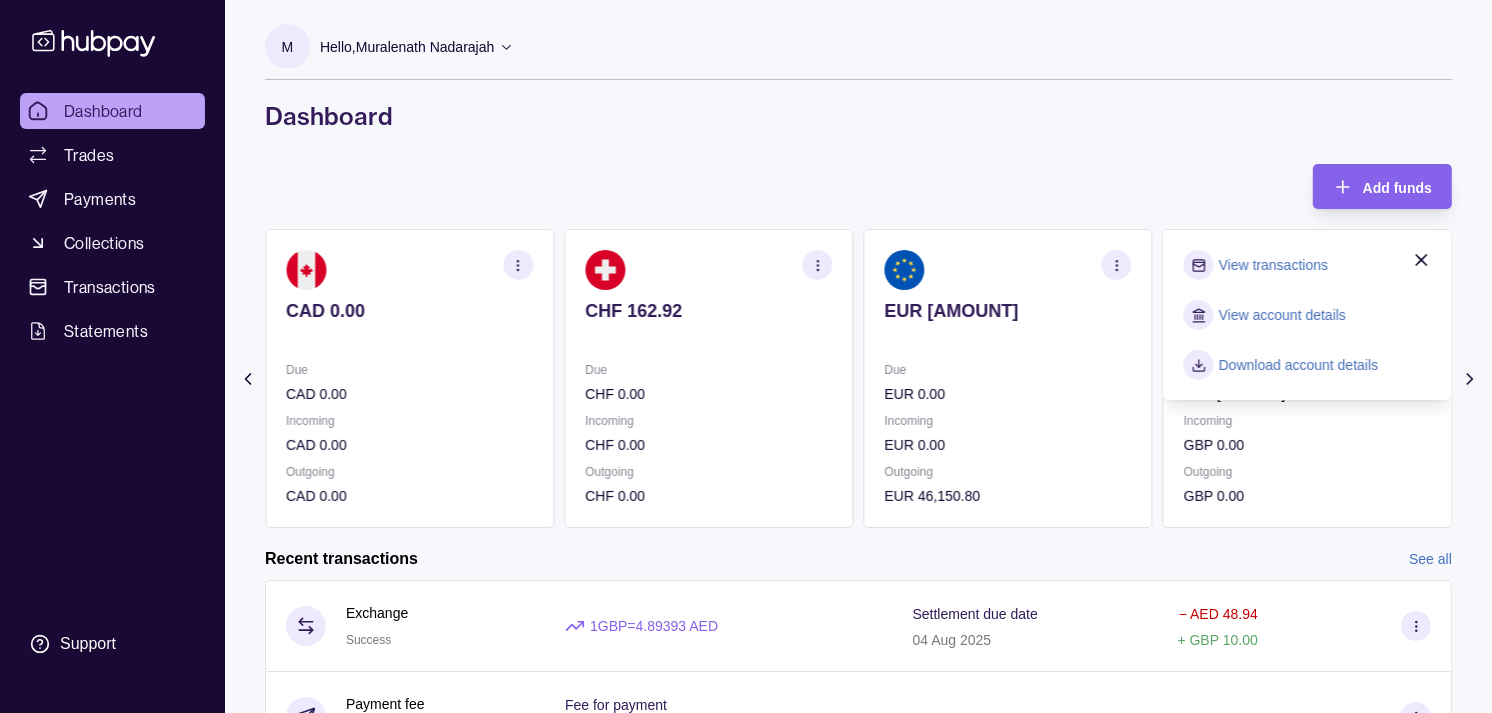 click on "View transactions" at bounding box center [1273, 265] 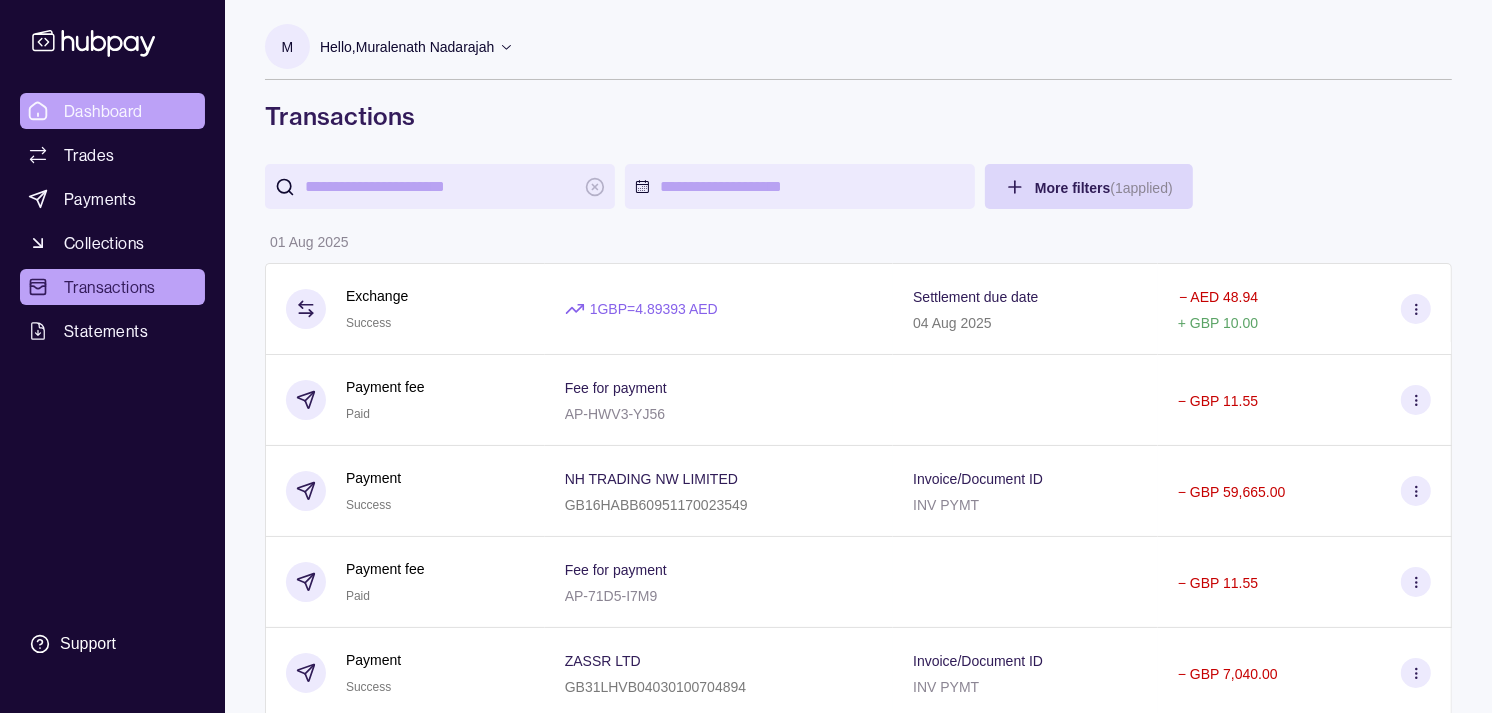 click on "Dashboard" at bounding box center (103, 111) 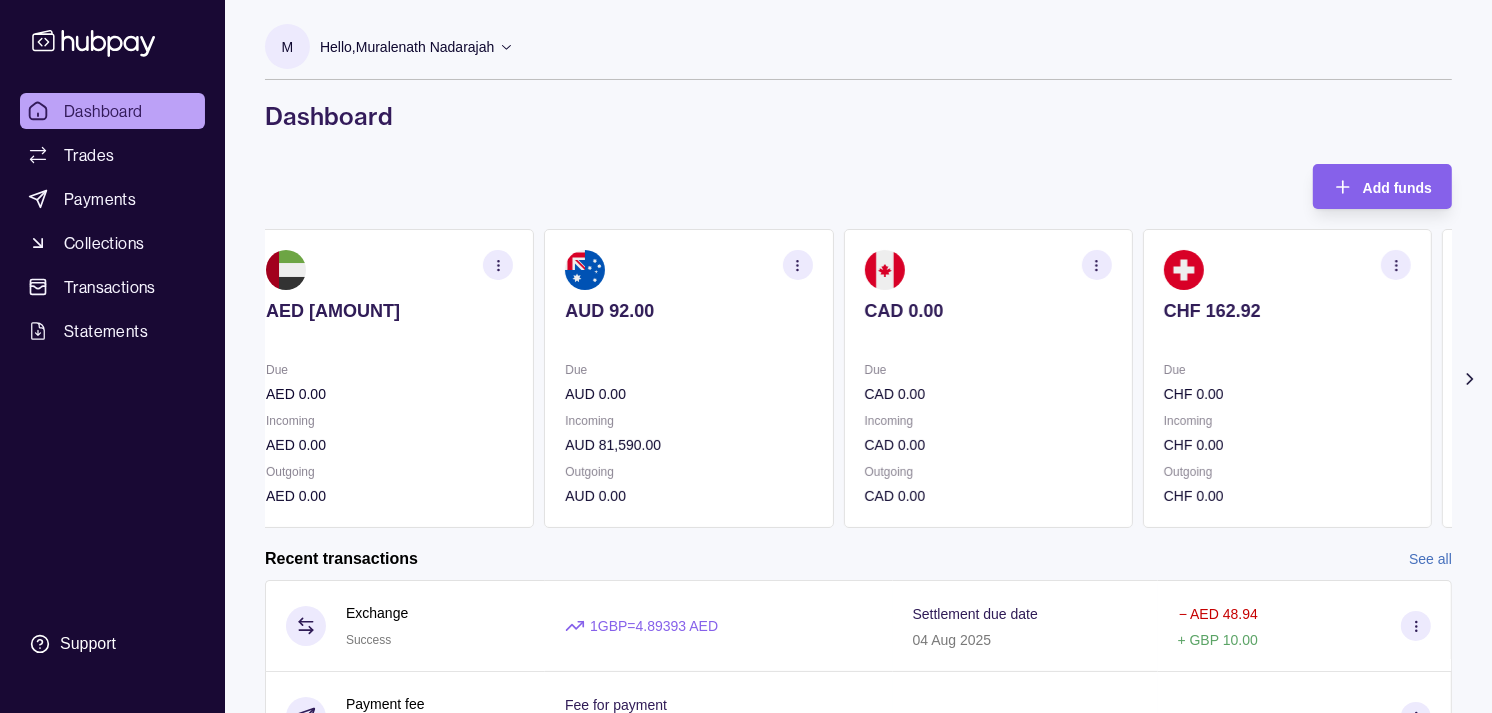 click on "CAD 0.00" at bounding box center (988, 311) 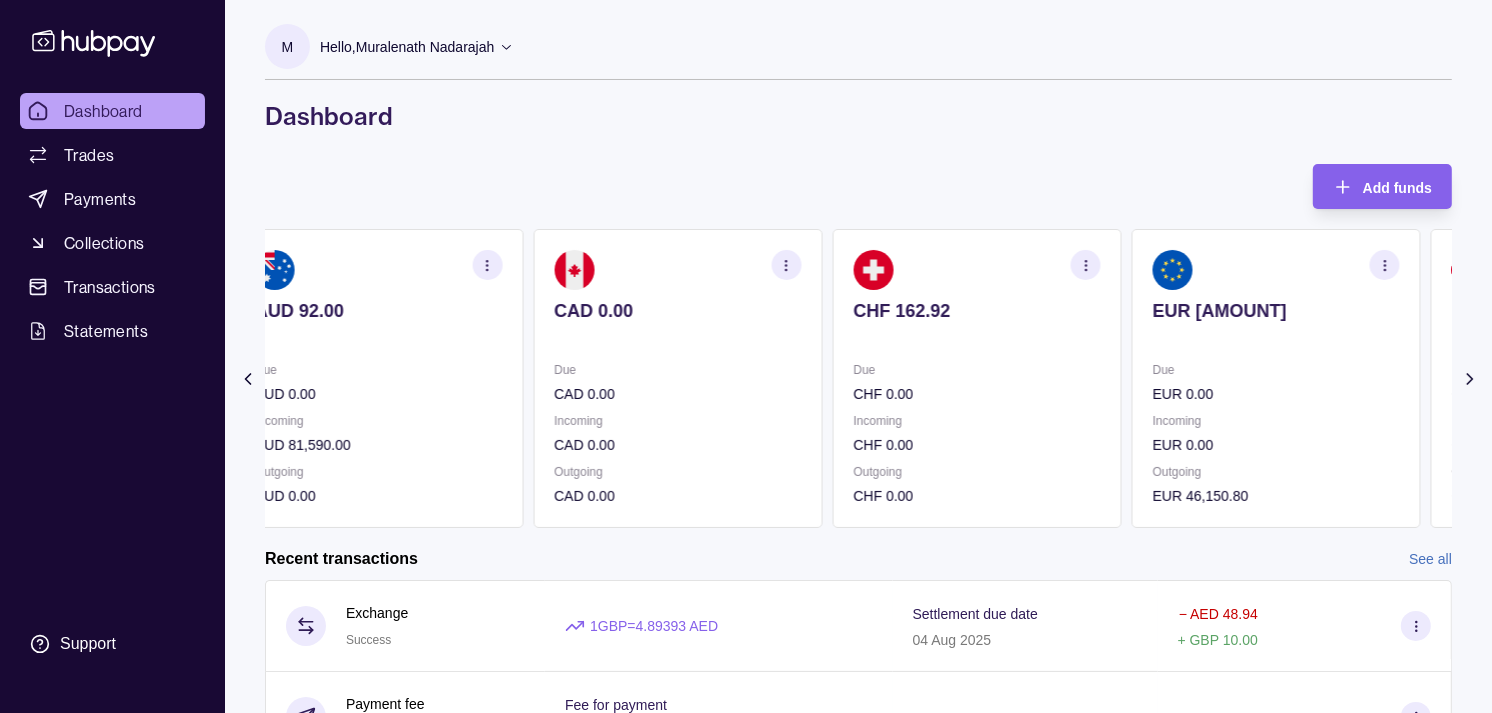 click at bounding box center [976, 338] 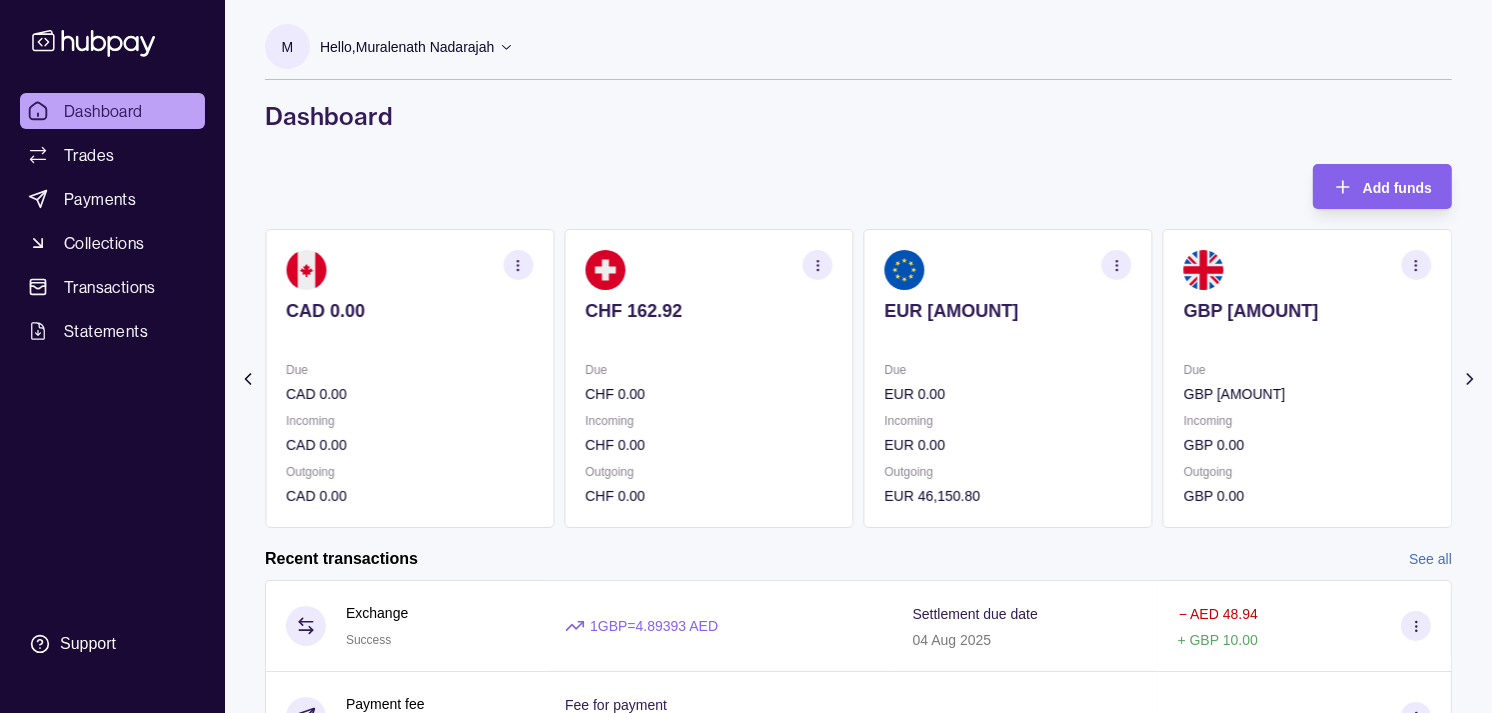 click on "EUR [AMOUNT] Due EUR 0.00 Incoming EUR 0.00 Outgoing EUR [AMOUNT]" at bounding box center [1008, 378] 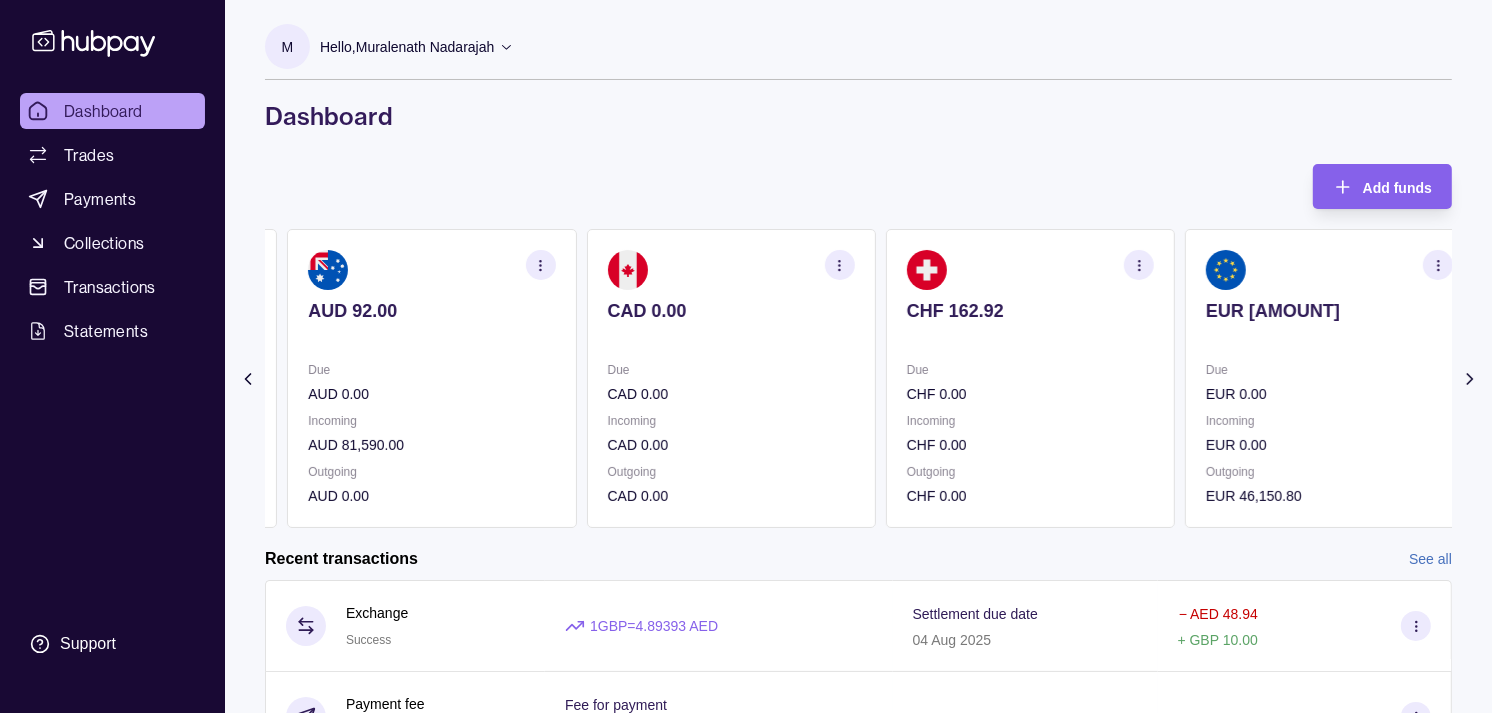 click on "CAD 0.00                                                                                                               Due CAD 0.00 Incoming CAD 0.00 Outgoing CAD 0.00" at bounding box center [730, 378] 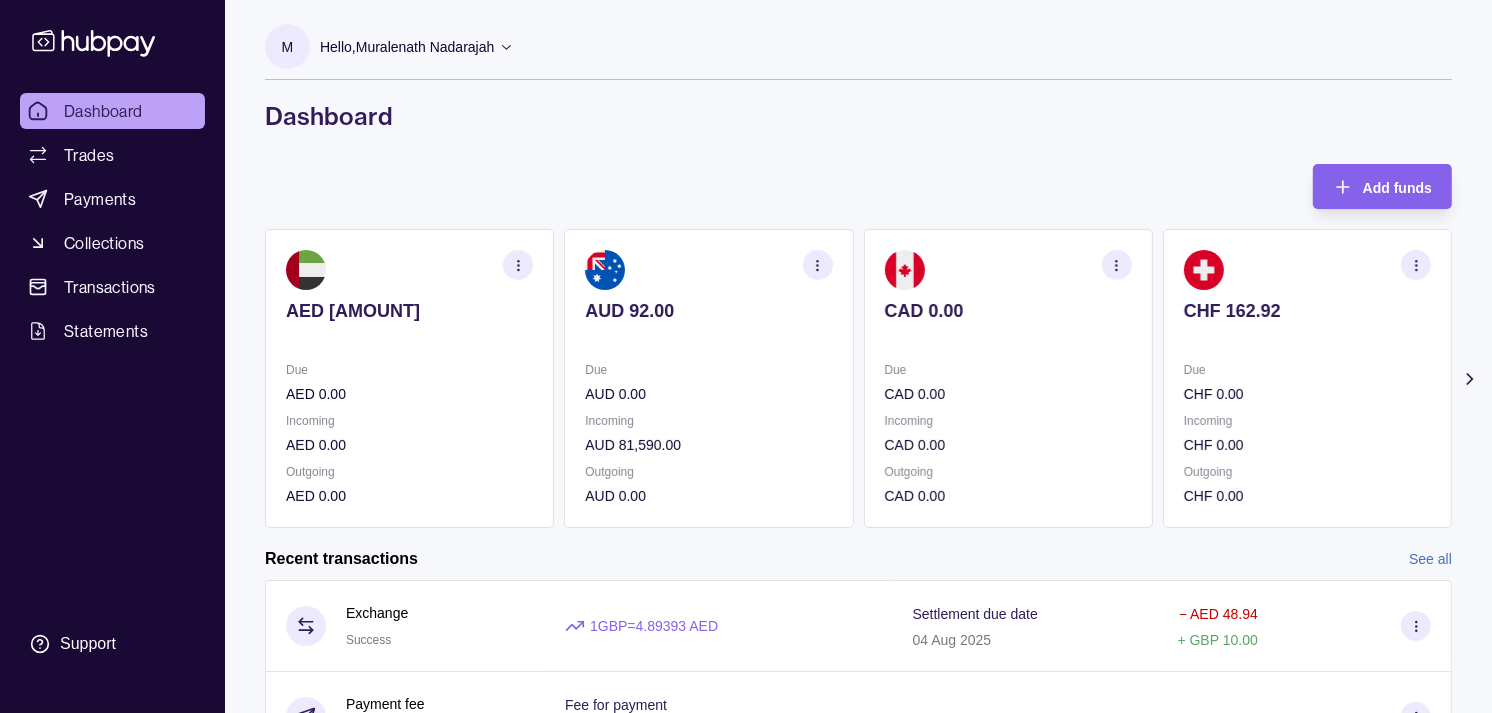 click on "Dashboard" at bounding box center (103, 111) 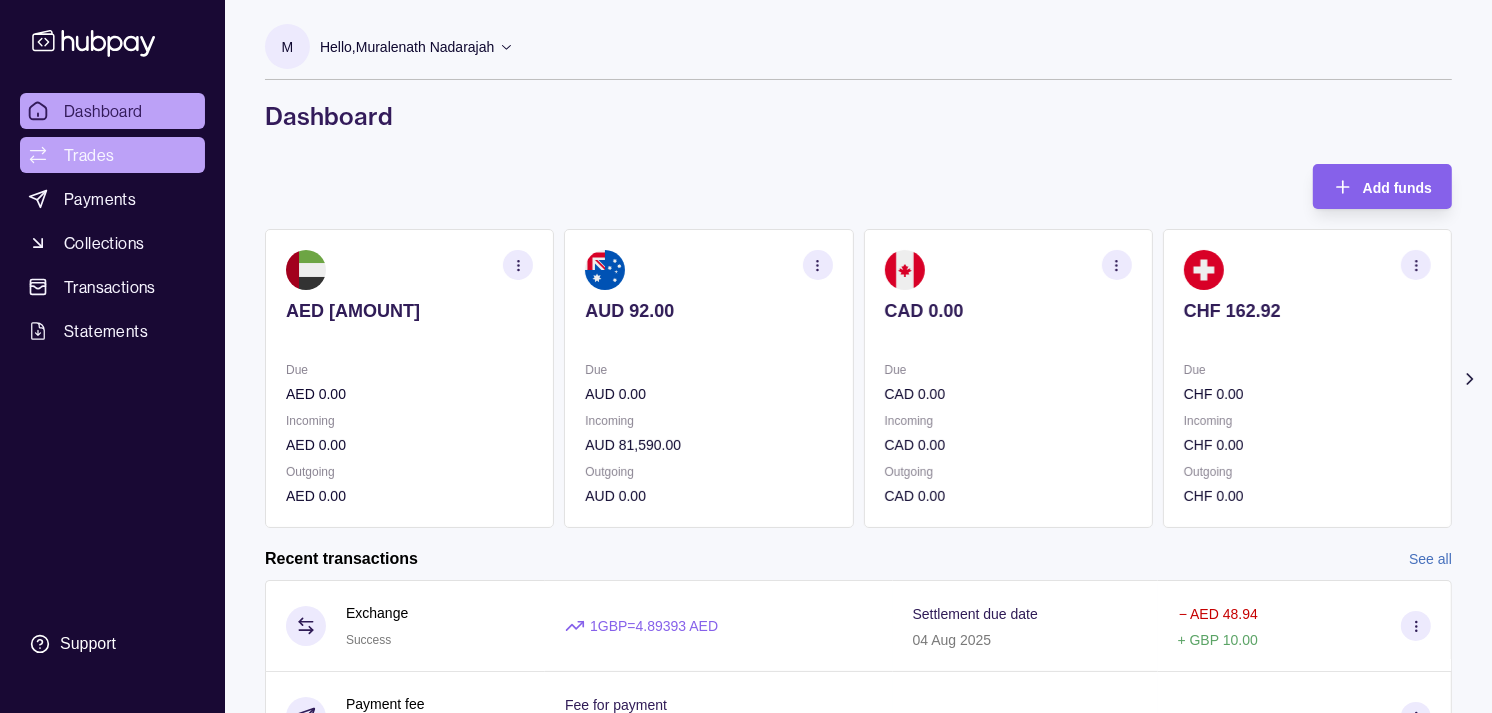 click on "Trades" at bounding box center [89, 155] 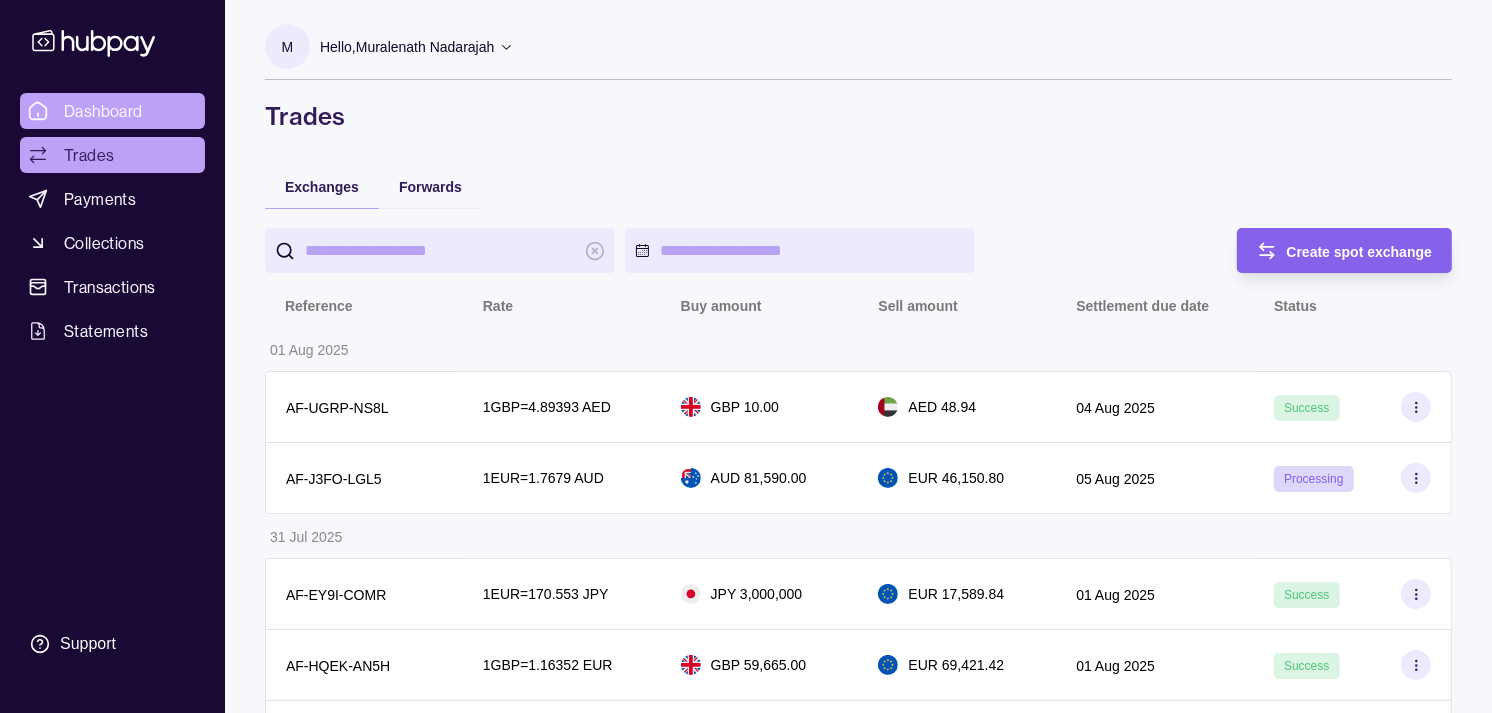 click on "Dashboard" at bounding box center (103, 111) 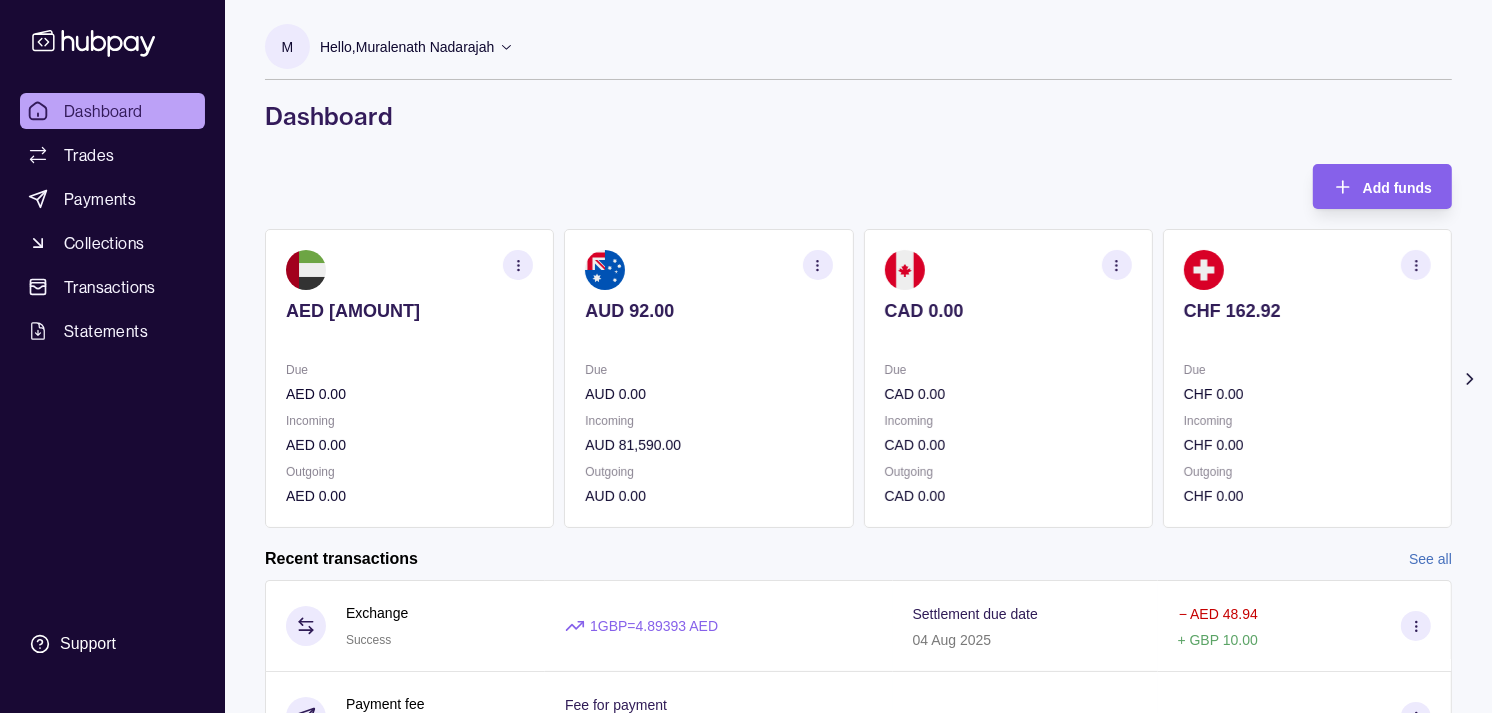 click on "AED [AMOUNT] Due AED 0.00 Incoming AED 0.00 Outgoing AED 0.00 AUD [AMOUNT] Due AUD 0.00 Incoming AUD [AMOUNT] Outgoing AUD 0.00 CAD [AMOUNT] Due CAD 0.00 Incoming CAD 0.00 Outgoing CAD 0.00 CHF [AMOUNT] Due CHF 0.00 Incoming CHF 0.00 Outgoing CHF 0.00 EUR [AMOUNT]" at bounding box center (858, 378) 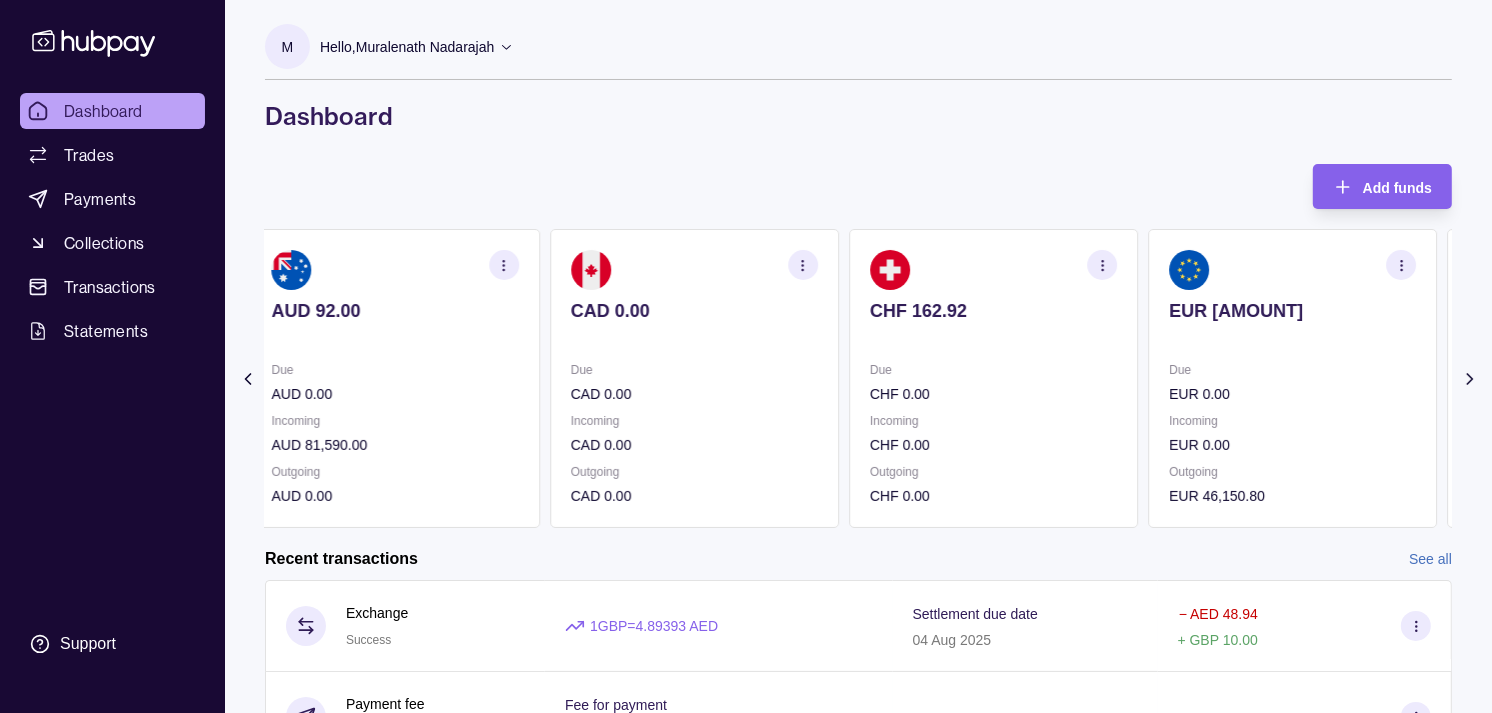 click on "Due EUR 0.00 Incoming EUR 0.00 Outgoing EUR 46,150.80" at bounding box center (1292, 433) 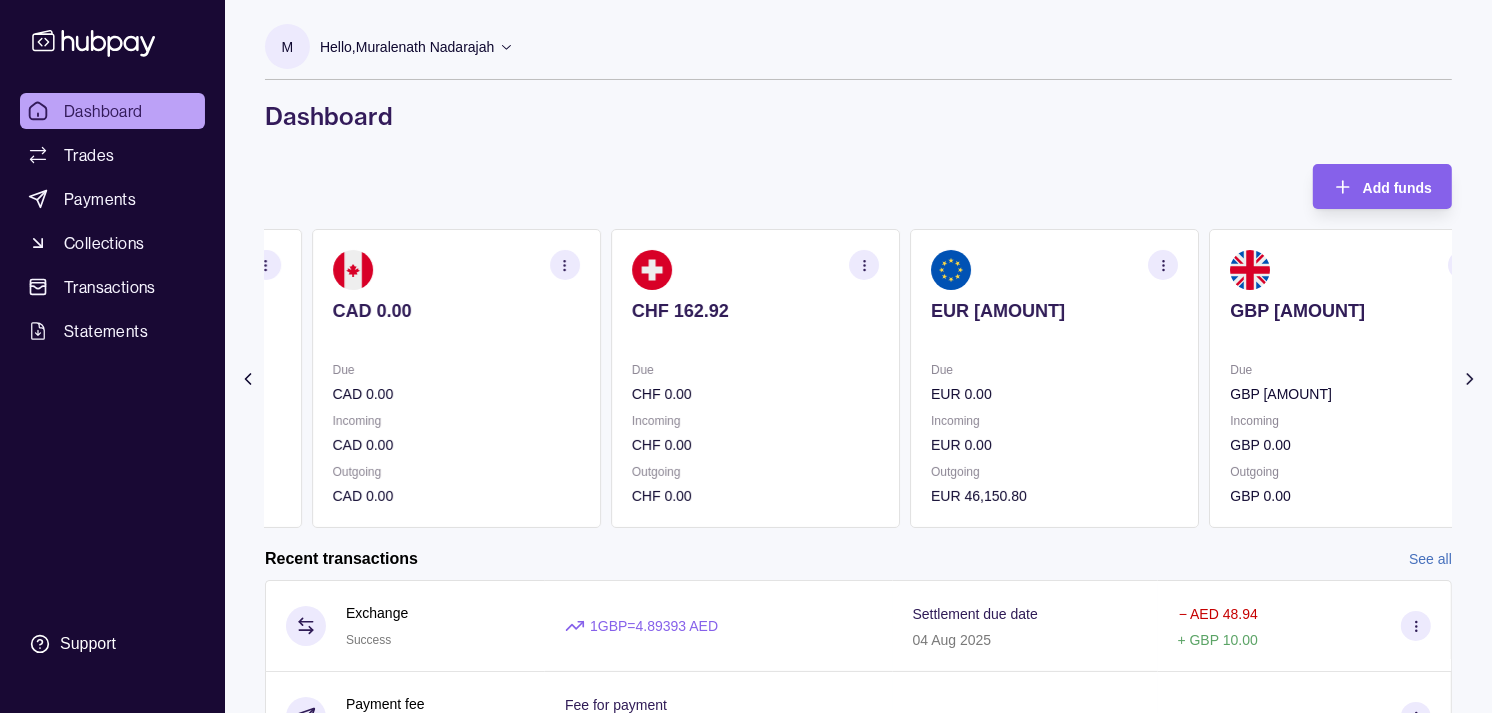 click on "EUR 0.00" at bounding box center (1054, 394) 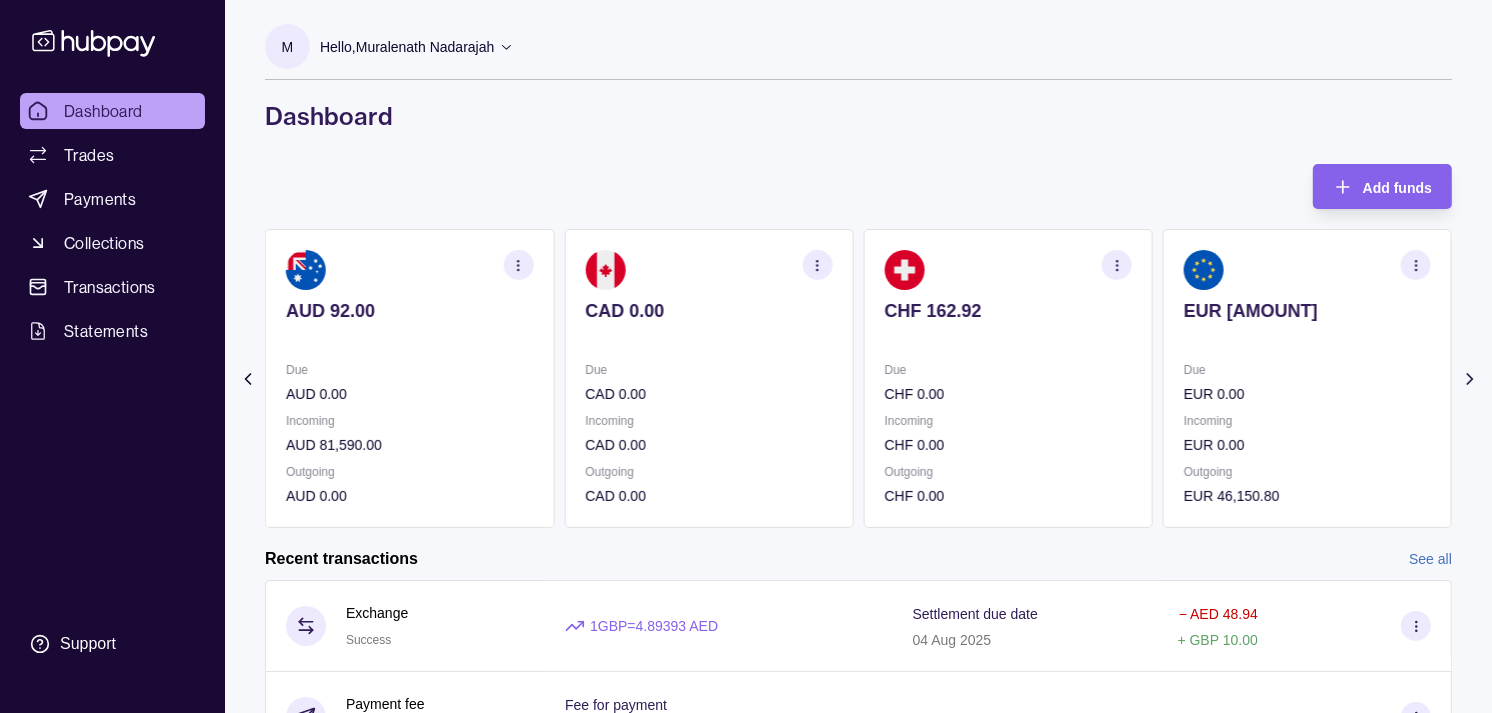 click on "CHF 0.00" at bounding box center (1008, 394) 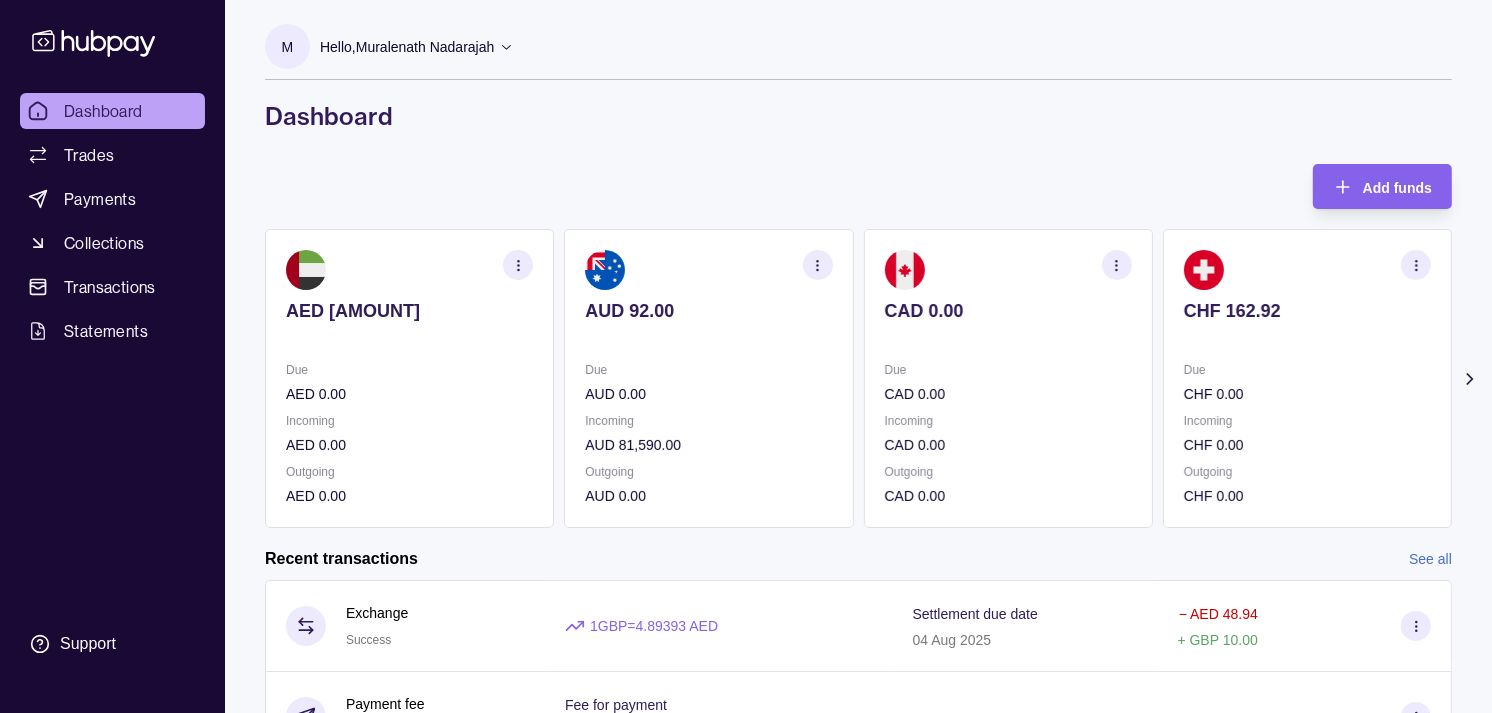 click on "CAD 0.00                                                                                                               Due CAD 0.00 Incoming CAD 0.00 Outgoing CAD 0.00" at bounding box center (1008, 378) 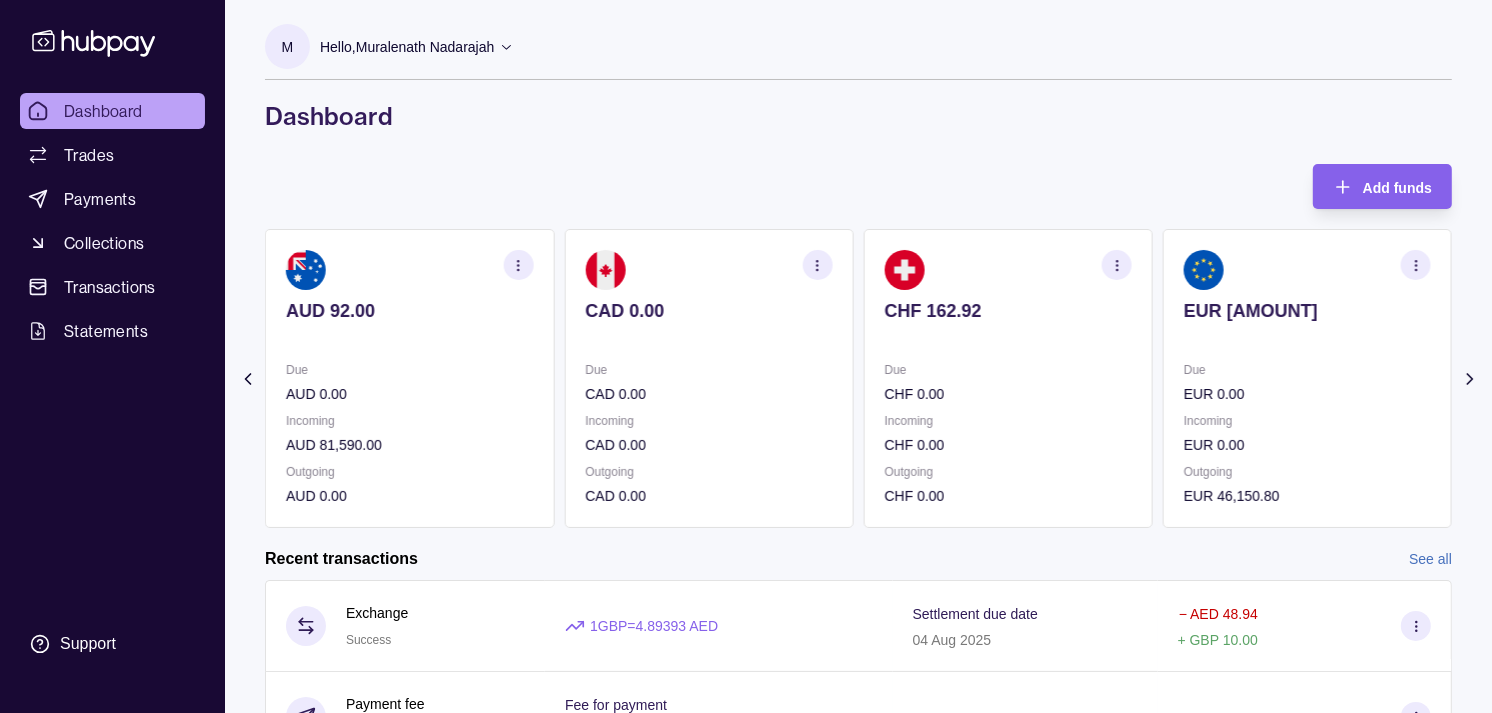 click on "CHF 0.00" at bounding box center (1008, 394) 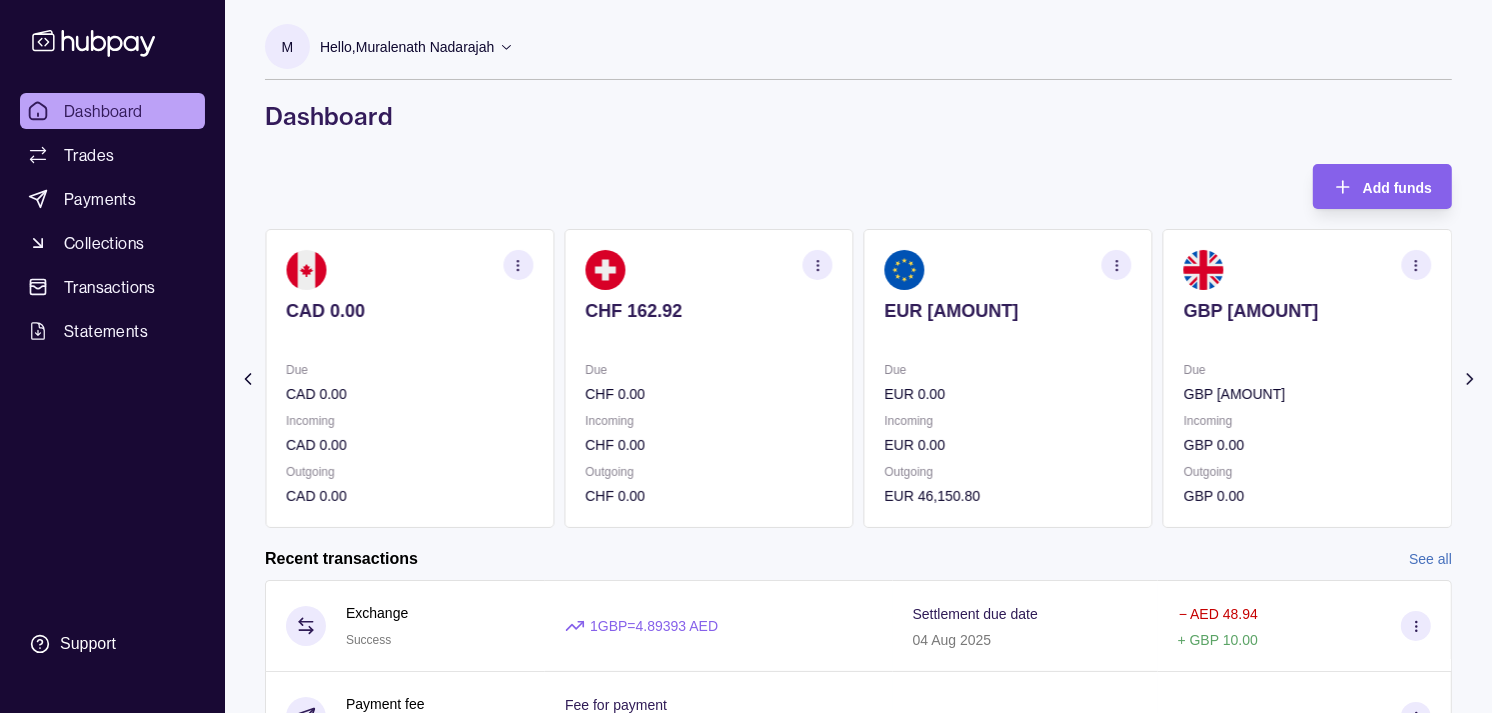 click on "Due" at bounding box center [1307, 370] 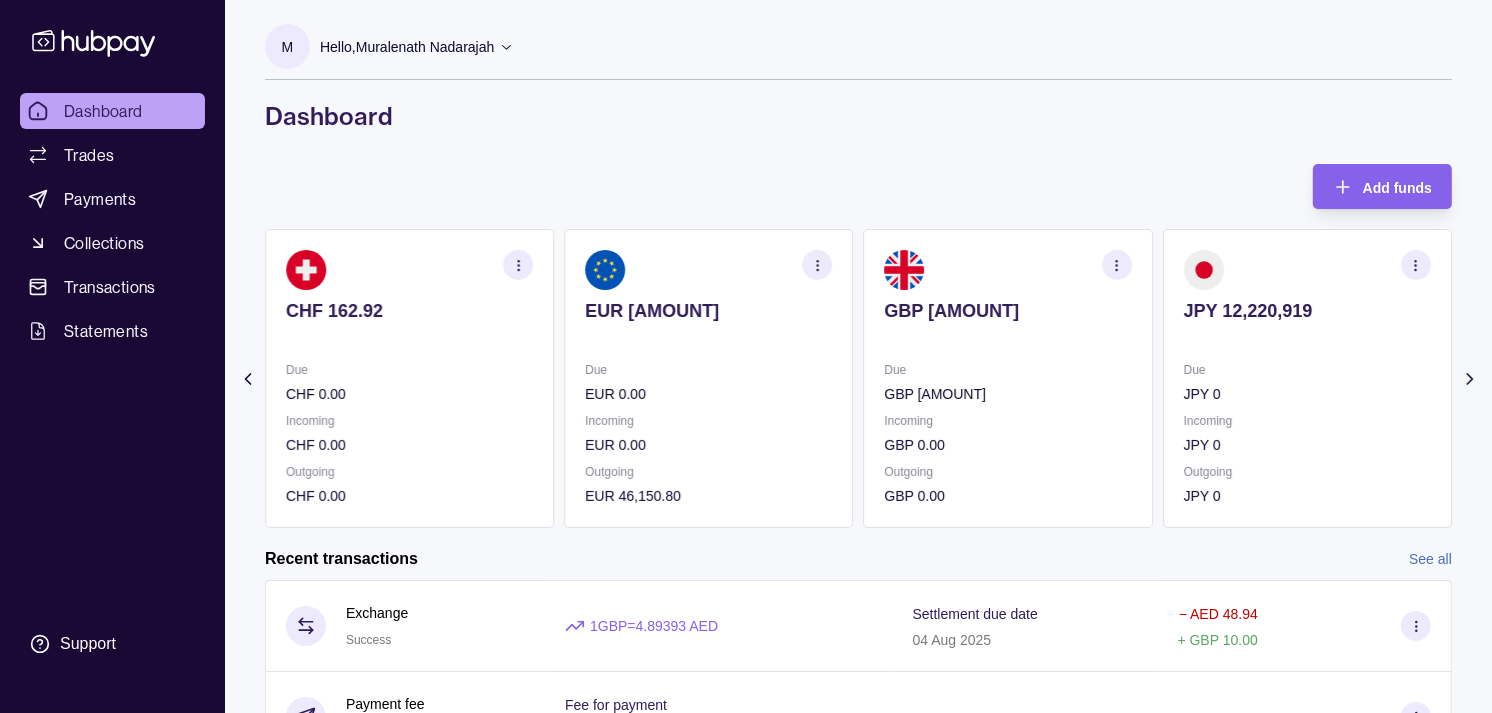 click on "Due" at bounding box center (1307, 370) 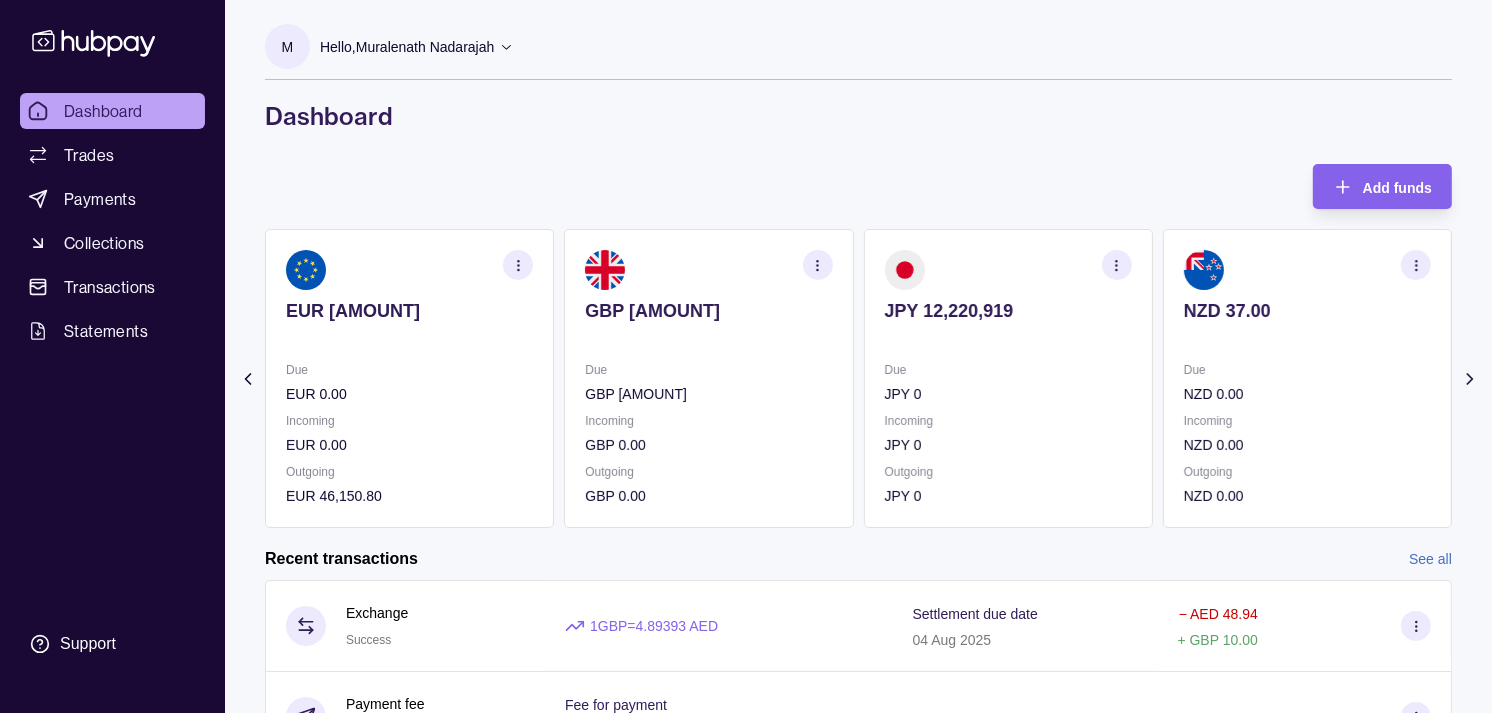 click on "Due" at bounding box center [1307, 370] 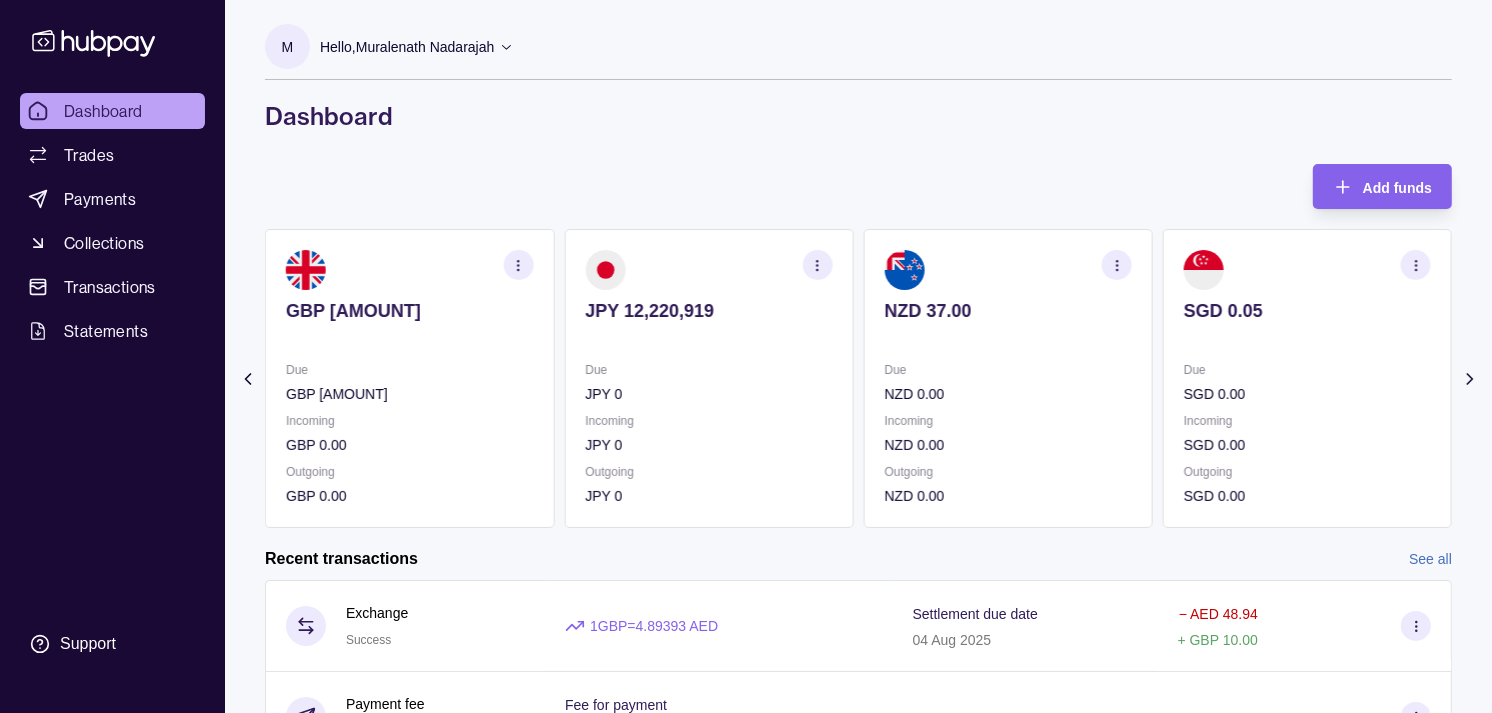 click on "Due" at bounding box center [1307, 370] 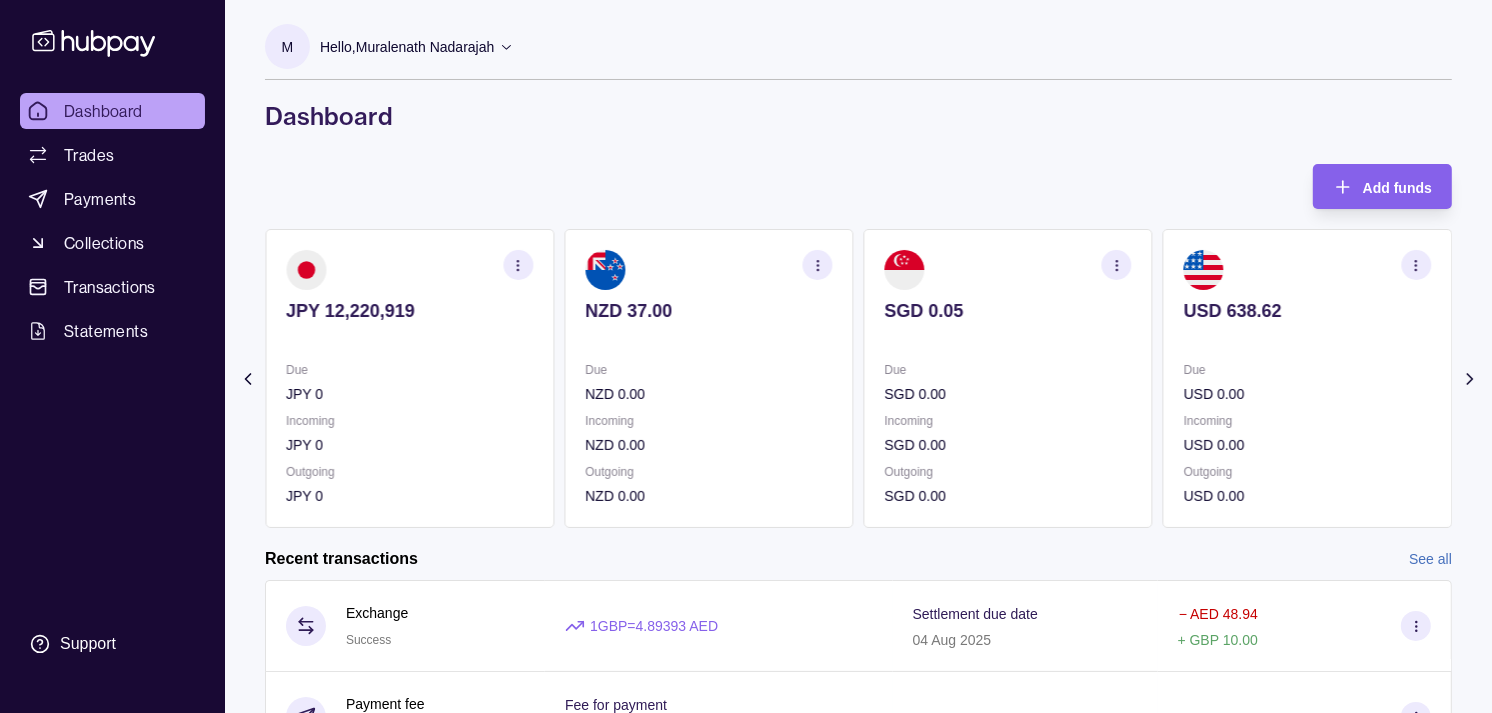 click on "USD 638.62                                                                                                               Due USD 0.00 Incoming USD 0.00 Outgoing USD 0.00" at bounding box center [1307, 378] 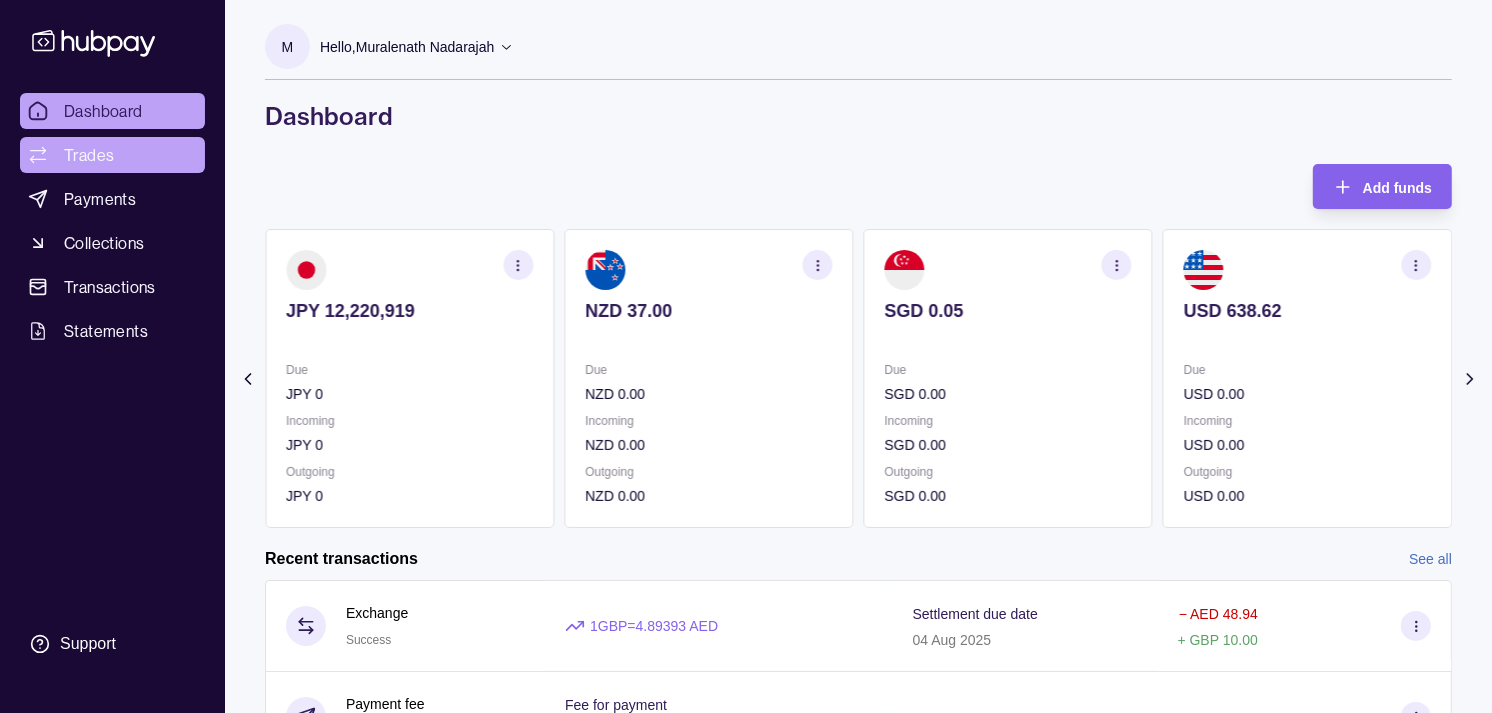 click on "Trades" at bounding box center [89, 155] 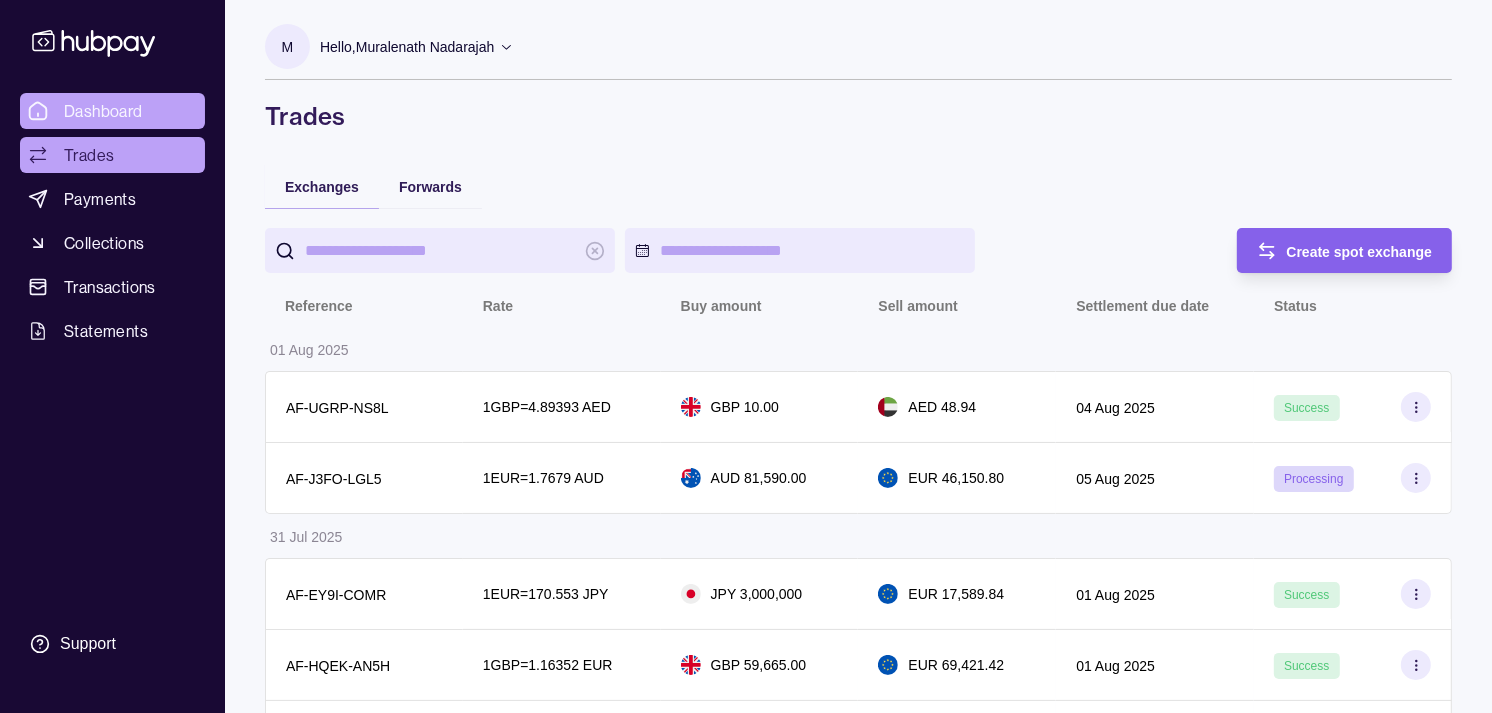 click on "Dashboard" at bounding box center (103, 111) 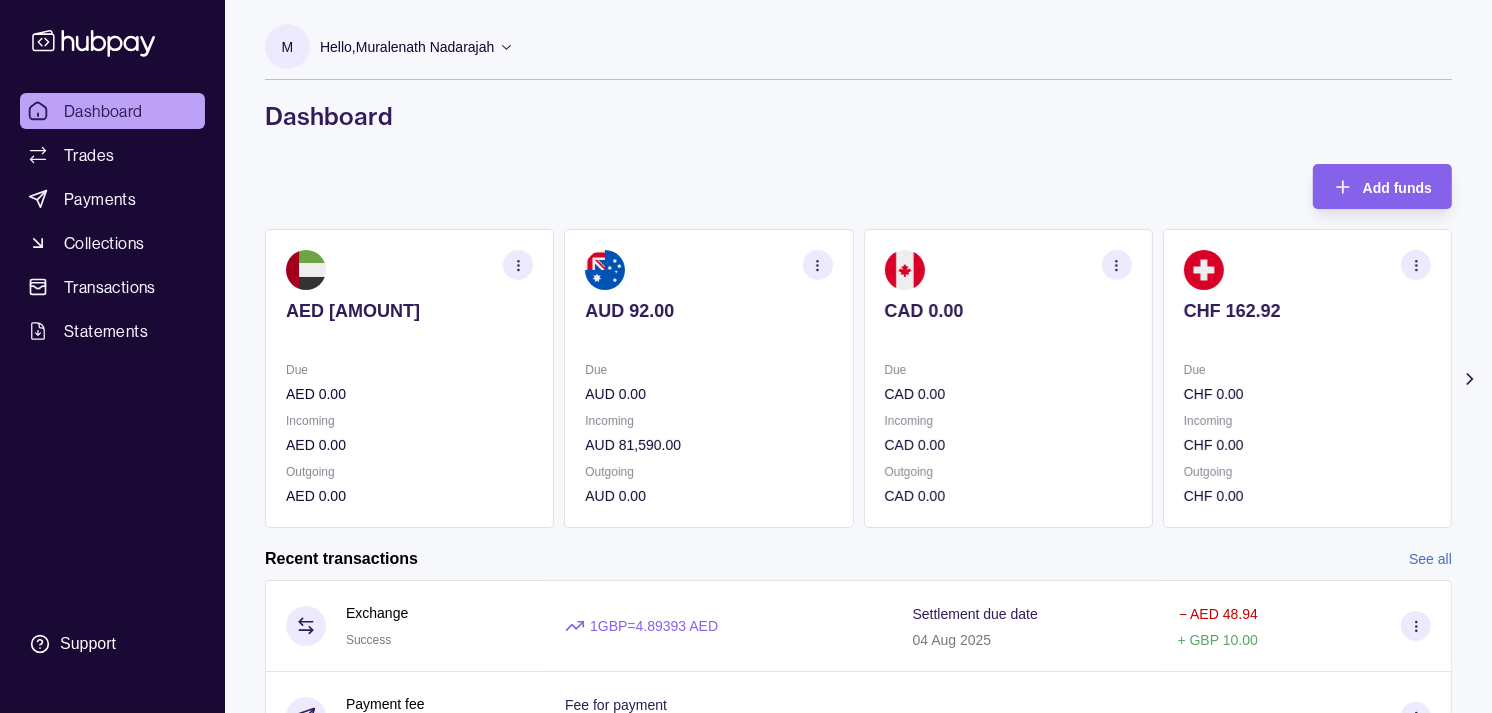 click on "Due" at bounding box center (1008, 370) 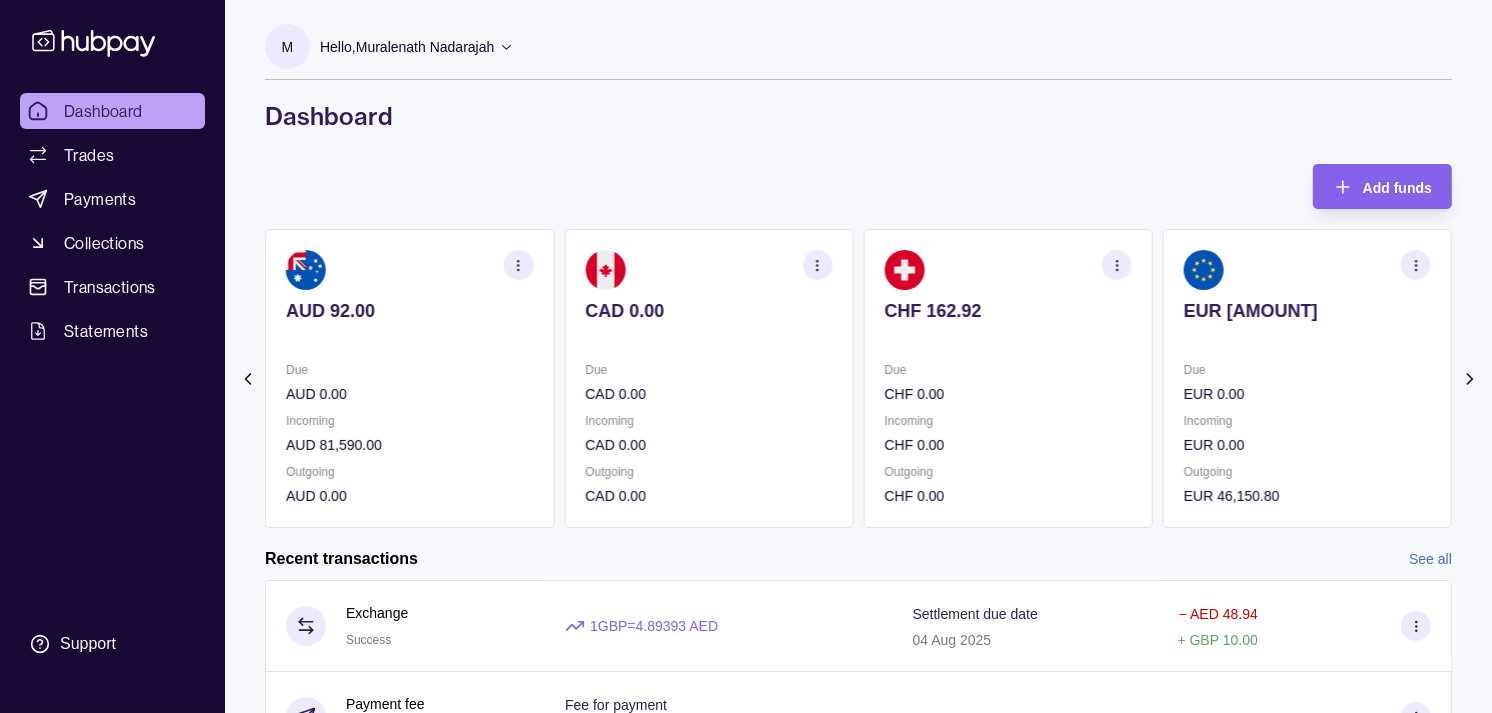 click on "CHF 162.92                                                                                                               Due CHF 0.00 Incoming CHF 0.00 Outgoing CHF 0.00" at bounding box center (1008, 378) 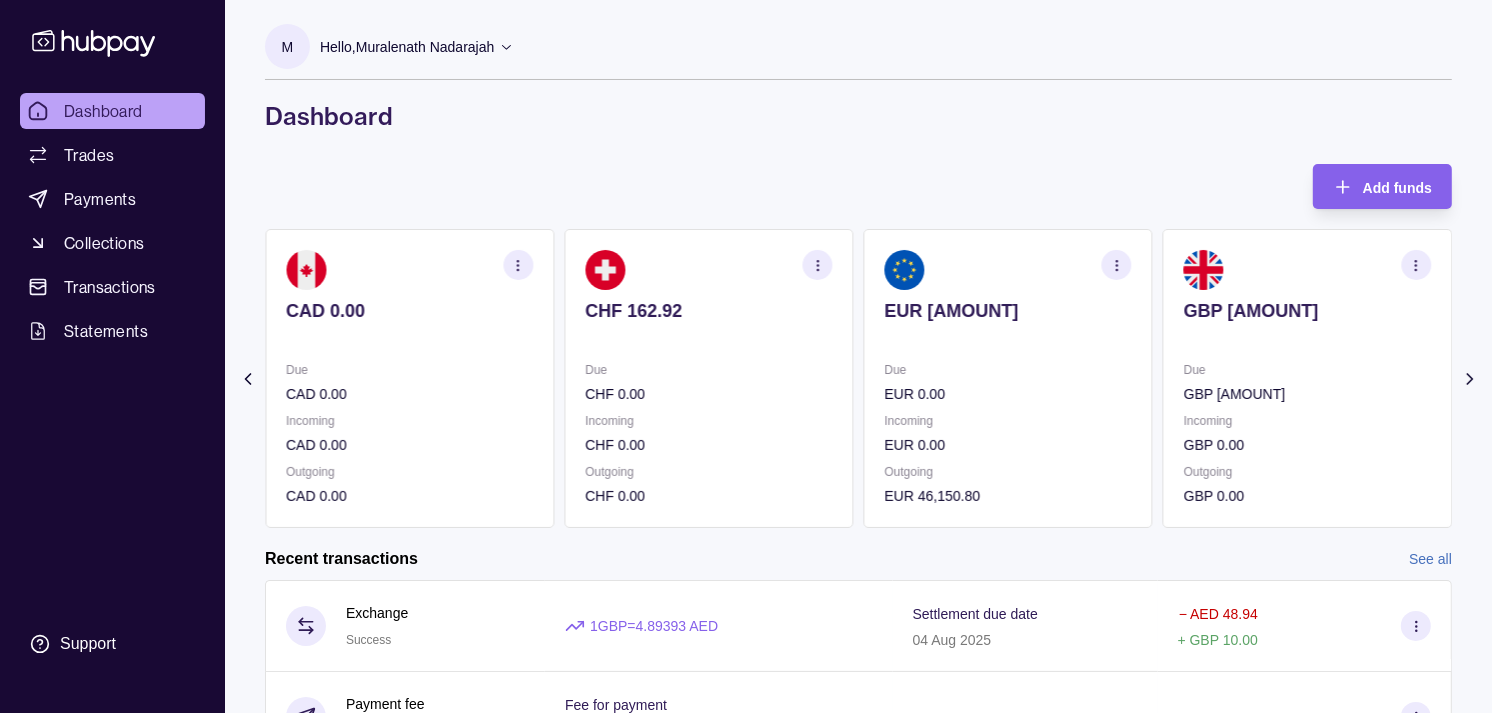 click at bounding box center (1008, 338) 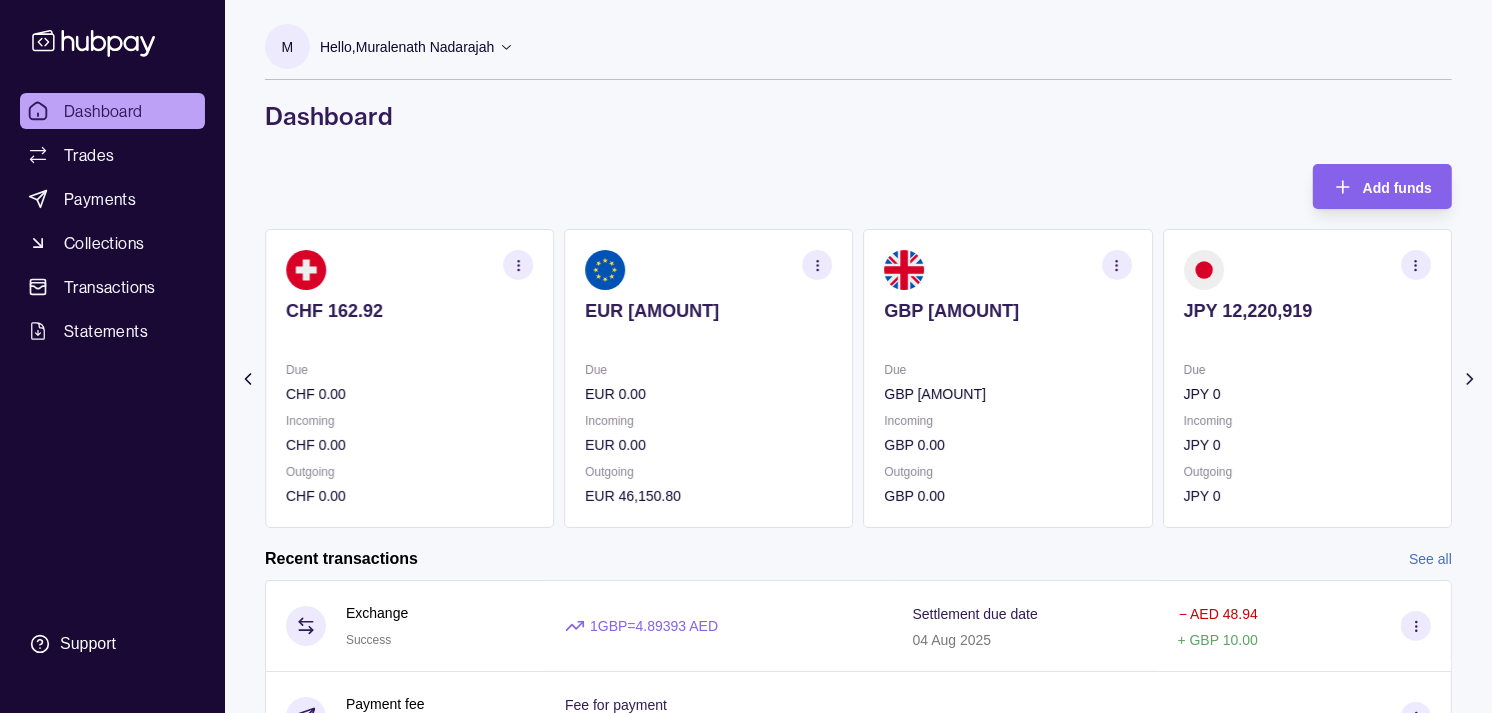 click at bounding box center [1008, 338] 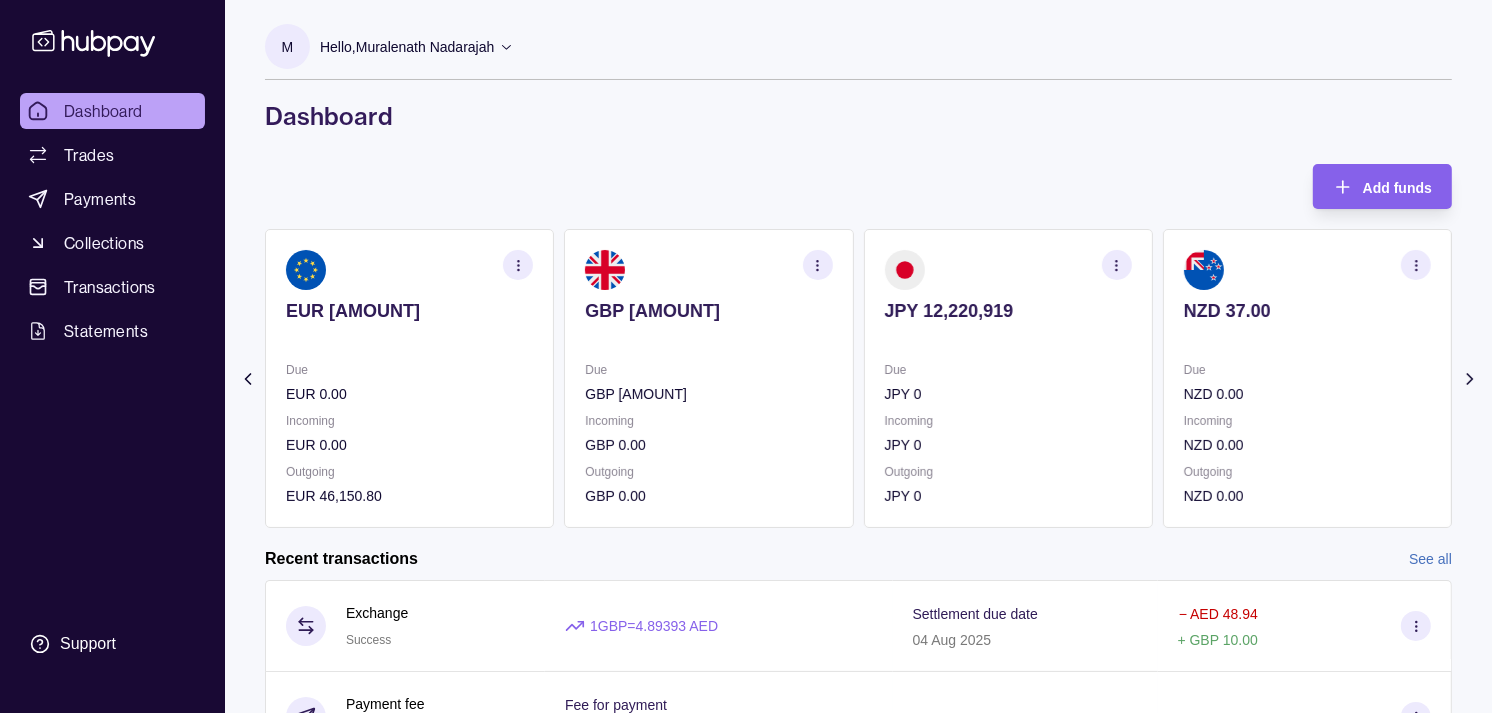 click on "JPY [AMOUNT] Due JPY 0 Incoming JPY 0 Outgoing JPY 0" at bounding box center (1008, 378) 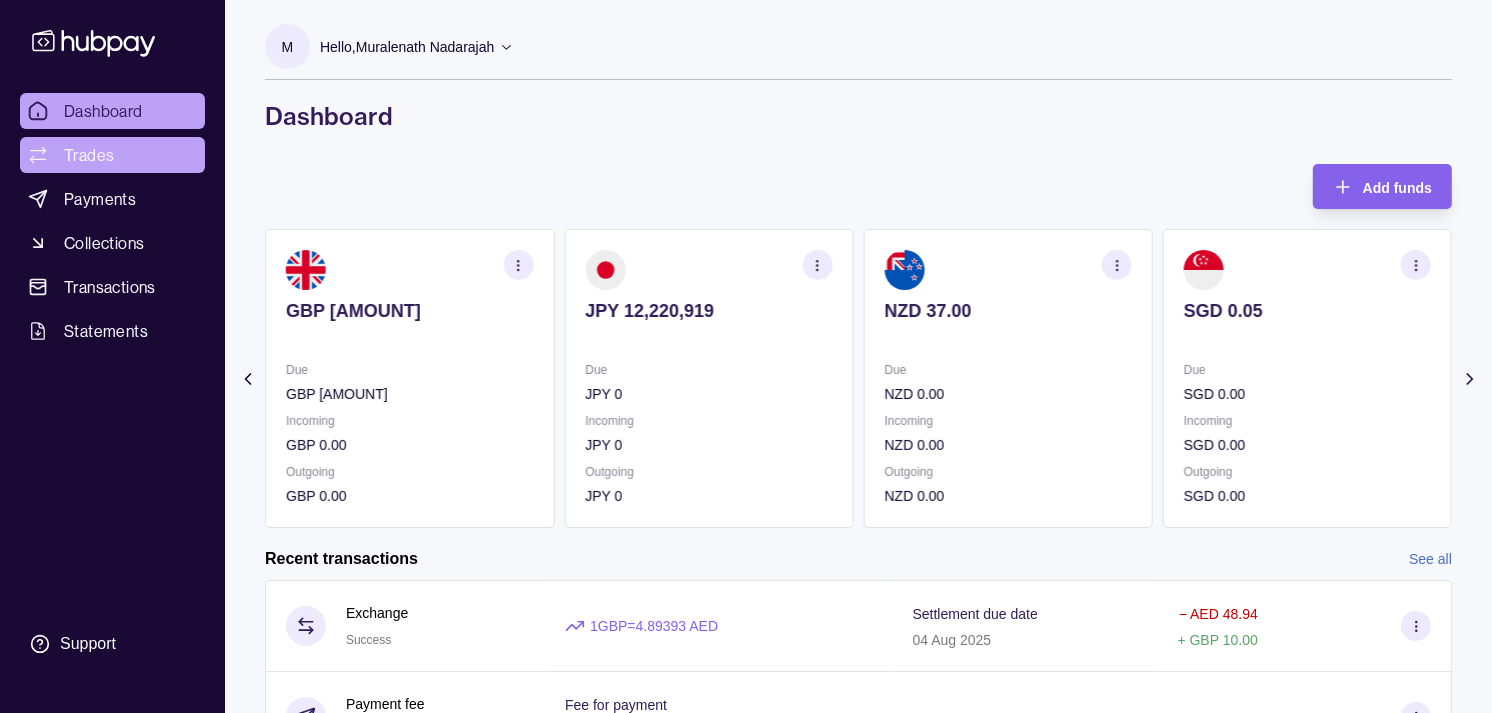 click on "Trades" at bounding box center (112, 155) 